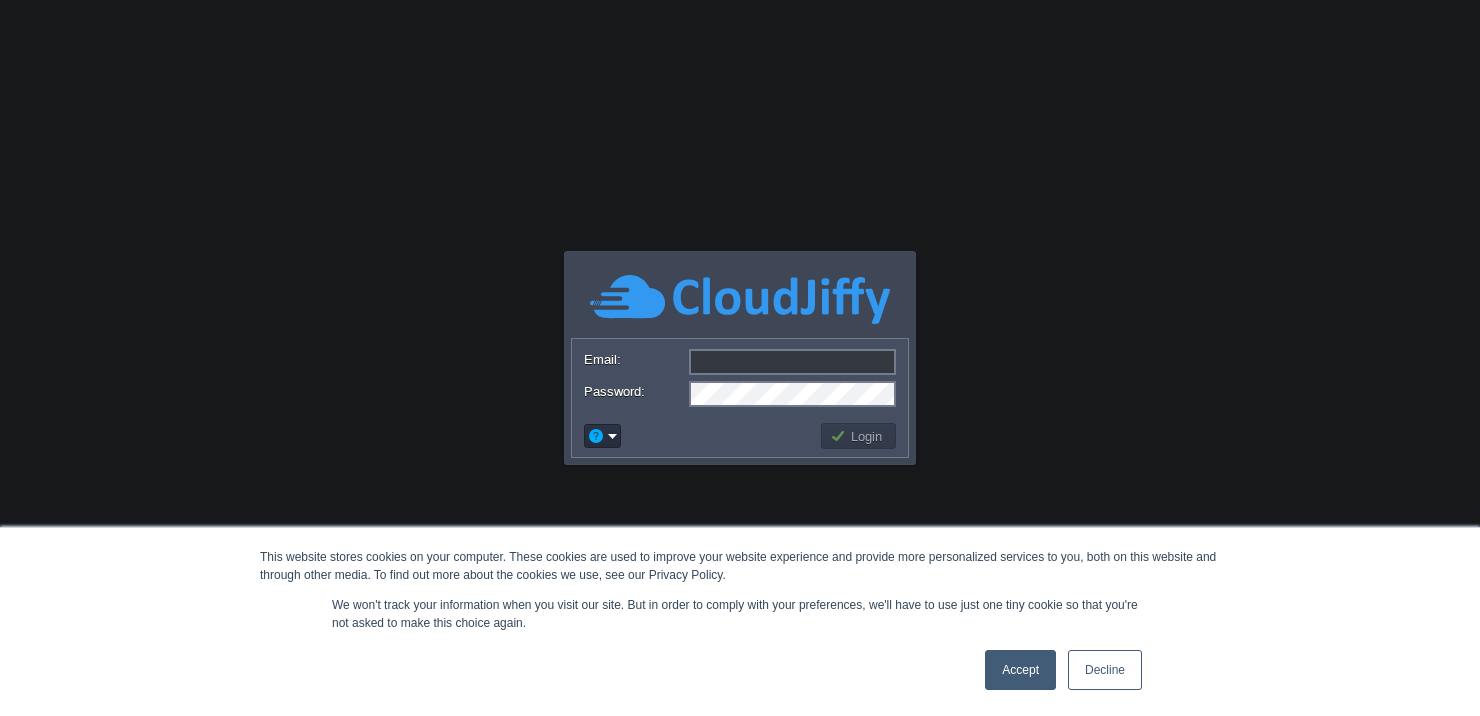 scroll, scrollTop: 0, scrollLeft: 0, axis: both 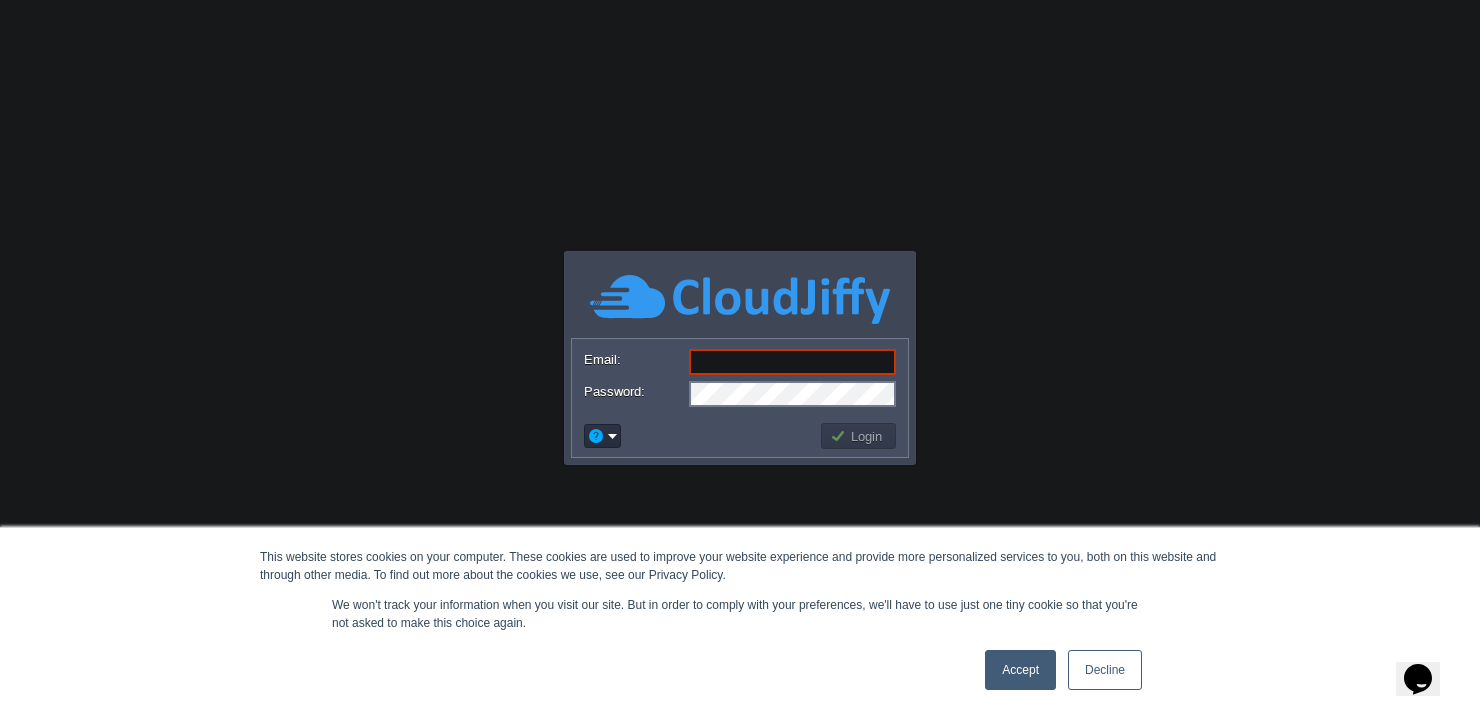 click on "Accept" at bounding box center (1020, 670) 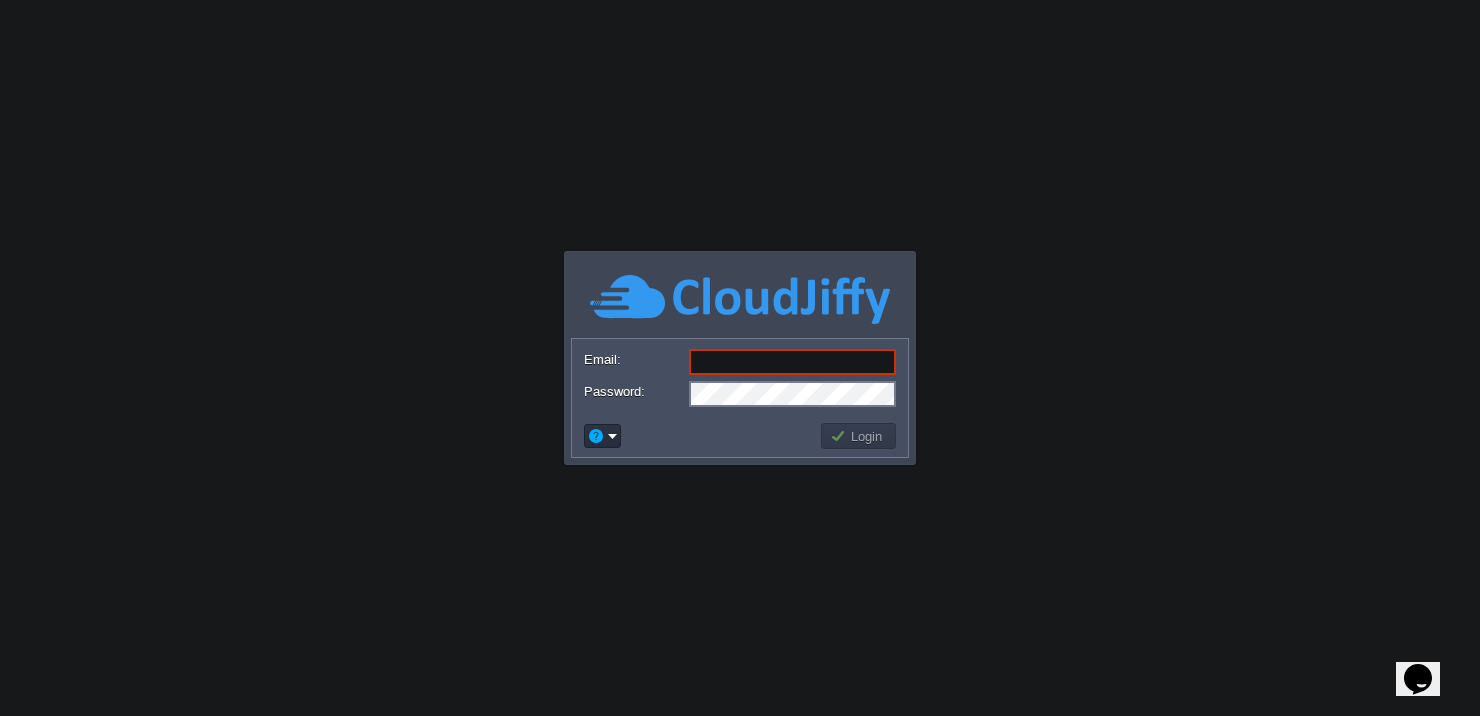 scroll, scrollTop: 0, scrollLeft: 0, axis: both 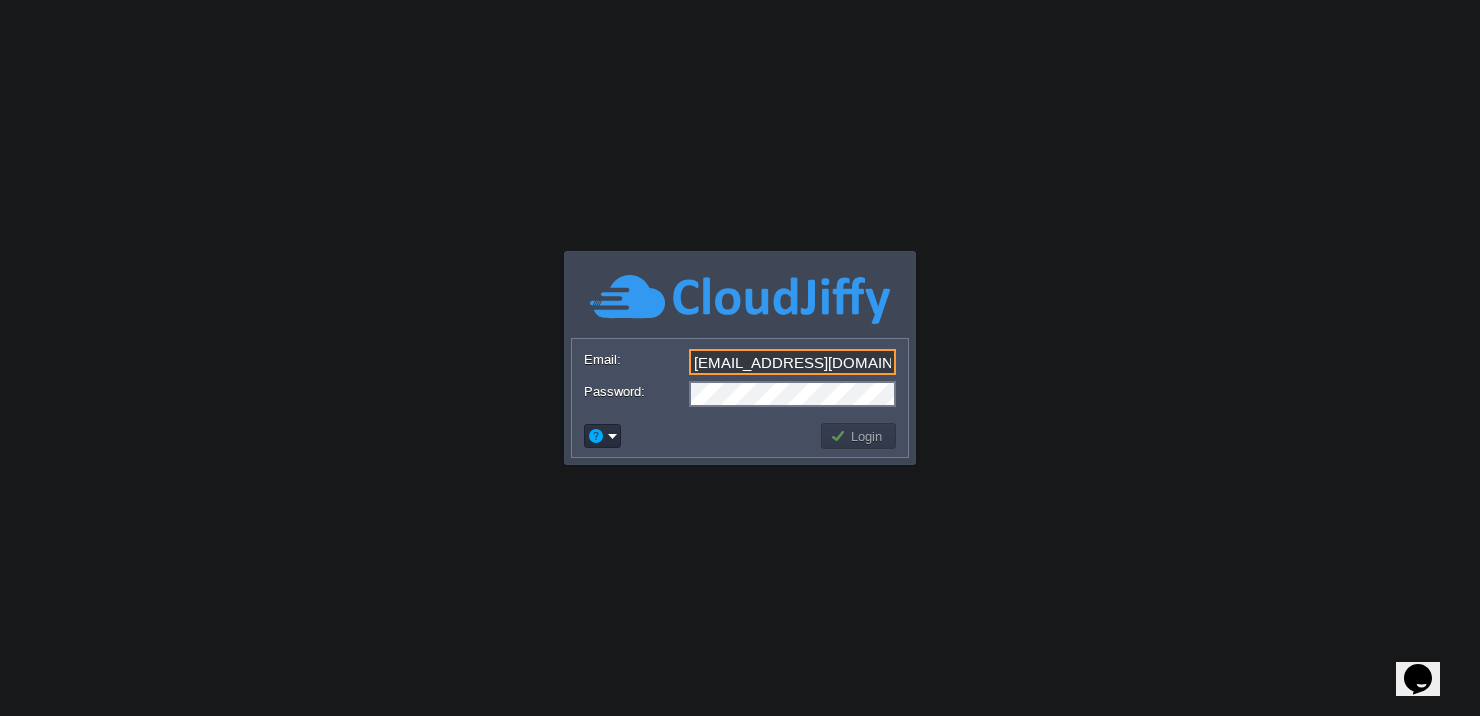 type on "[EMAIL_ADDRESS][DOMAIN_NAME]" 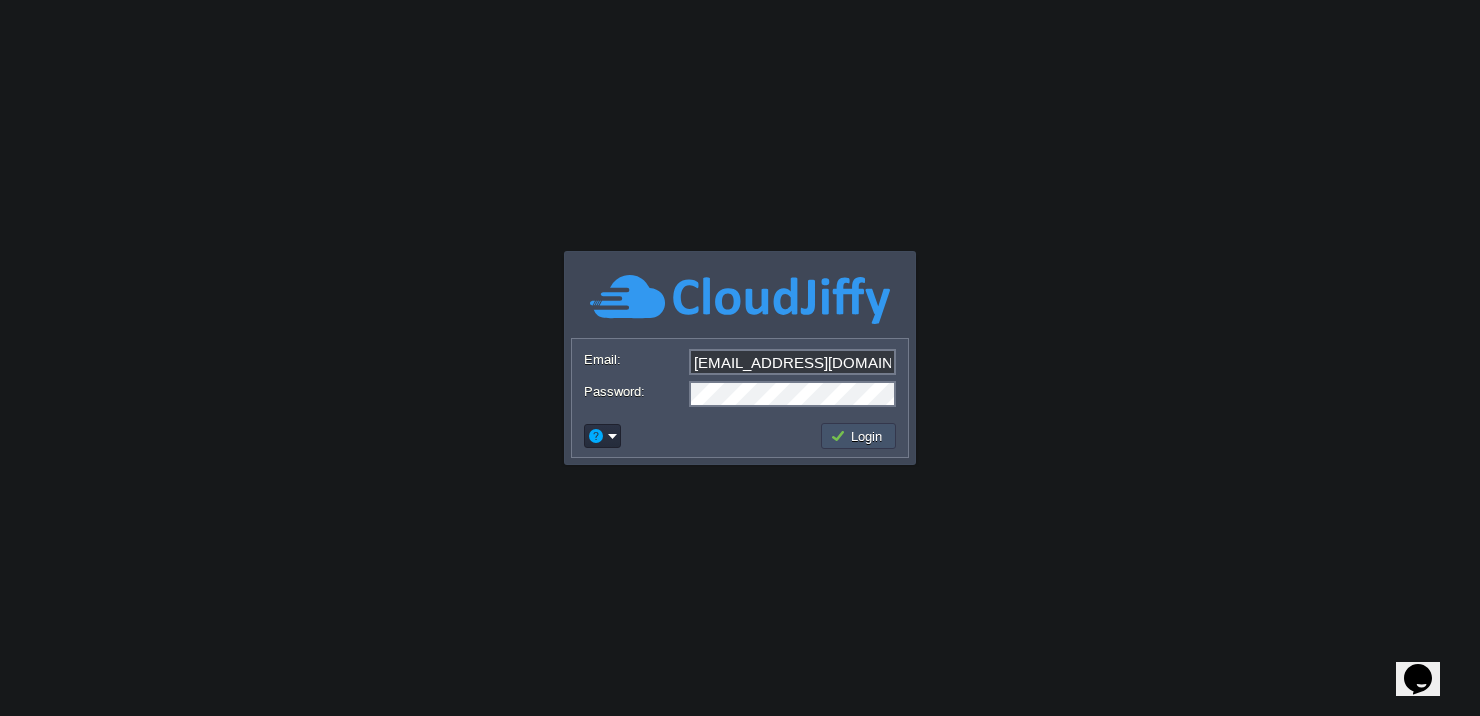 click on "Login" at bounding box center (859, 436) 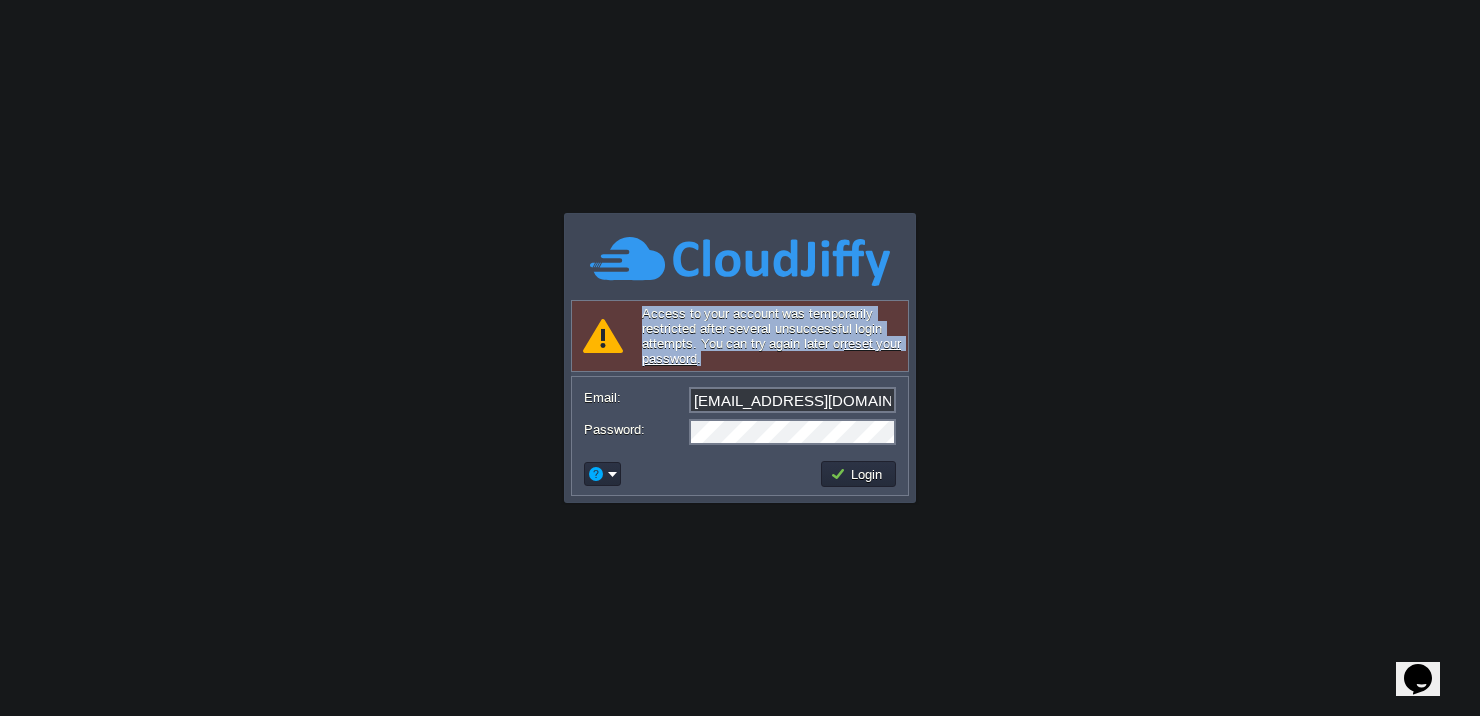 drag, startPoint x: 775, startPoint y: 362, endPoint x: 632, endPoint y: 318, distance: 149.61618 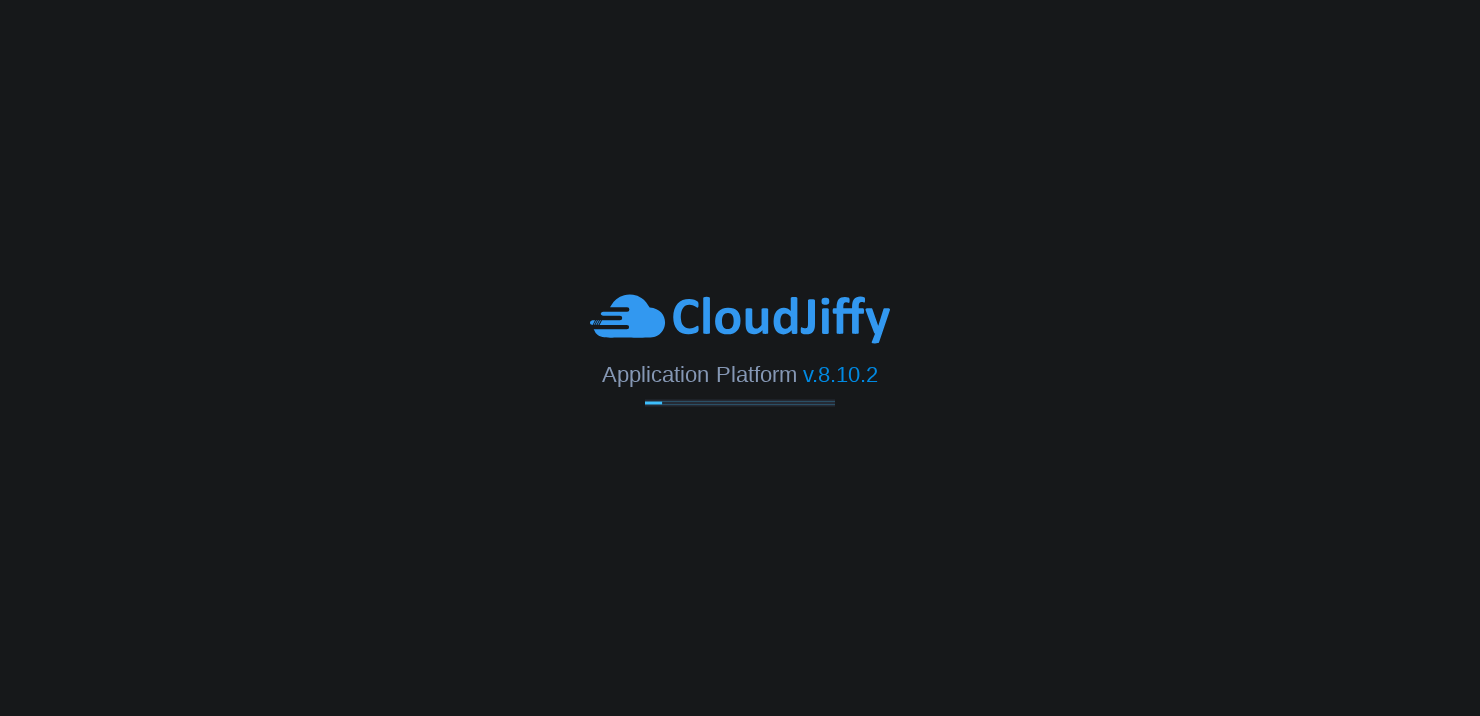 scroll, scrollTop: 0, scrollLeft: 0, axis: both 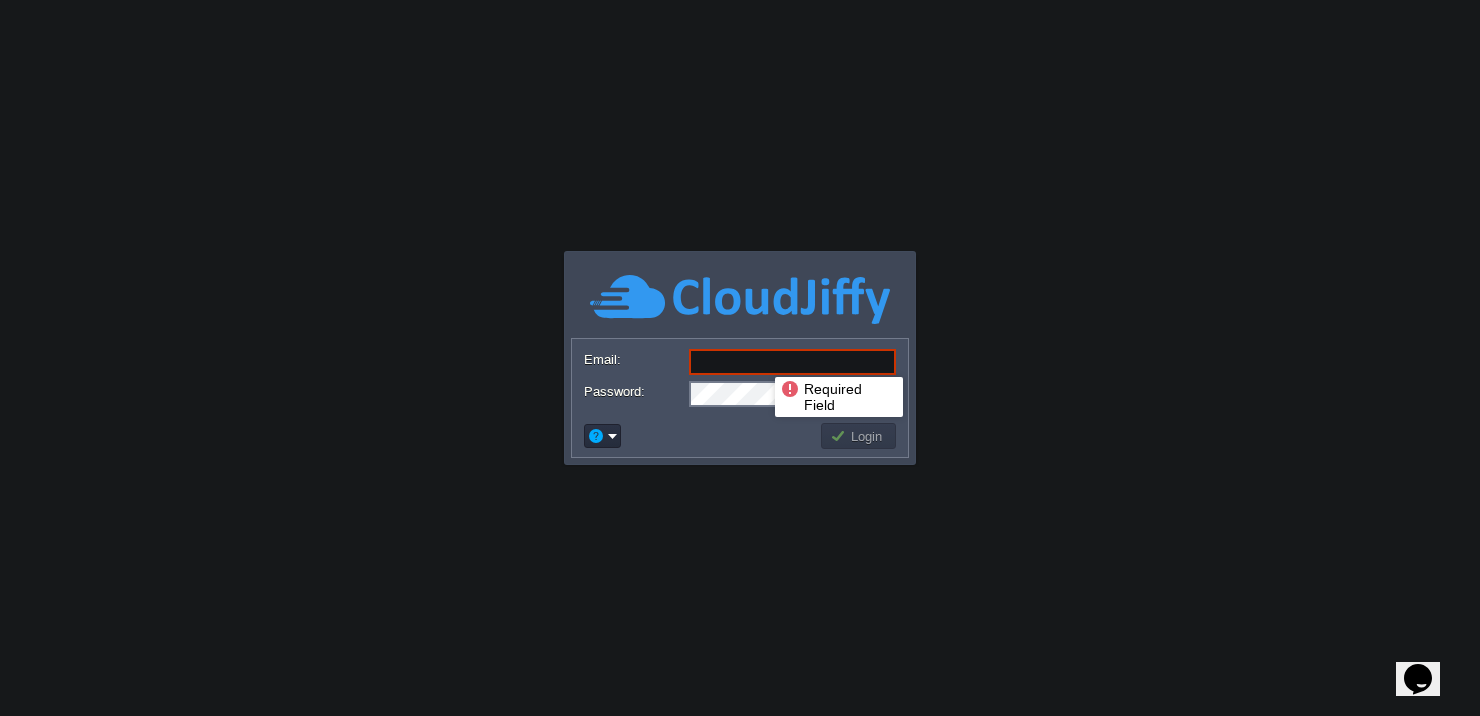 click on "Email:" at bounding box center [792, 362] 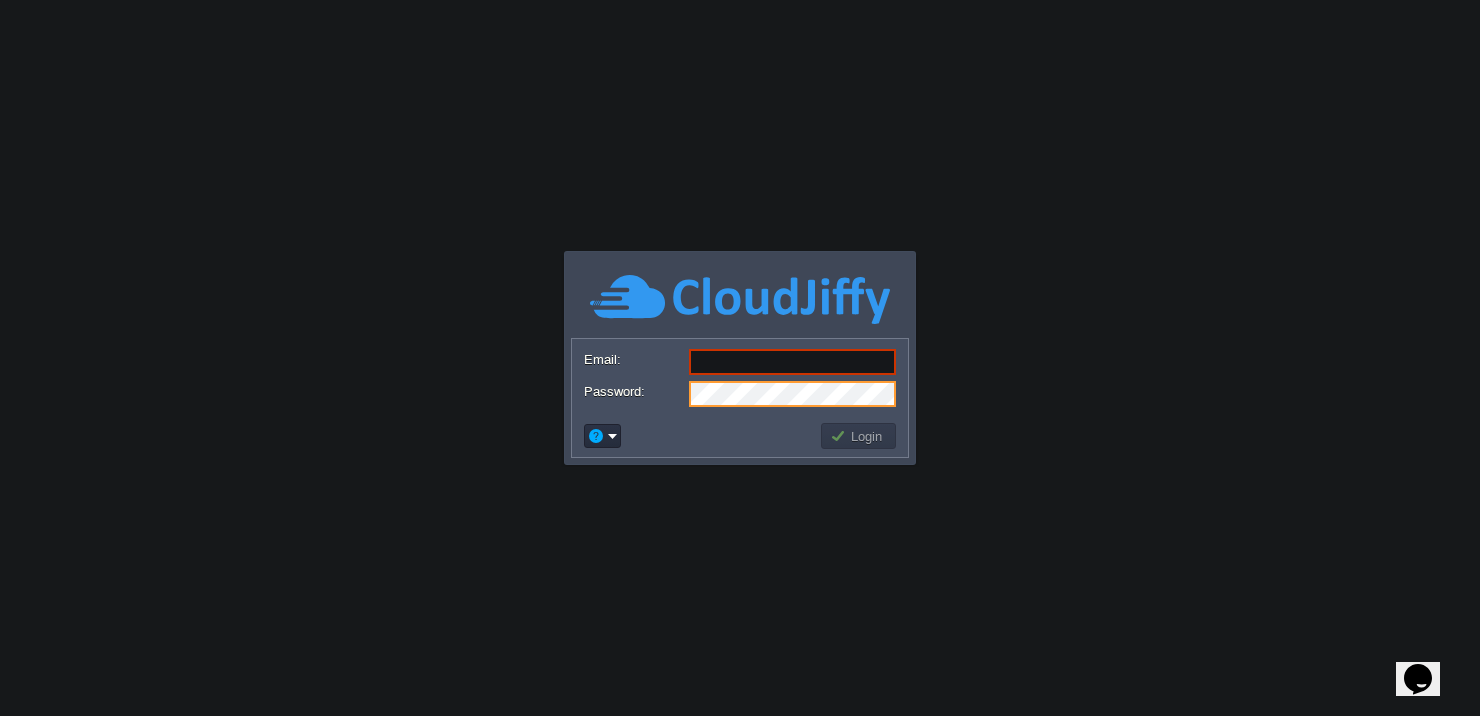 click on "Email:" at bounding box center [792, 362] 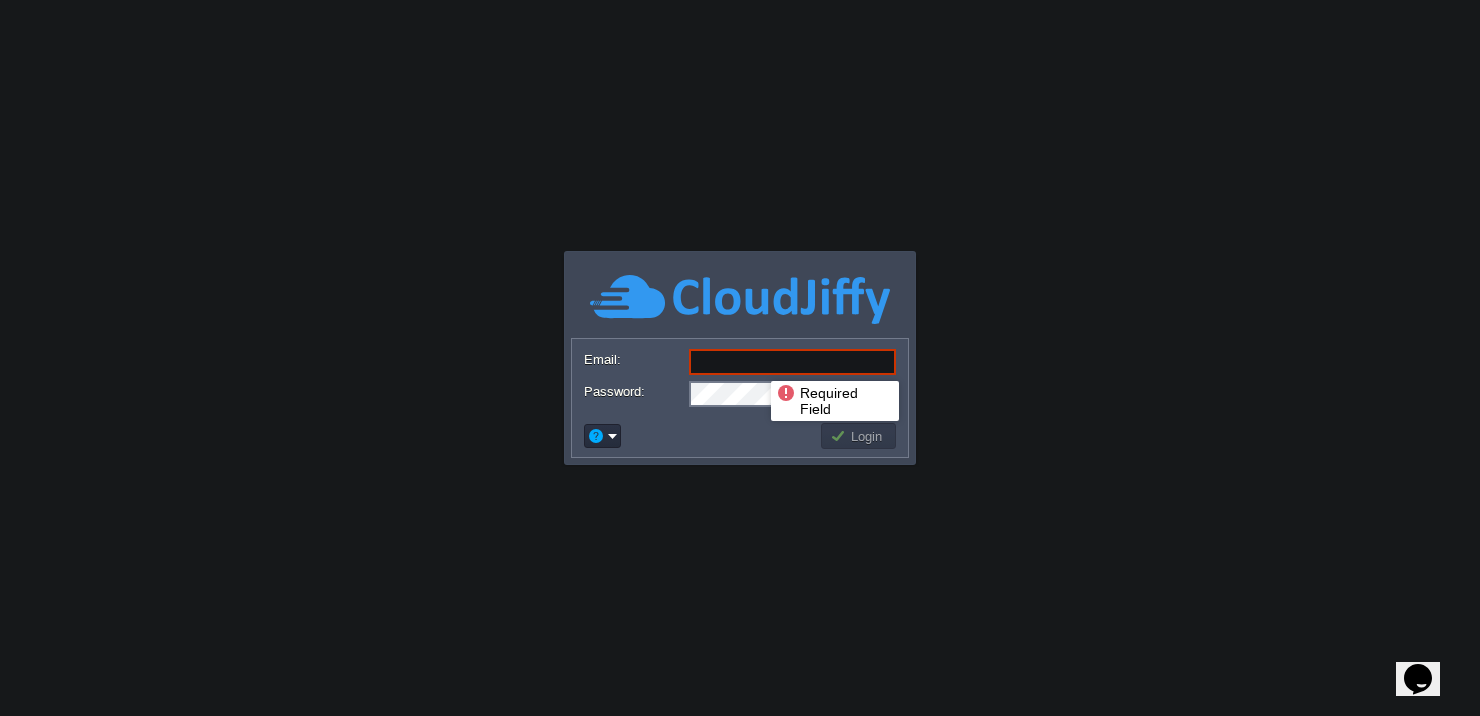 paste on "[EMAIL_ADDRESS][DOMAIN_NAME]" 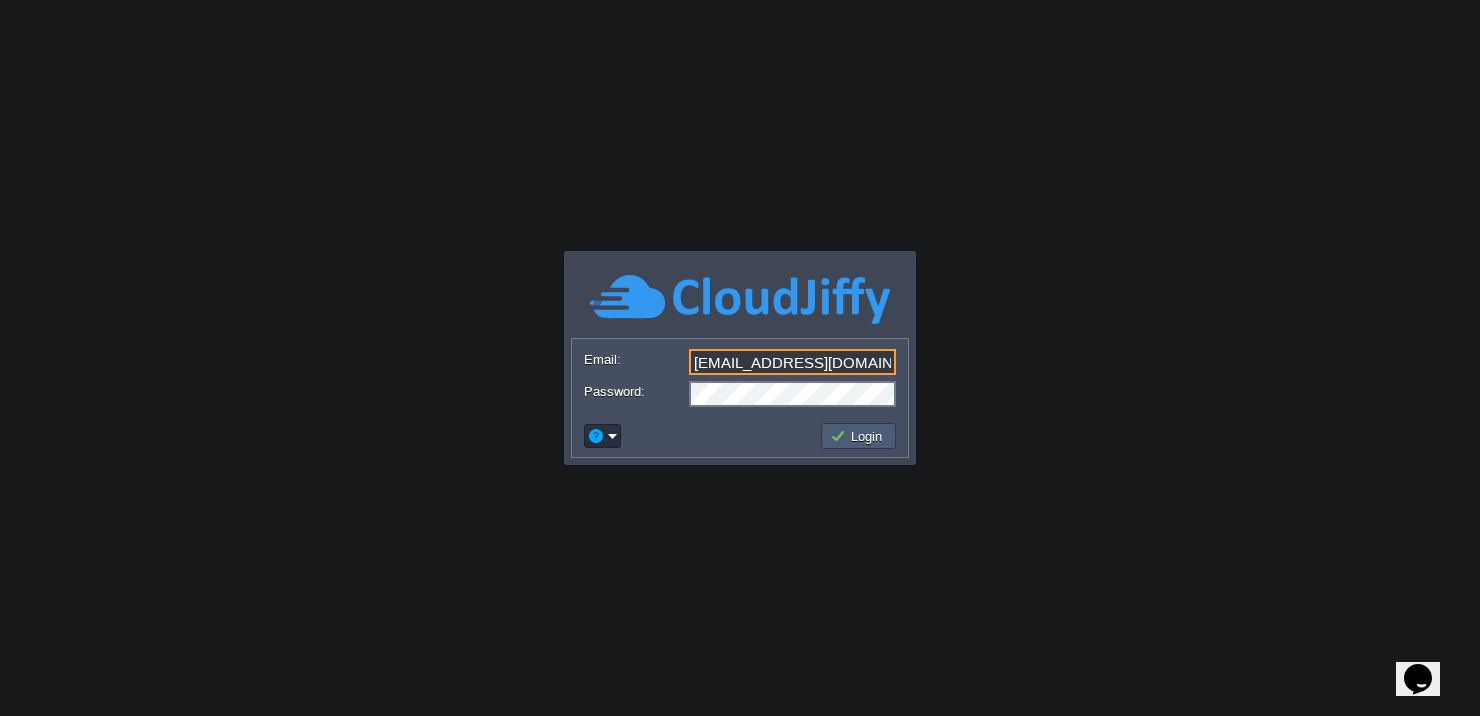 type on "[EMAIL_ADDRESS][DOMAIN_NAME]" 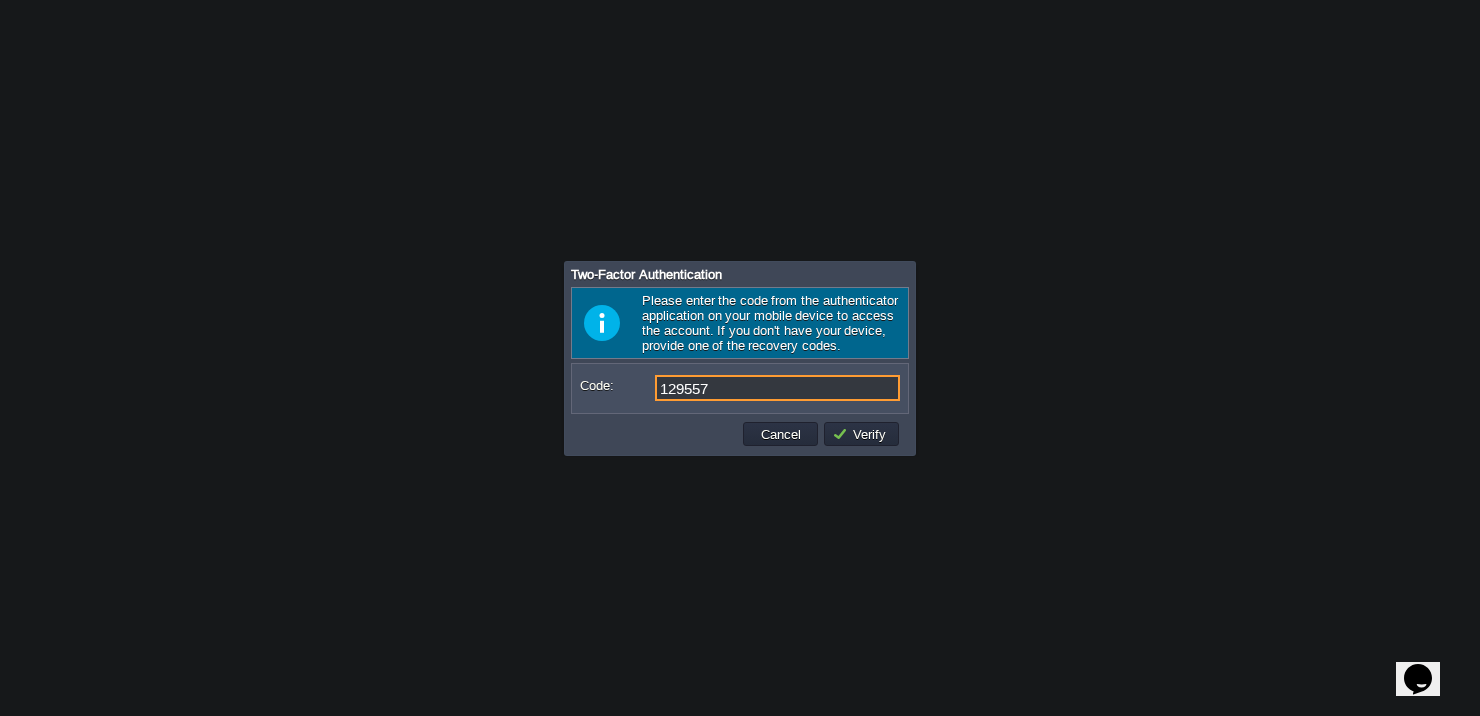 type on "129557" 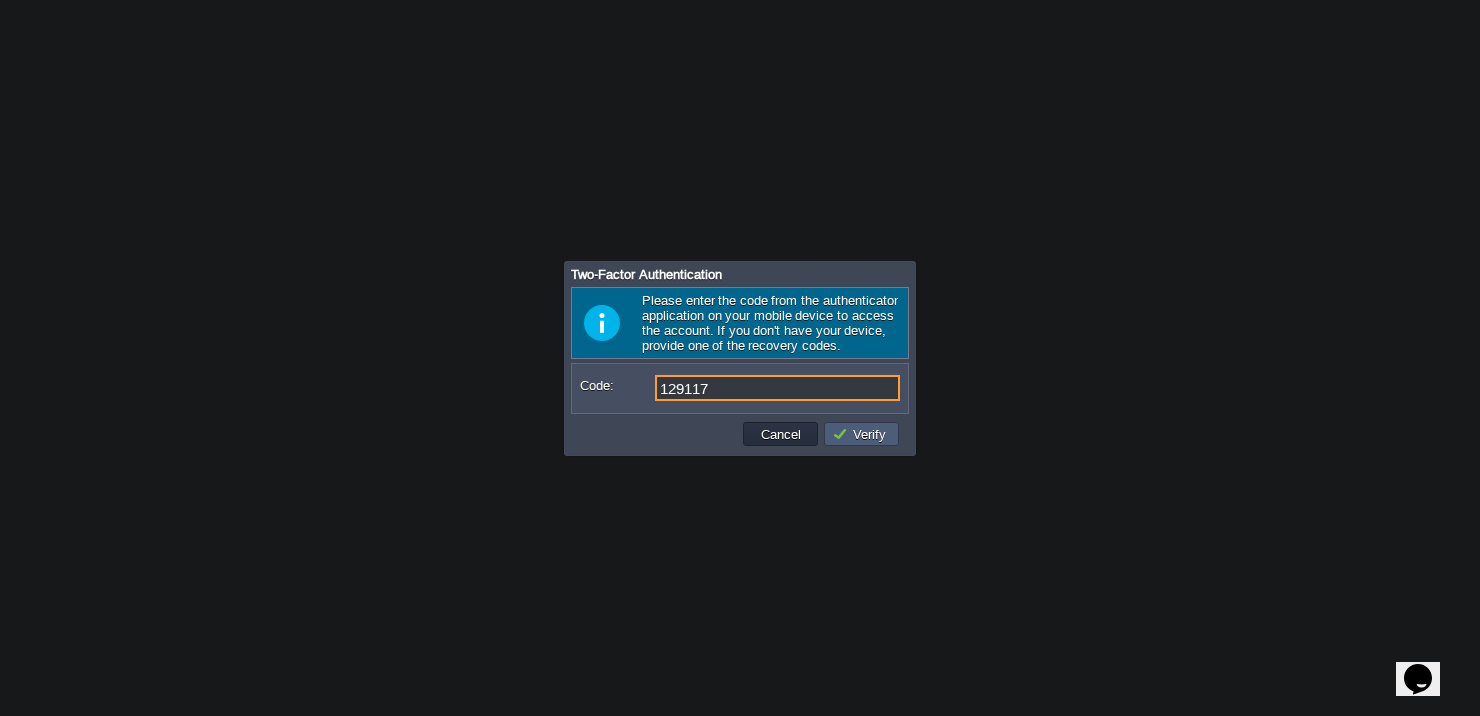 type on "129117" 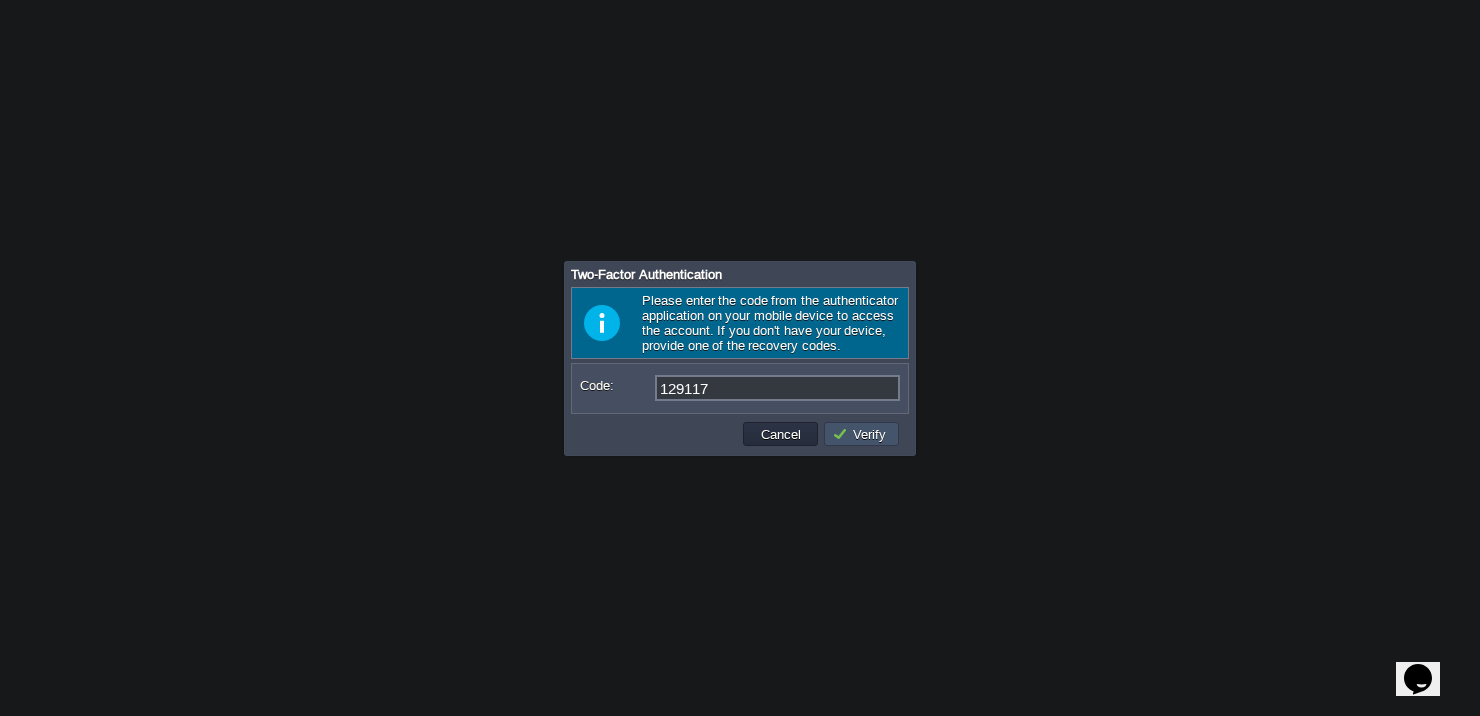 click on "Verify" at bounding box center [862, 434] 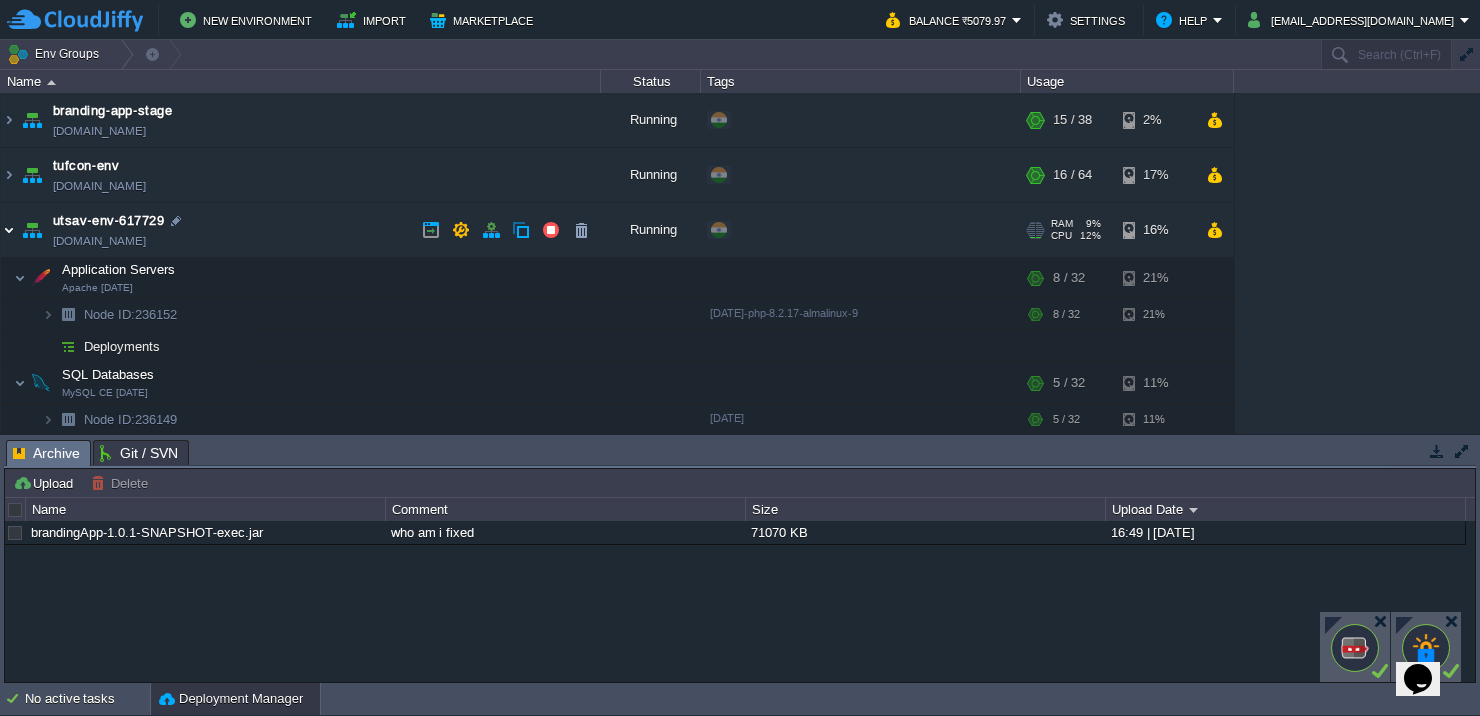 click at bounding box center [9, 230] 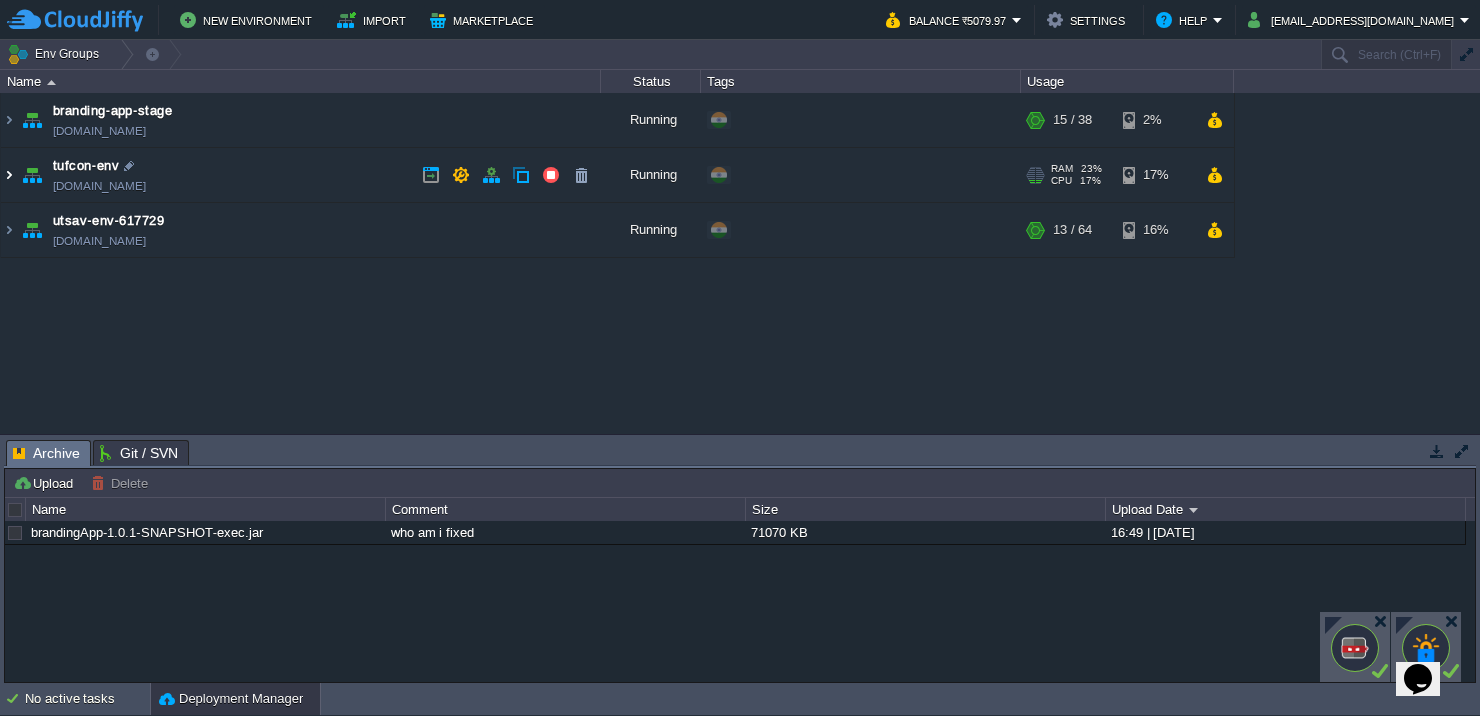 click at bounding box center (9, 175) 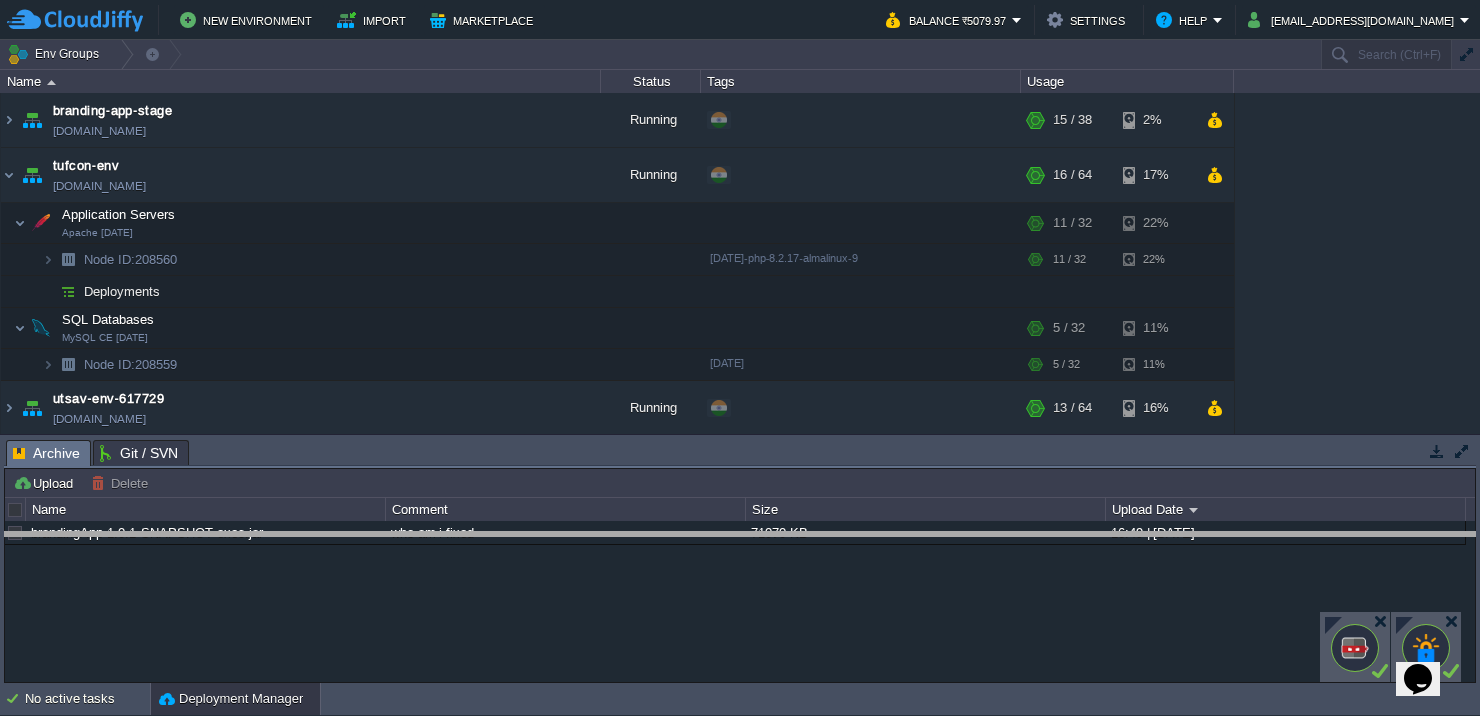 drag, startPoint x: 1052, startPoint y: 459, endPoint x: 1054, endPoint y: 551, distance: 92.021736 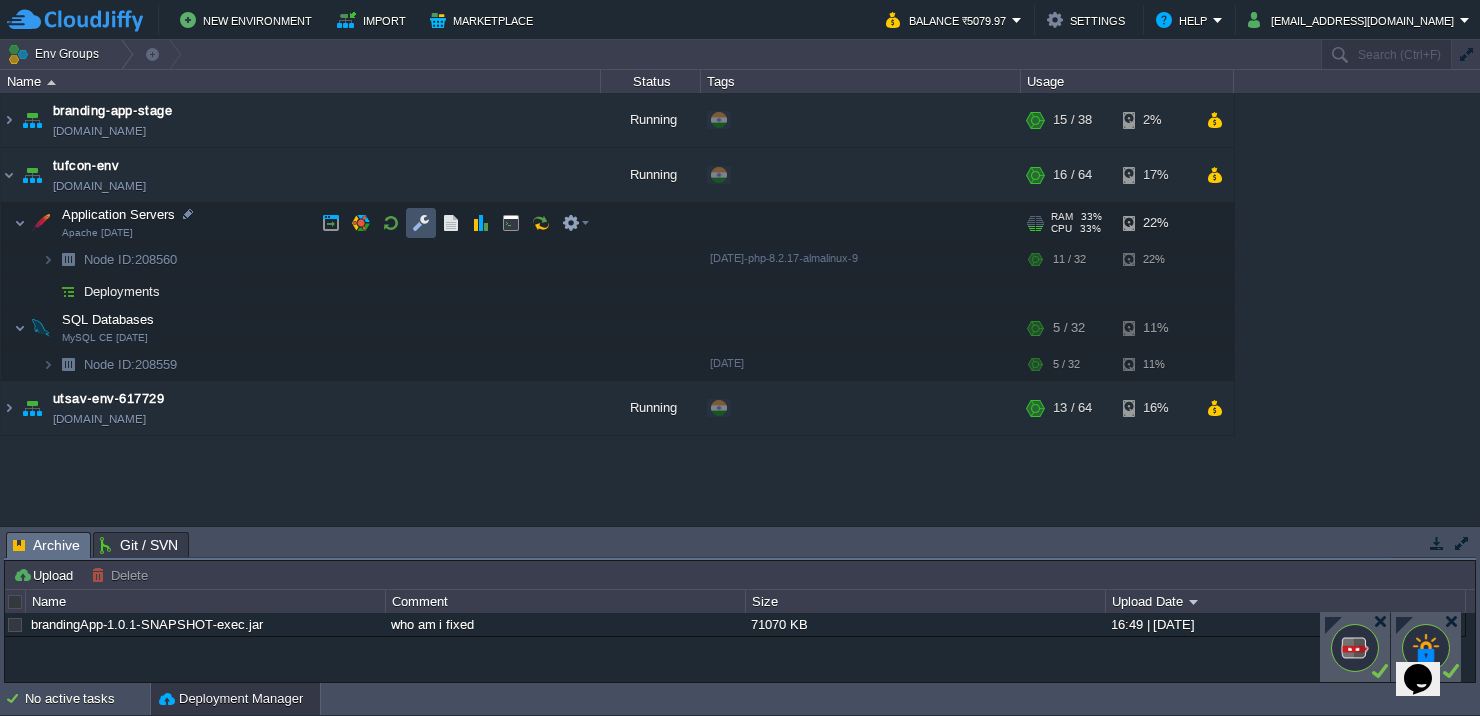 click at bounding box center [421, 223] 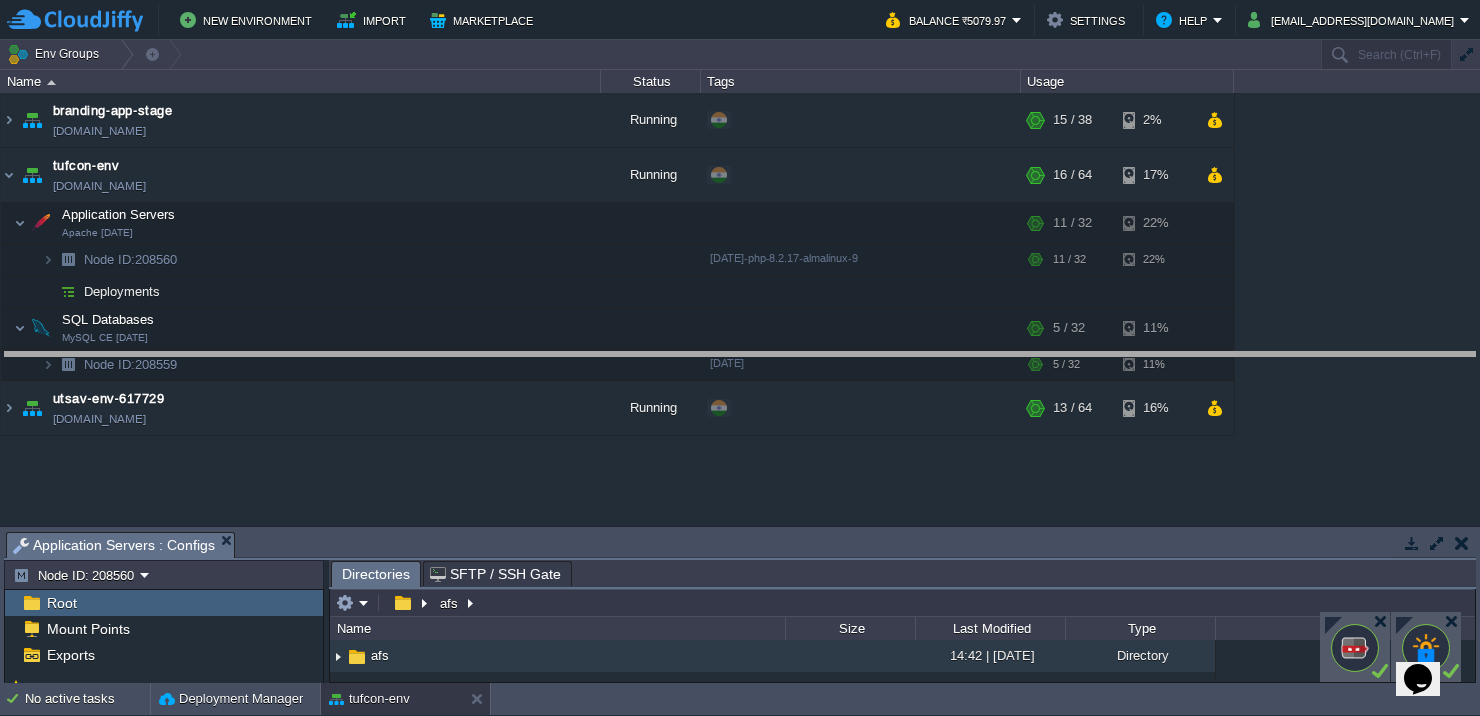 drag, startPoint x: 739, startPoint y: 555, endPoint x: 726, endPoint y: 375, distance: 180.46883 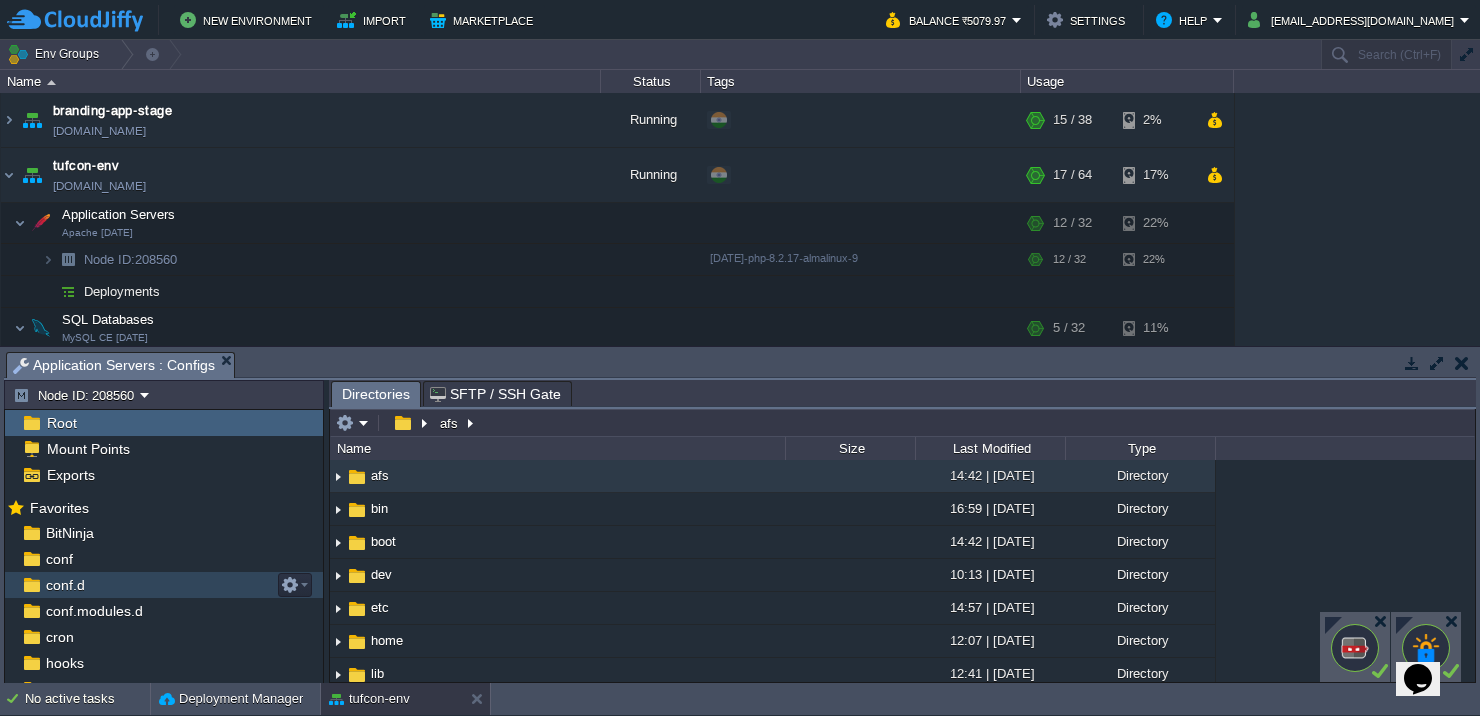 click on "conf.d" at bounding box center [65, 585] 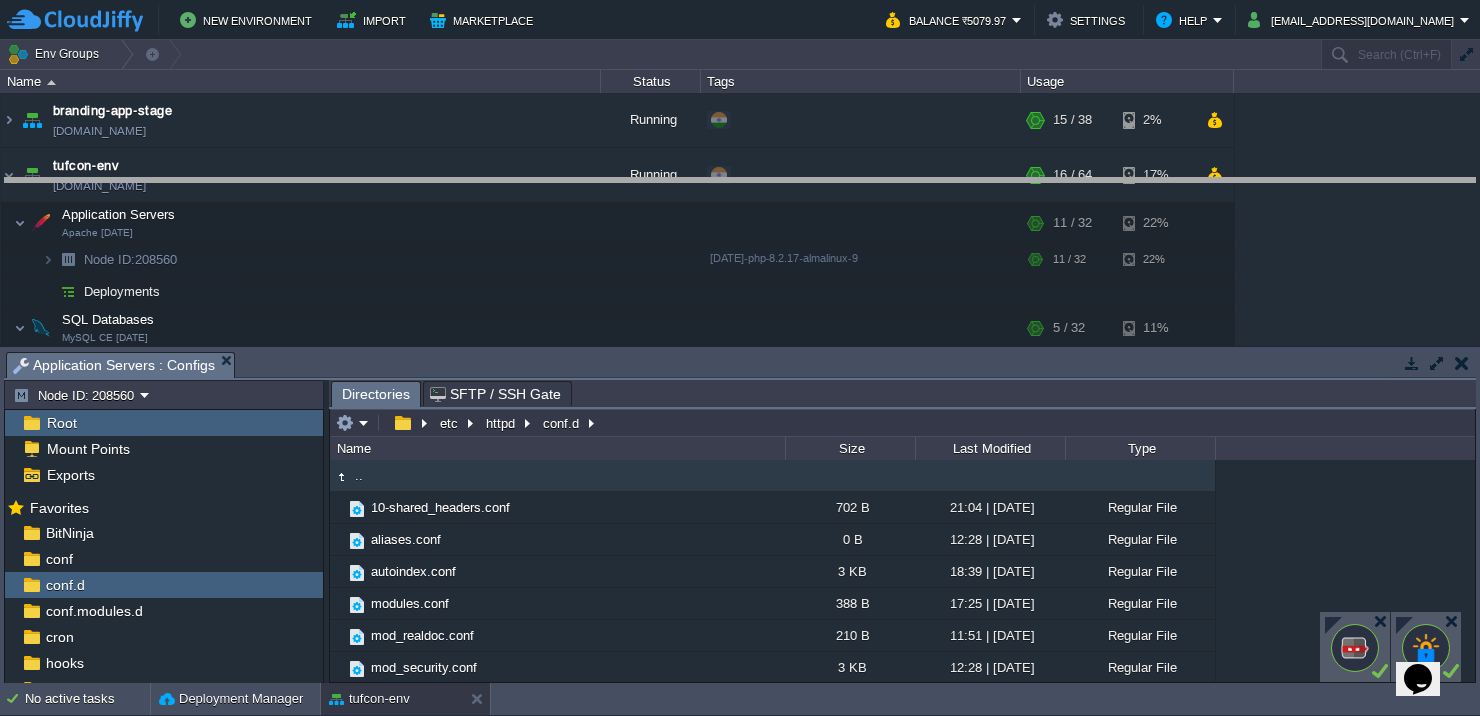 drag, startPoint x: 884, startPoint y: 372, endPoint x: 867, endPoint y: 191, distance: 181.79659 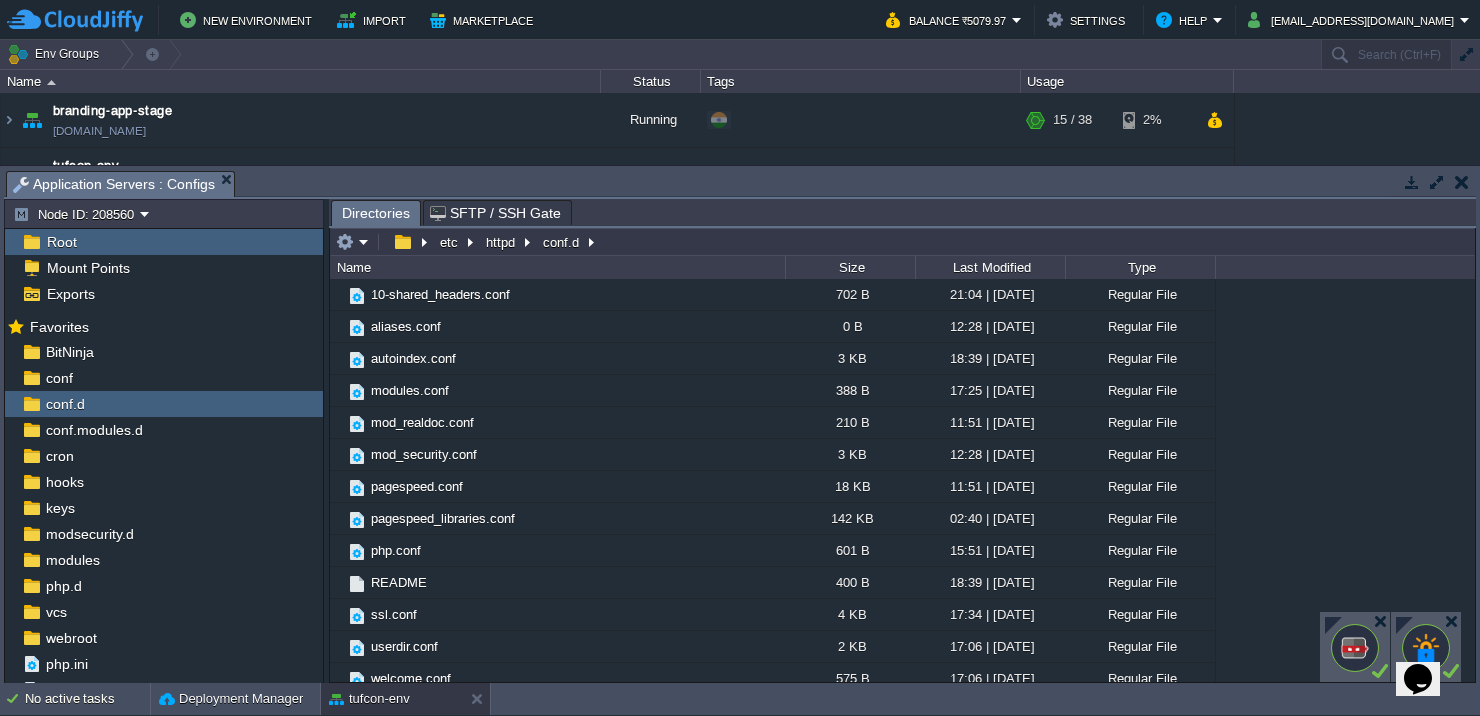 scroll, scrollTop: 41, scrollLeft: 0, axis: vertical 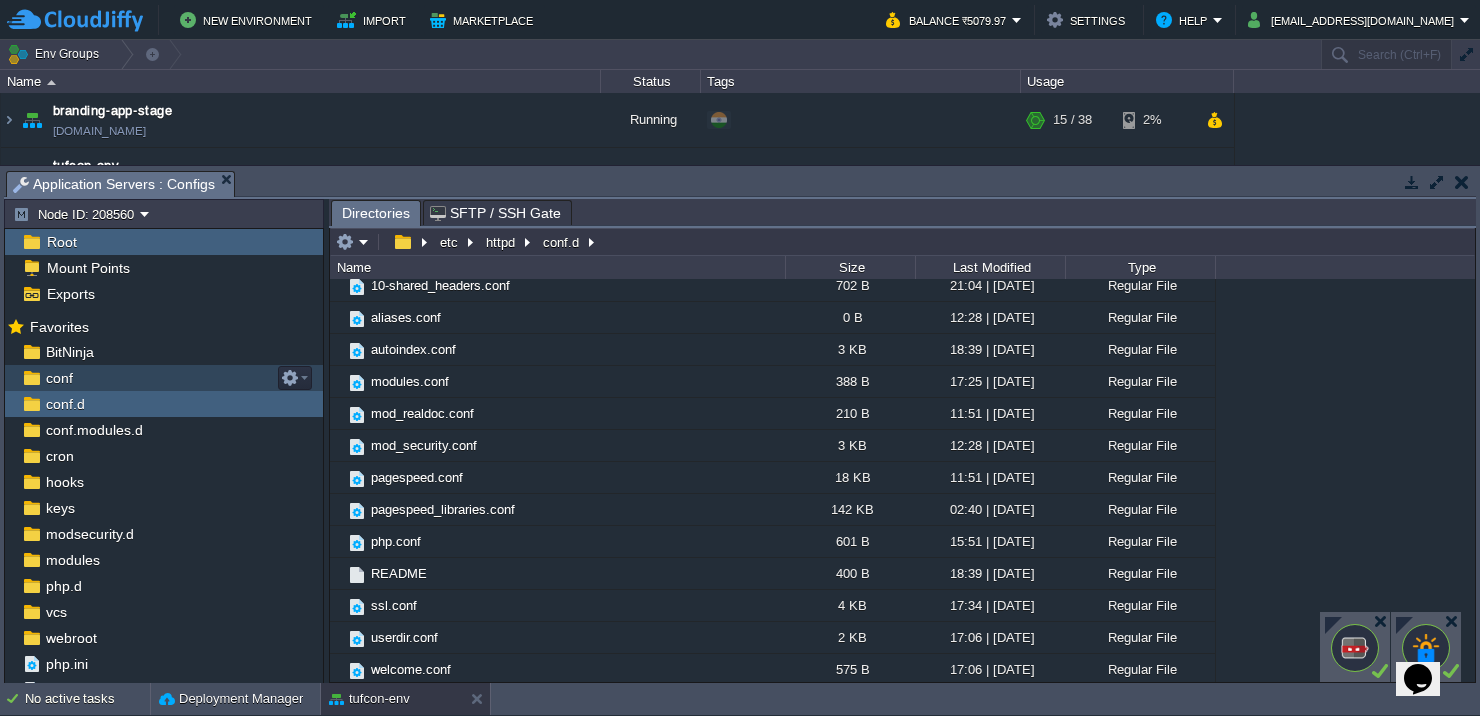 click on "conf" at bounding box center (164, 378) 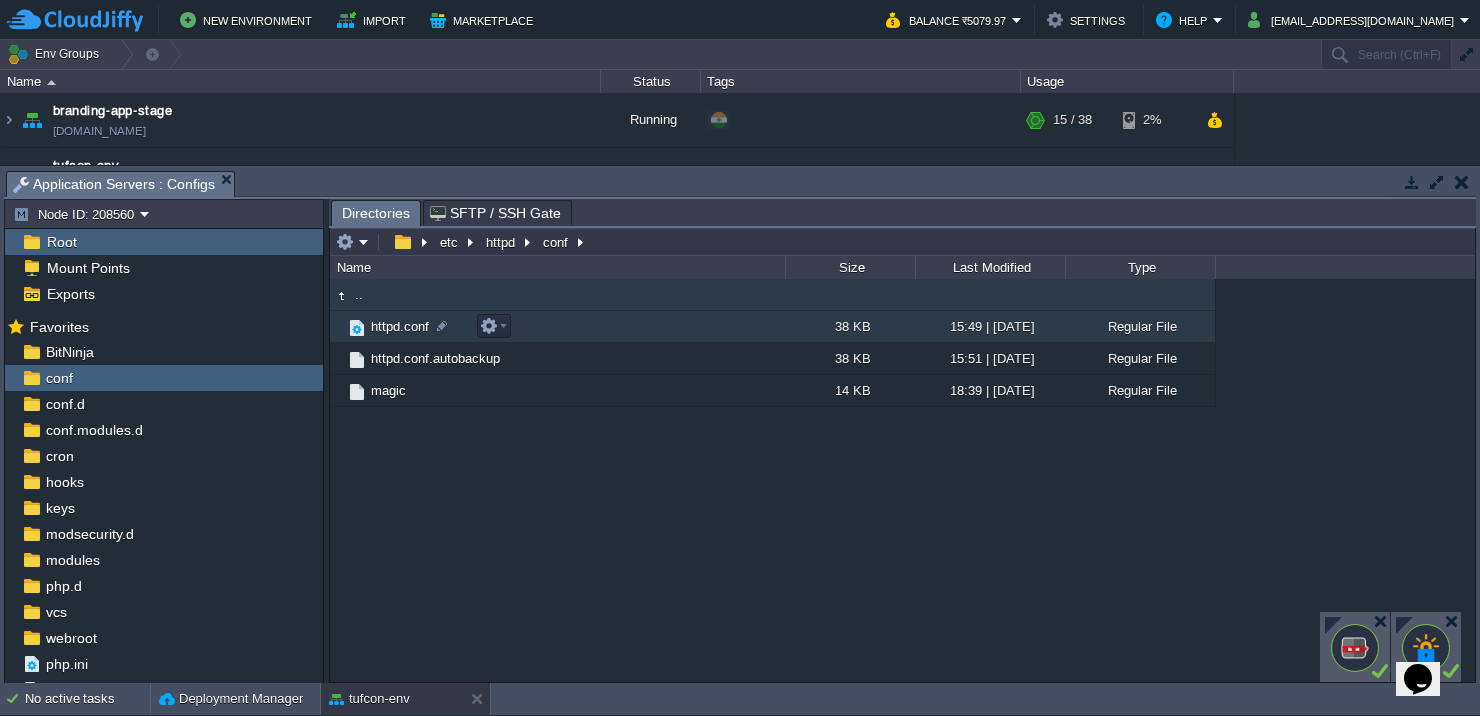 click on "httpd.conf" at bounding box center (400, 326) 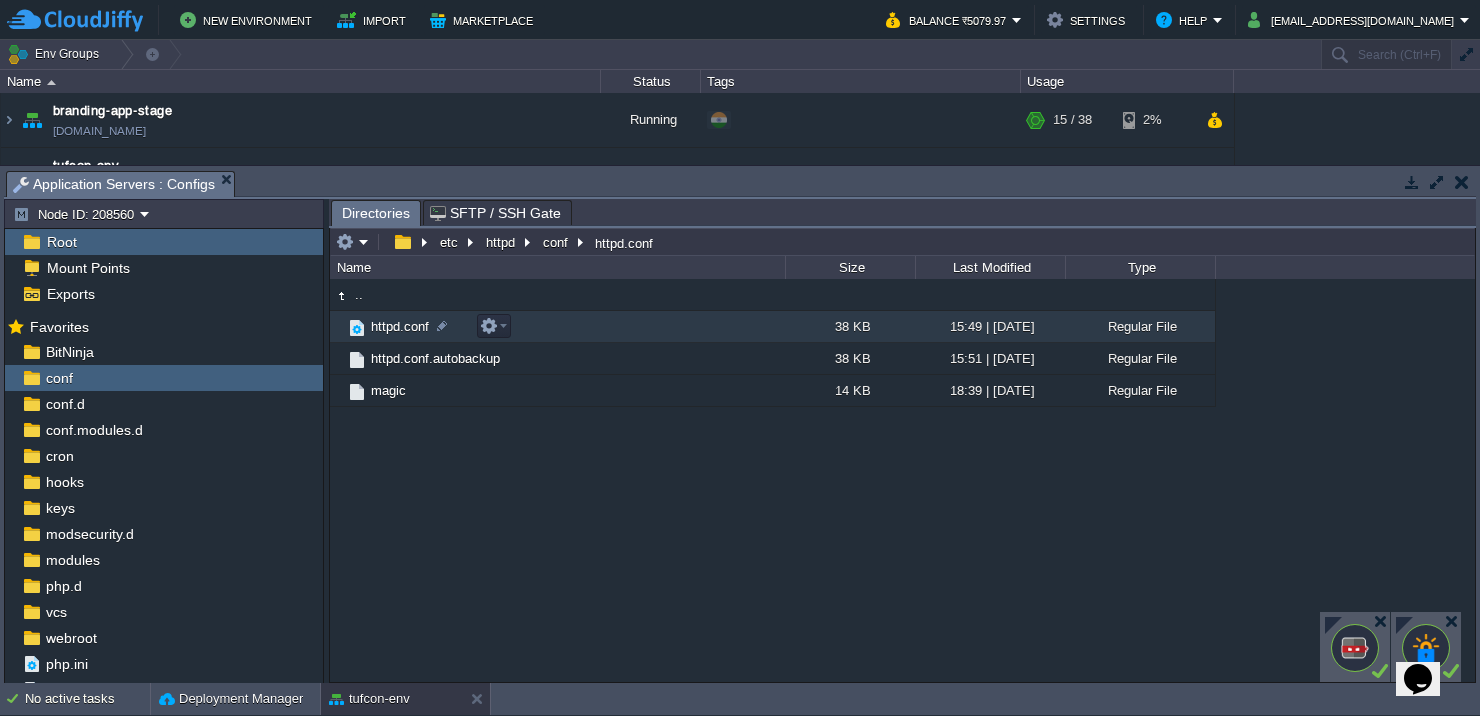 click on "httpd.conf" at bounding box center (400, 326) 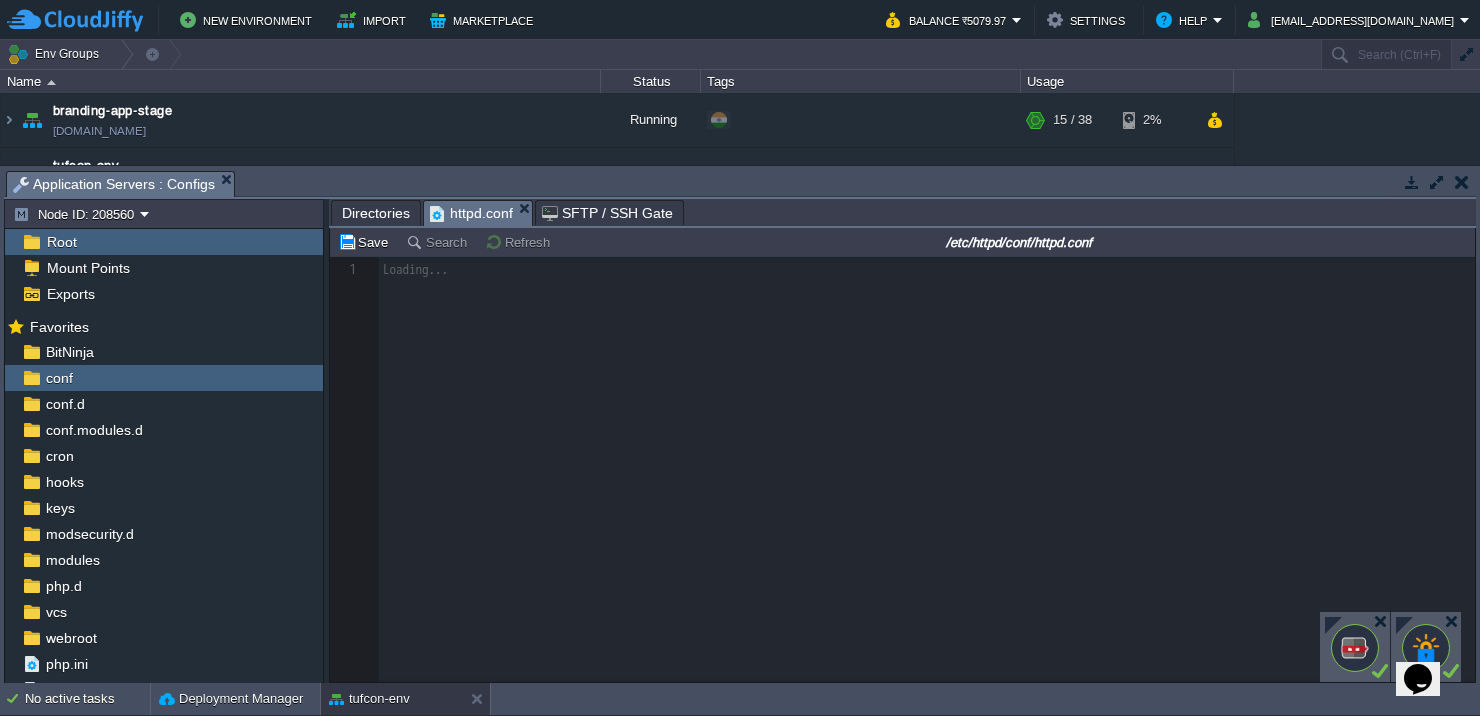 scroll, scrollTop: 6, scrollLeft: 0, axis: vertical 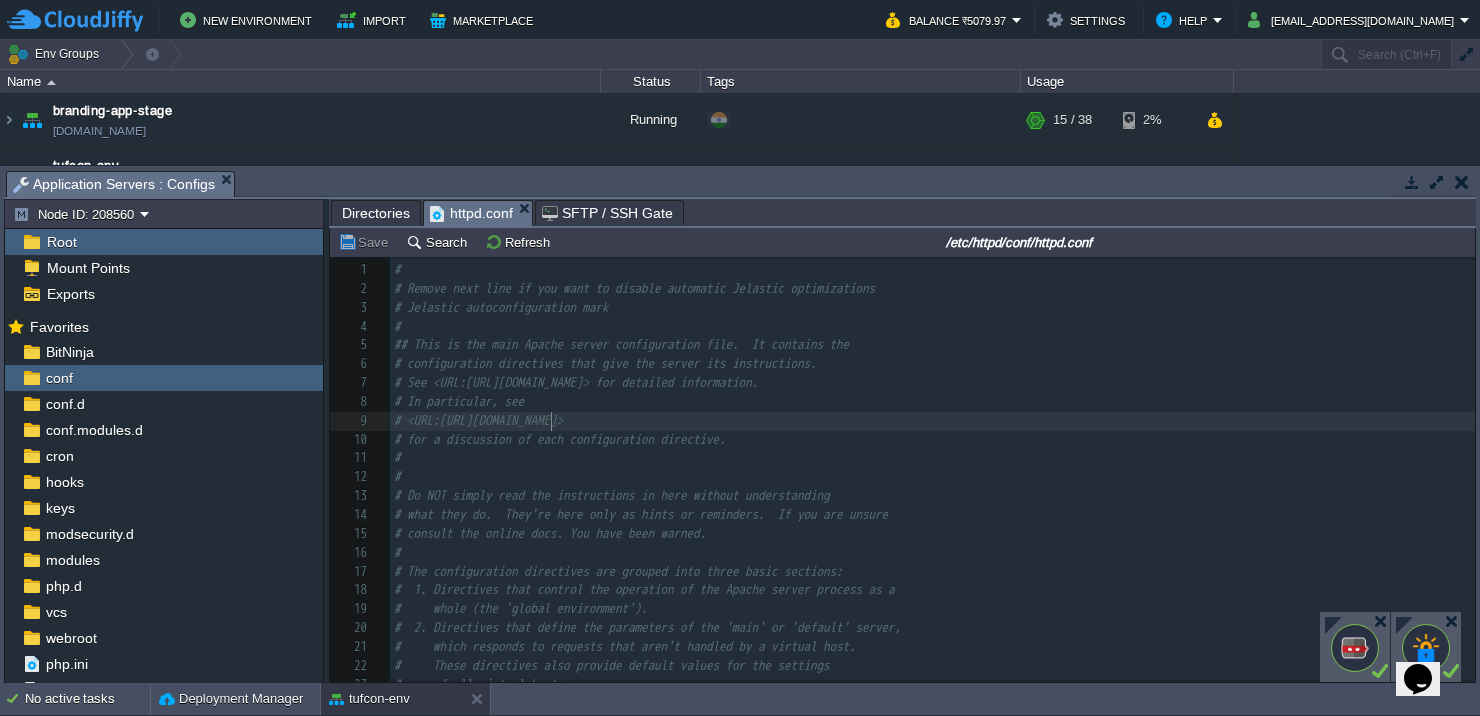 click on "1140   1 # 2 # Remove next line if you want to disable automatic Jelastic optimizations  3 # Jelastic autoconfiguration mark 4 # 5 ## This is the main Apache server configuration file.  It contains the 6 # configuration directives that give the server its instructions. 7 # See <URL:[URL][DOMAIN_NAME]> for detailed information. 8 # In particular, see 9 # <URL:[URL][DOMAIN_NAME]> 10 # for a discussion of each configuration directive. 11 # 12 # 13 # Do NOT simply read the instructions in here without understanding 14 # what they do.  They're here only as hints or reminders.  If you are unsure 15 # consult the online docs. You have been warned.   16 # 17 # The configuration directives are grouped into three basic sections: 18 #  1. Directives that control the operation of the Apache server process as a 19 #     whole (the 'global environment'). 20 #  2. Directives that define the parameters of the 'main' or 'default' server, 21 22 23 24 25 26 27 # 28 29 30 31 32" at bounding box center (932, 562) 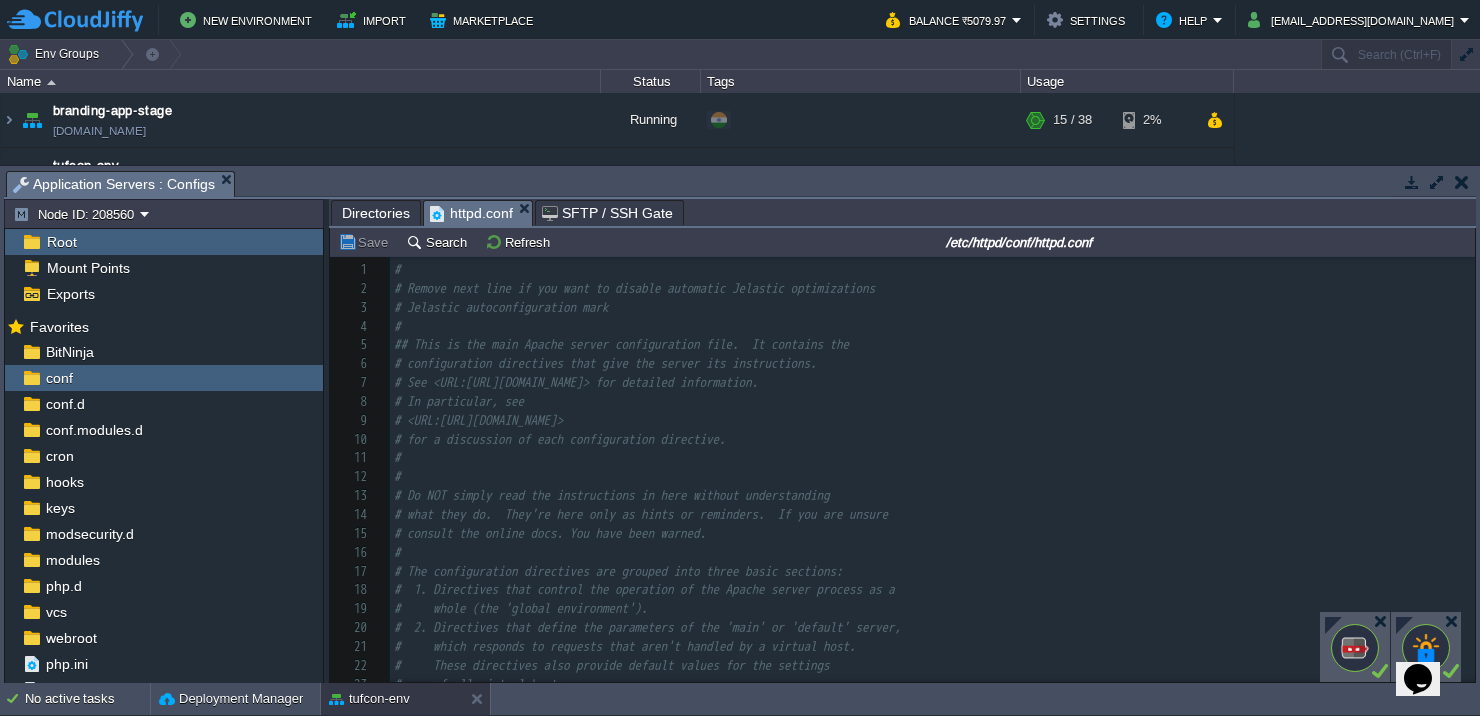 scroll, scrollTop: 125, scrollLeft: 0, axis: vertical 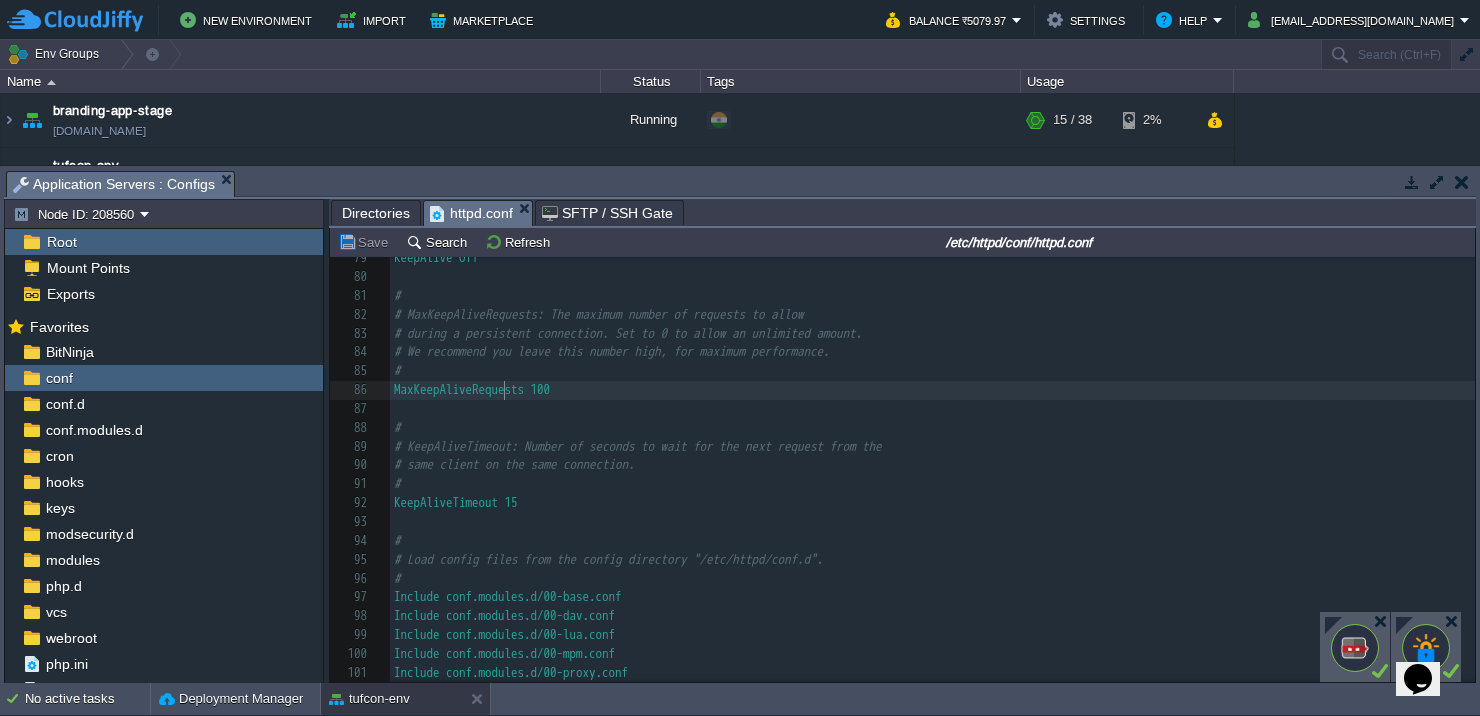 click on "1140   61 # 62 ServerRoot "/etc/httpd" 63 ​ 64 # 65 # PidFile: The file in which the server should record its process 66 # identification number when it starts. 67 # 68 PidFile run/[DOMAIN_NAME] 69 ​ 70 # 71 # Timeout: The number of seconds before receives and sends time out. 72 # 73 Timeout 120 74 ​ 75 # 76 # KeepAlive: Whether or not to allow persistent connections (more than 77 # one request per connection). Set to "Off" to deactivate. 78 # 79 KeepAlive Off 80 ​ 81 # 82 # MaxKeepAliveRequests: The maximum number of requests to allow 83 # during a persistent connection. Set to 0 to allow an unlimited amount. 84 # We recommend you leave this number high, for maximum performance. 85 # 86 MaxKeepAliveRequests 100 87 ​ 88 # 89 # KeepAliveTimeout: Number of seconds to wait for the next request from the 90 # same client on the same connection. 91 # 92 KeepAliveTimeout 15 93 ​ 94 # 95 # Load config files from the config directory "/etc/httpd/conf.d". 96 # 97 Include conf.modules.d/00-base.conf 98 99 100" at bounding box center (932, 381) 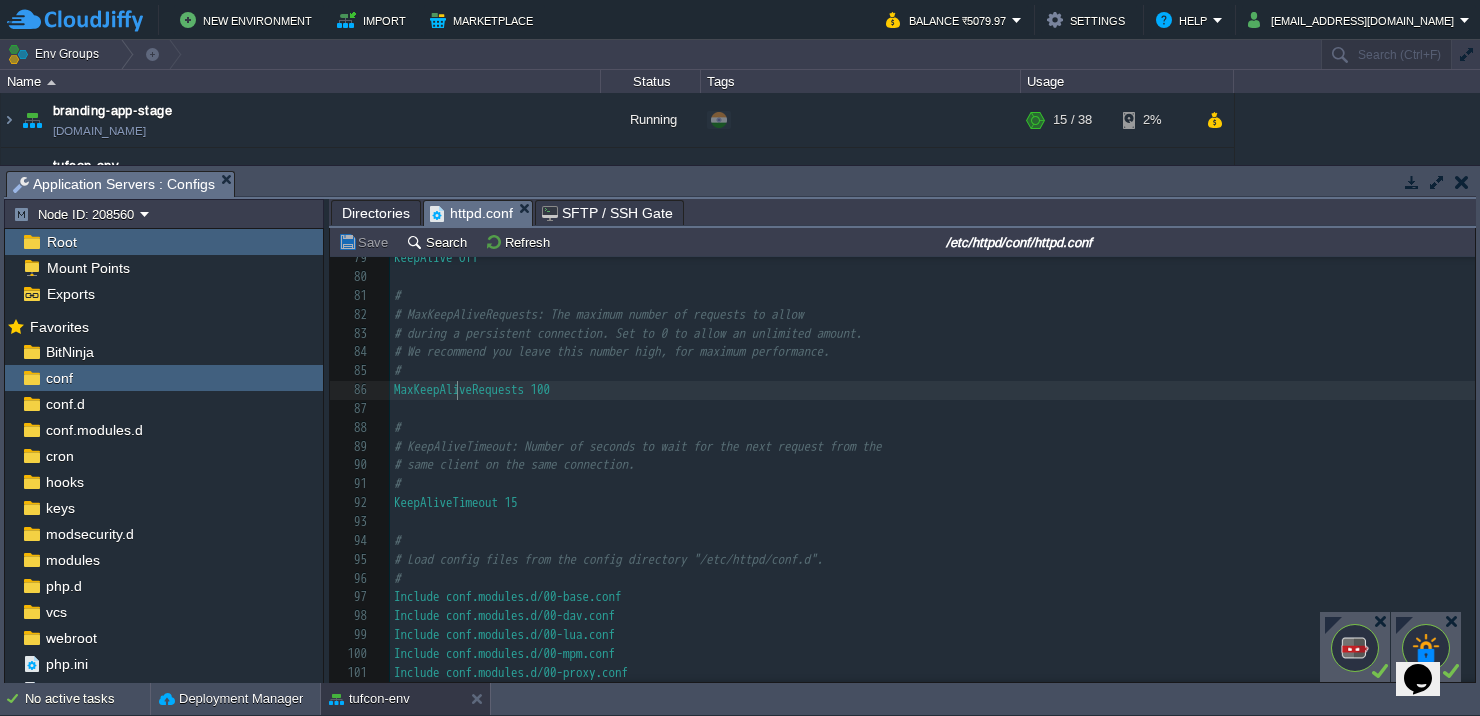 click on "x   61 # 62 ServerRoot "/etc/httpd" 63 ​ 64 # 65 # PidFile: The file in which the server should record its process 66 # identification number when it starts. 67 # 68 PidFile run/[DOMAIN_NAME] 69 ​ 70 # 71 # Timeout: The number of seconds before receives and sends time out. 72 # 73 Timeout 120 74 ​ 75 # 76 # KeepAlive: Whether or not to allow persistent connections (more than 77 # one request per connection). Set to "Off" to deactivate. 78 # 79 KeepAlive Off 80 ​ 81 # 82 # MaxKeepAliveRequests: The maximum number of requests to allow 83 # during a persistent connection. Set to 0 to allow an unlimited amount. 84 # We recommend you leave this number high, for maximum performance. 85 # 86 MaxKeepAliveRequests 100 87 ​ 88 # 89 # KeepAliveTimeout: Number of seconds to wait for the next request from the 90 # same client on the same connection. 91 # 92 KeepAliveTimeout 15 93 ​ 94 # 95 # Load config files from the config directory "/etc/httpd/conf.d". 96 # 97 Include conf.modules.d/00-base.conf 98 99 100 101" at bounding box center [932, 381] 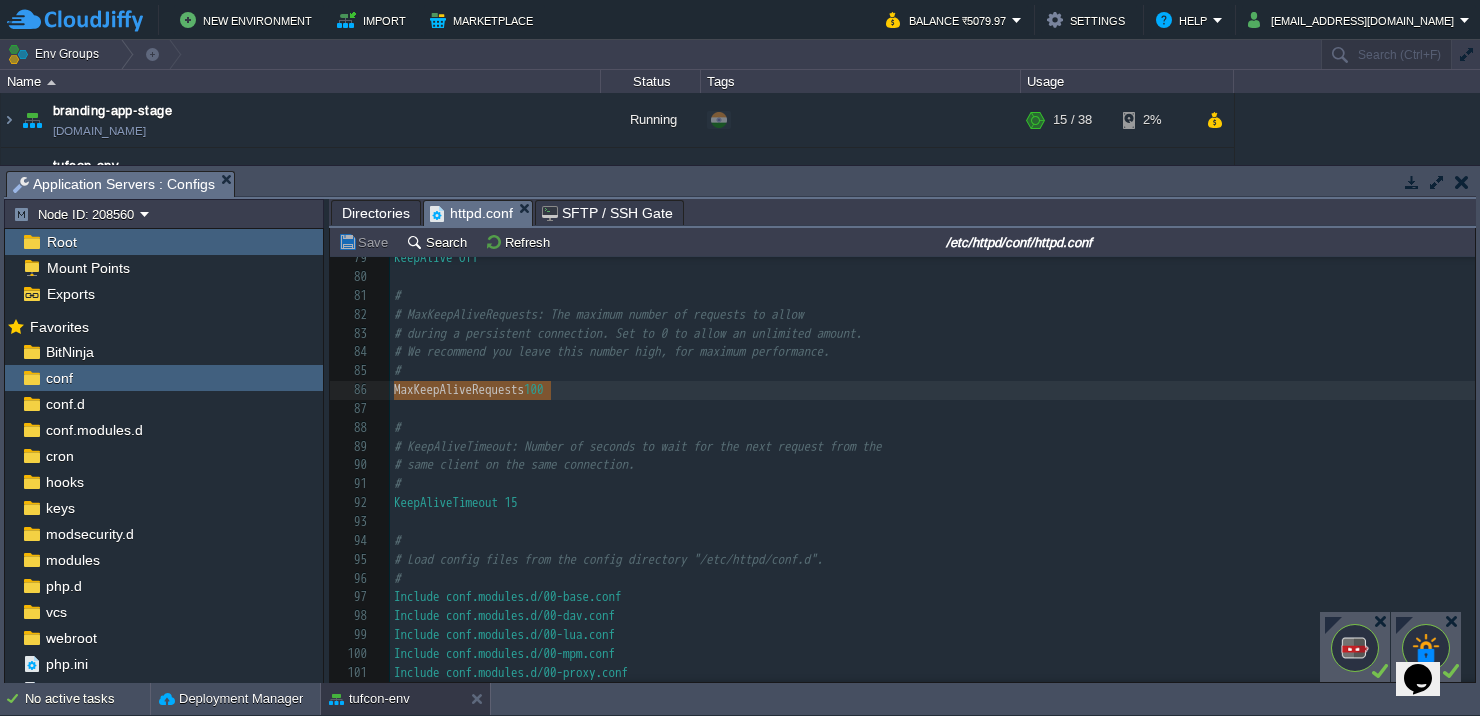 click on "x 61 # 62 ServerRoot "/etc/httpd" 63 ​ 64 # 65 # PidFile: The file in which the server should record its process 66 # identification number when it starts. 67 # 68 PidFile run/[DOMAIN_NAME] 69 ​ 70 # 71 # Timeout: The number of seconds before receives and sends time out. 72 # 73 Timeout 120 74 ​ 75 # 76 # KeepAlive: Whether or not to allow persistent connections (more than 77 # one request per connection). Set to "Off" to deactivate. 78 # 79 KeepAlive Off 80 ​ 81 # 82 # MaxKeepAliveRequests: The maximum number of requests to allow 83 # during a persistent connection. Set to 0 to allow an unlimited amount. 84 # We recommend you leave this number high, for maximum performance. 85 # 86 MaxKeepAliveRequests  100 87 ​ 88 # 89 # KeepAliveTimeout: Number of seconds to wait for the next request from the 90 # same client on the same connection. 91 # 92 KeepAliveTimeout 15 93 ​ 94 # 95 # Load config files from the config directory "/etc/httpd/conf.d". 96 # 97 Include conf.modules.d/00-base.conf 98 99 100 101" at bounding box center (932, 381) 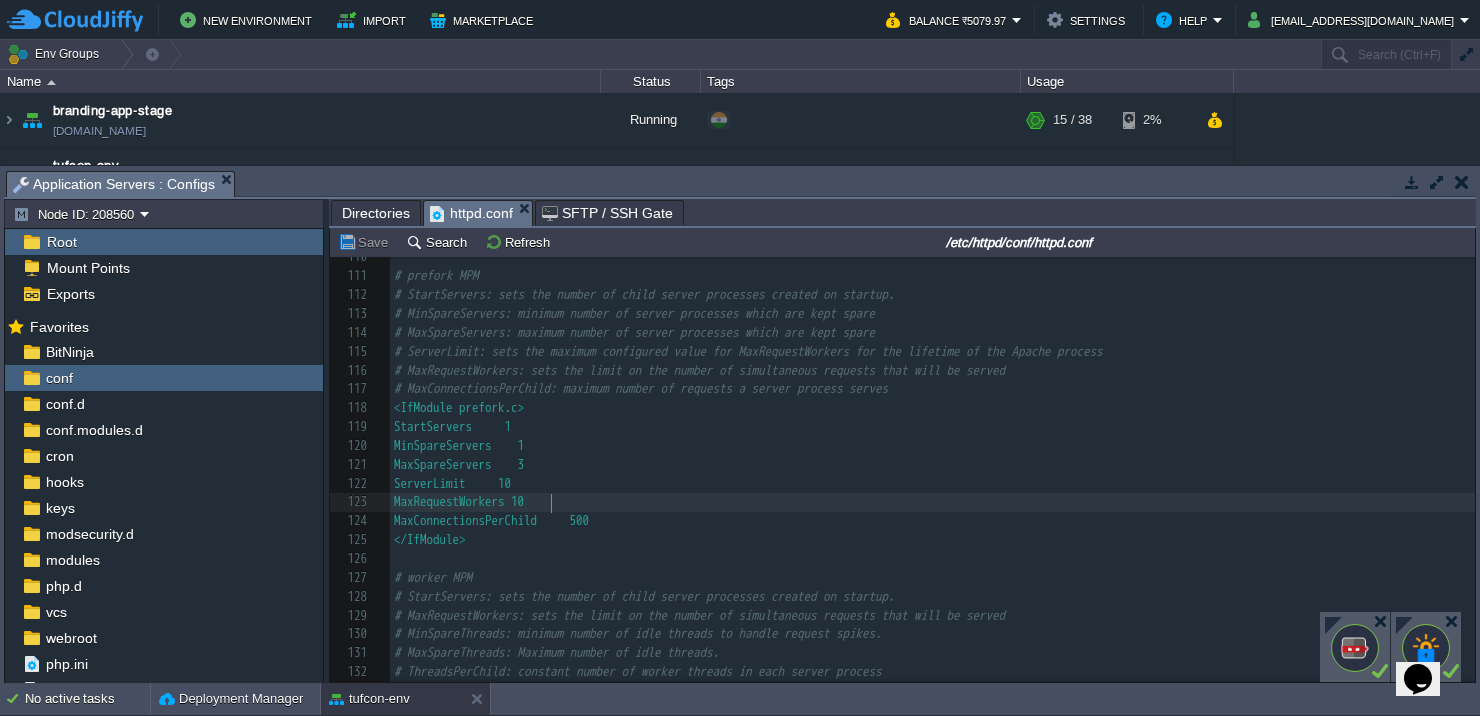 click on "MaxRequestWorkers 10" at bounding box center (932, 502) 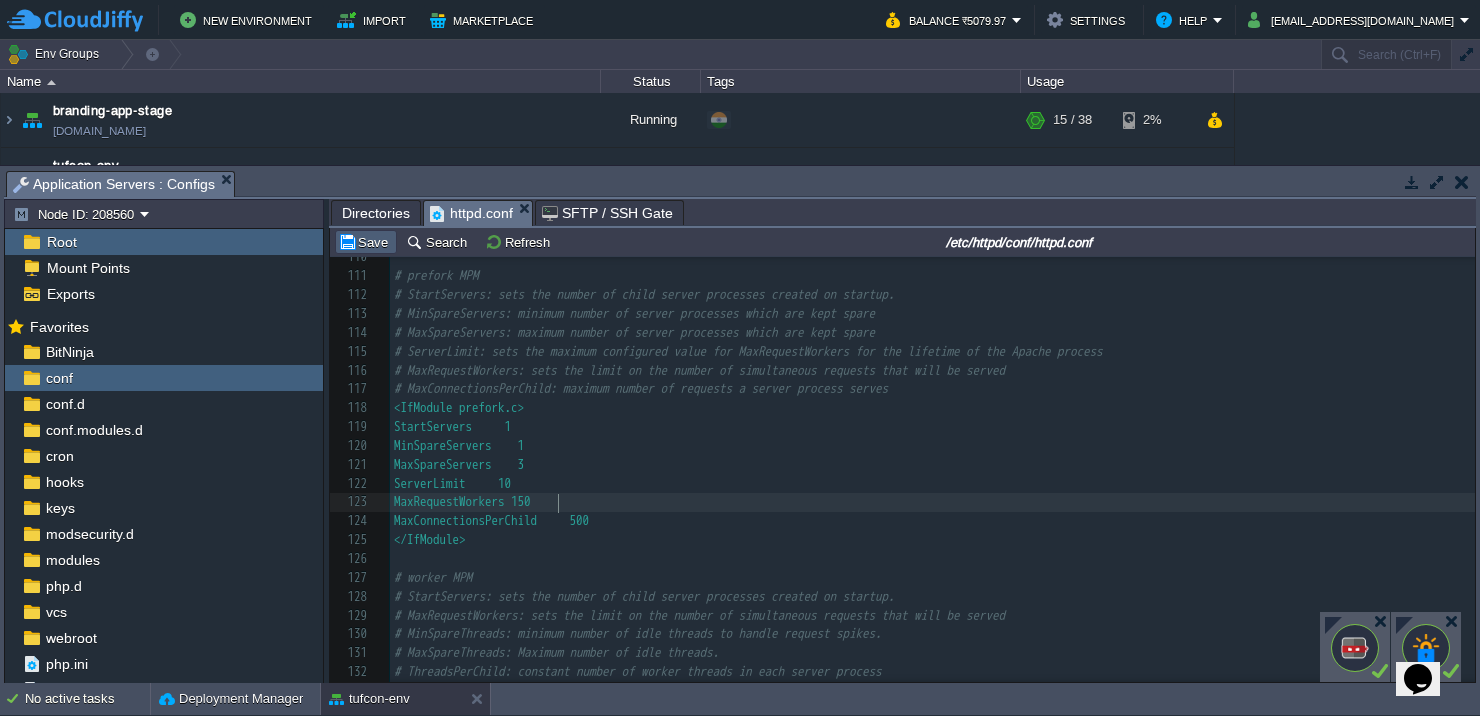 type on "50" 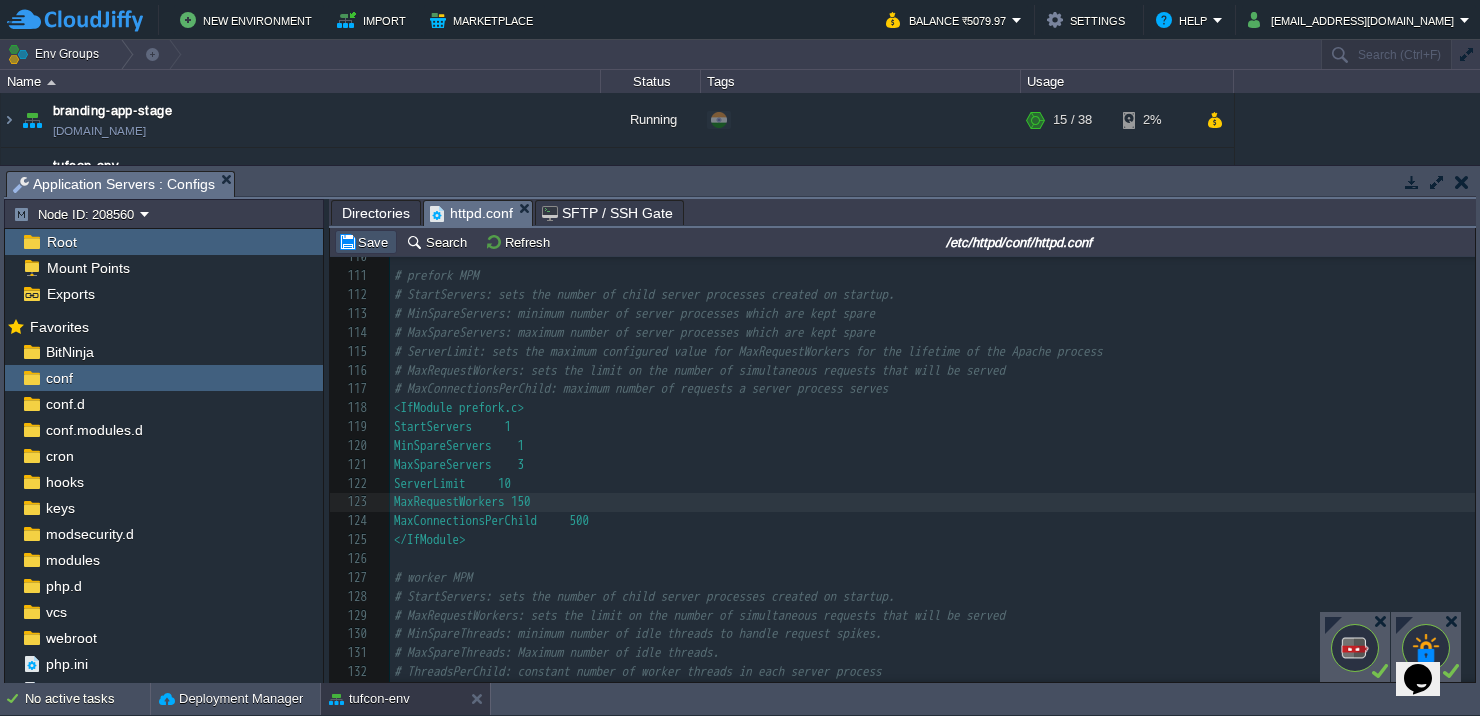 click on "Save" at bounding box center [366, 242] 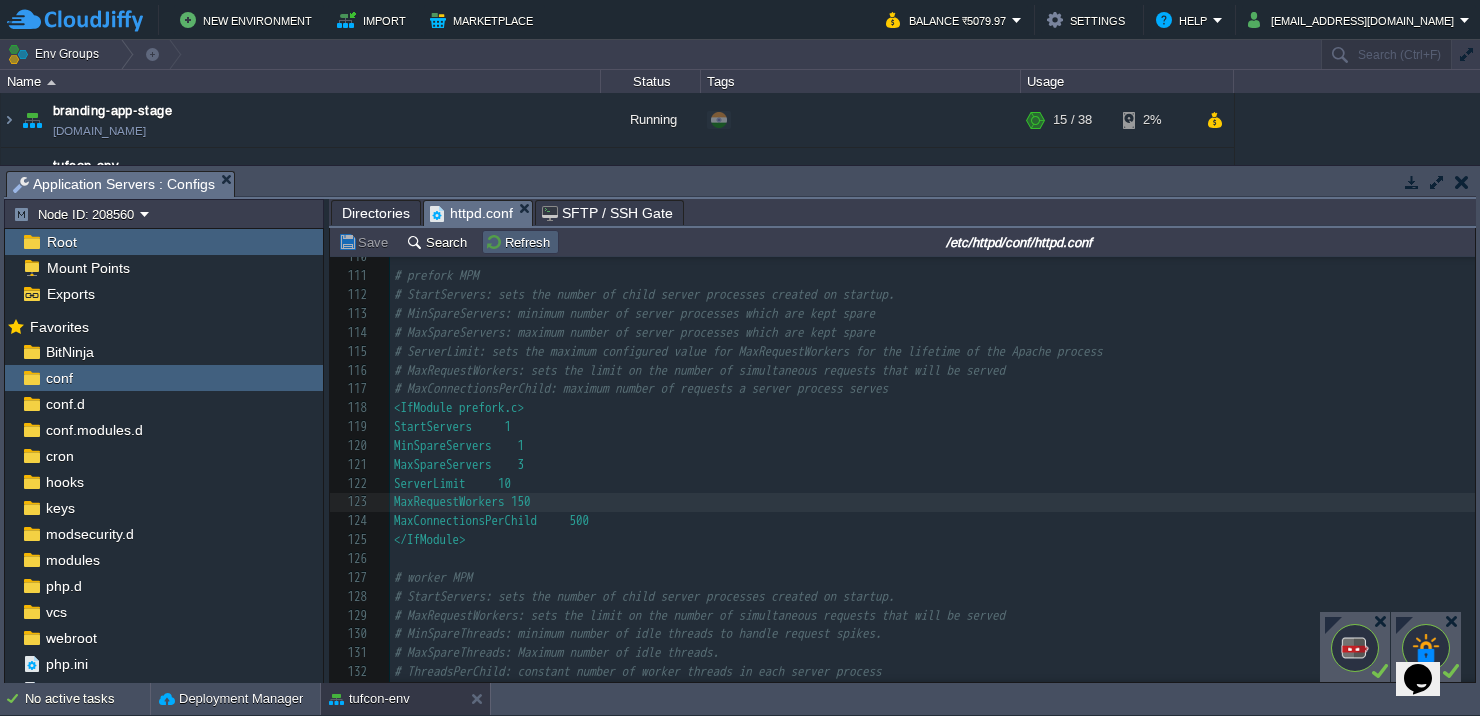 click on "Refresh" at bounding box center [520, 242] 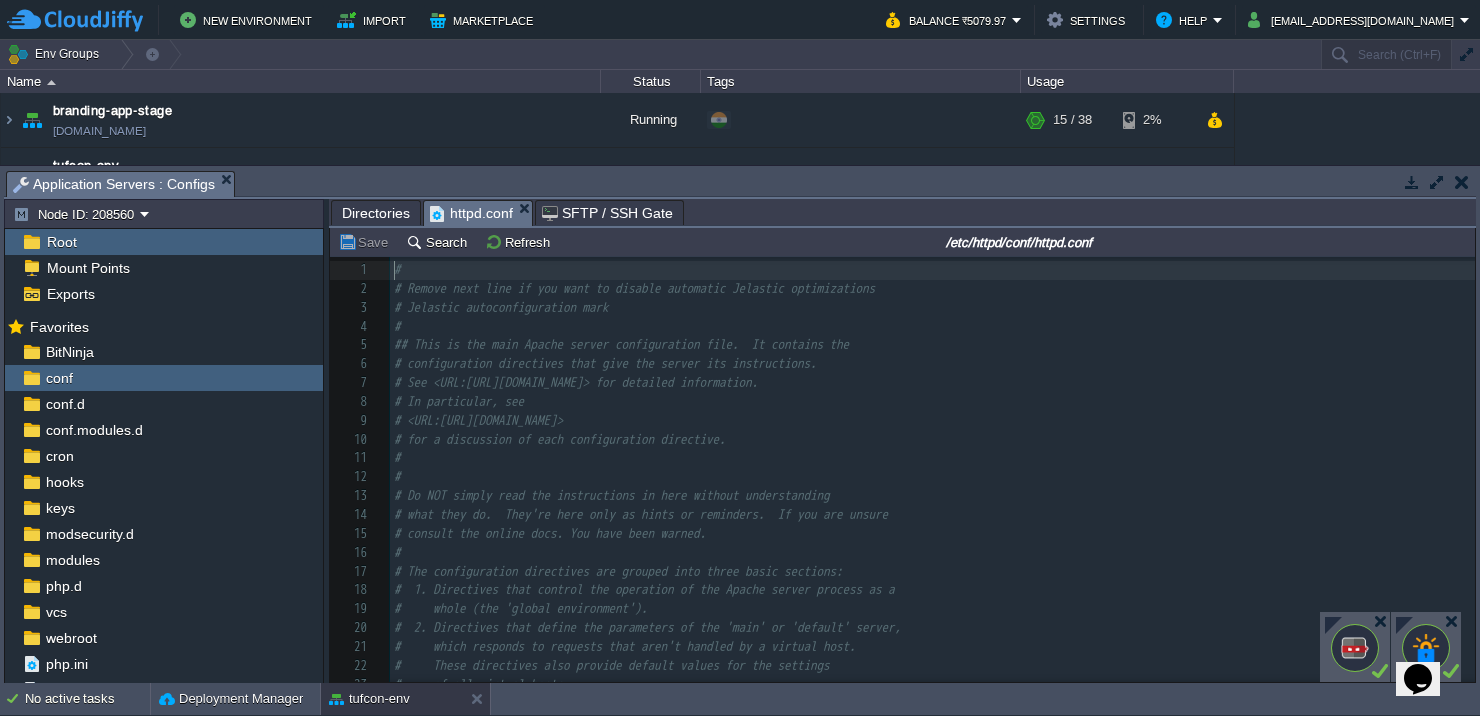 scroll, scrollTop: 3337, scrollLeft: 0, axis: vertical 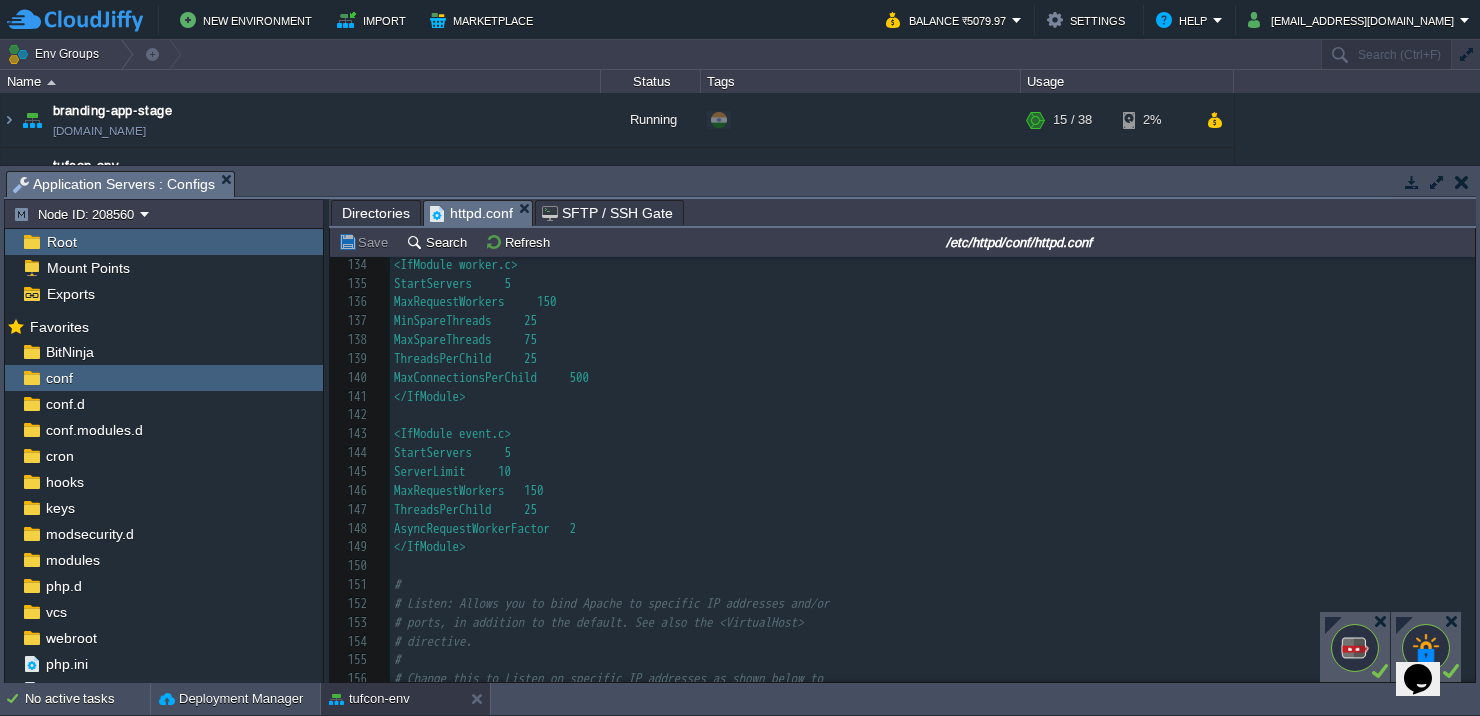 click on "MaxRequestWorkers   150" at bounding box center (932, 491) 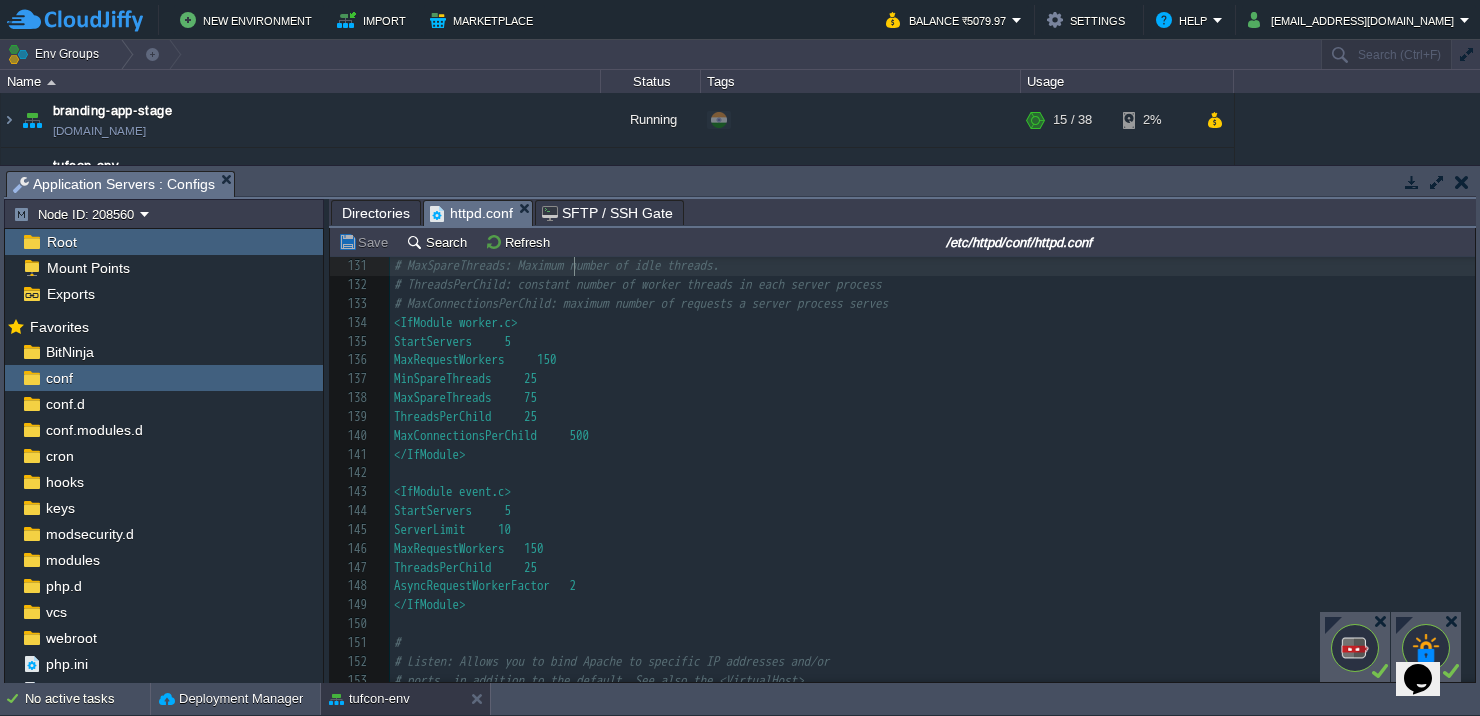 click on "1141 #   120 MinSpareServers    1 121 MaxSpareServers    3 122 ServerLimit     10 123 MaxRequestWorkers 150 124 MaxConnectionsPerChild     500 125 </IfModule> 126 ​ 127 # worker MPM 128 # StartServers: sets the number of child server processes created on startup. 129 # MaxRequestWorkers: sets the limit on the number of simultaneous requests that will be served 130 # MinSpareThreads: minimum number of idle threads to handle request spikes. 131 # MaxSpareThreads: Maximum number of idle threads.  132 # ThreadsPerChild: constant number of worker threads in each server process 133 # MaxConnectionsPerChild: maximum number of requests a server process serves 134 <IfModule worker.c> 135 StartServers     5 136 MaxRequestWorkers     150 137 MinSpareThreads     25 138 MaxSpareThreads     75  139 ThreadsPerChild     25 140 MaxConnectionsPerChild     500 141 </IfModule> 142 ​ 143 <IfModule event.c> 144 StartServers     5 145 ServerLimit     10 146 MaxRequestWorkers   150 147 148 149 </IfModule>" at bounding box center (932, 568) 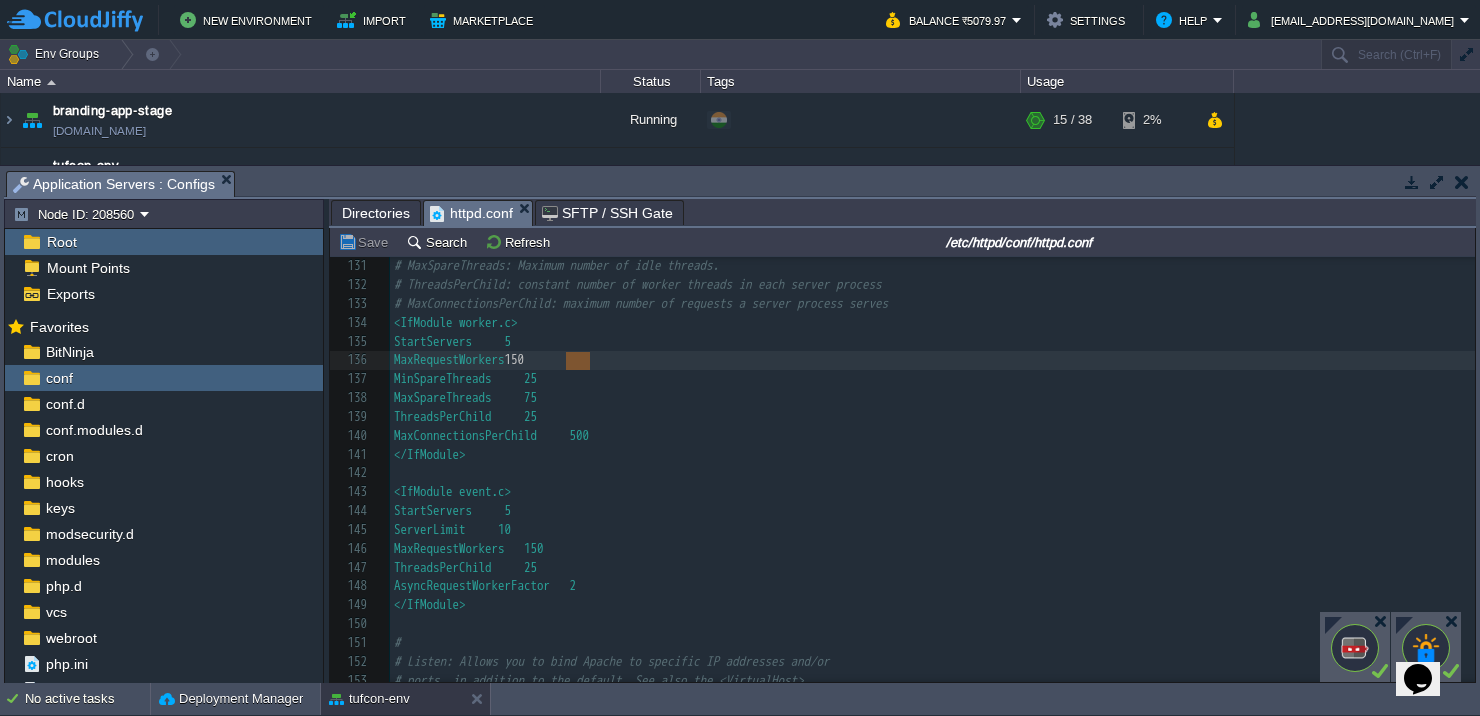 click on "x # 120 MinSpareServers    1 121 MaxSpareServers    3 122 ServerLimit     10 123 MaxRequestWorkers 150 124 MaxConnectionsPerChild     500 125 </IfModule> 126 ​ 127 # worker MPM 128 # StartServers: sets the number of child server processes created on startup. 129 # MaxRequestWorkers: sets the limit on the number of simultaneous requests that will be served 130 # MinSpareThreads: minimum number of idle threads to handle request spikes. 131 # MaxSpareThreads: Maximum number of idle threads.  132 # ThreadsPerChild: constant number of worker threads in each server process 133 # MaxConnectionsPerChild: maximum number of requests a server process serves 134 <IfModule worker.c> 135 StartServers     5 136 MaxRequestWorkers      150 137 MinSpareThreads     25 138 MaxSpareThreads     75  139 ThreadsPerChild     25 140 MaxConnectionsPerChild     500 141 </IfModule> 142 ​ 143 <IfModule event.c> 144 StartServers     5 145 ServerLimit     10 146 MaxRequestWorkers   150 147 ThreadsPerChild     25" at bounding box center [932, 568] 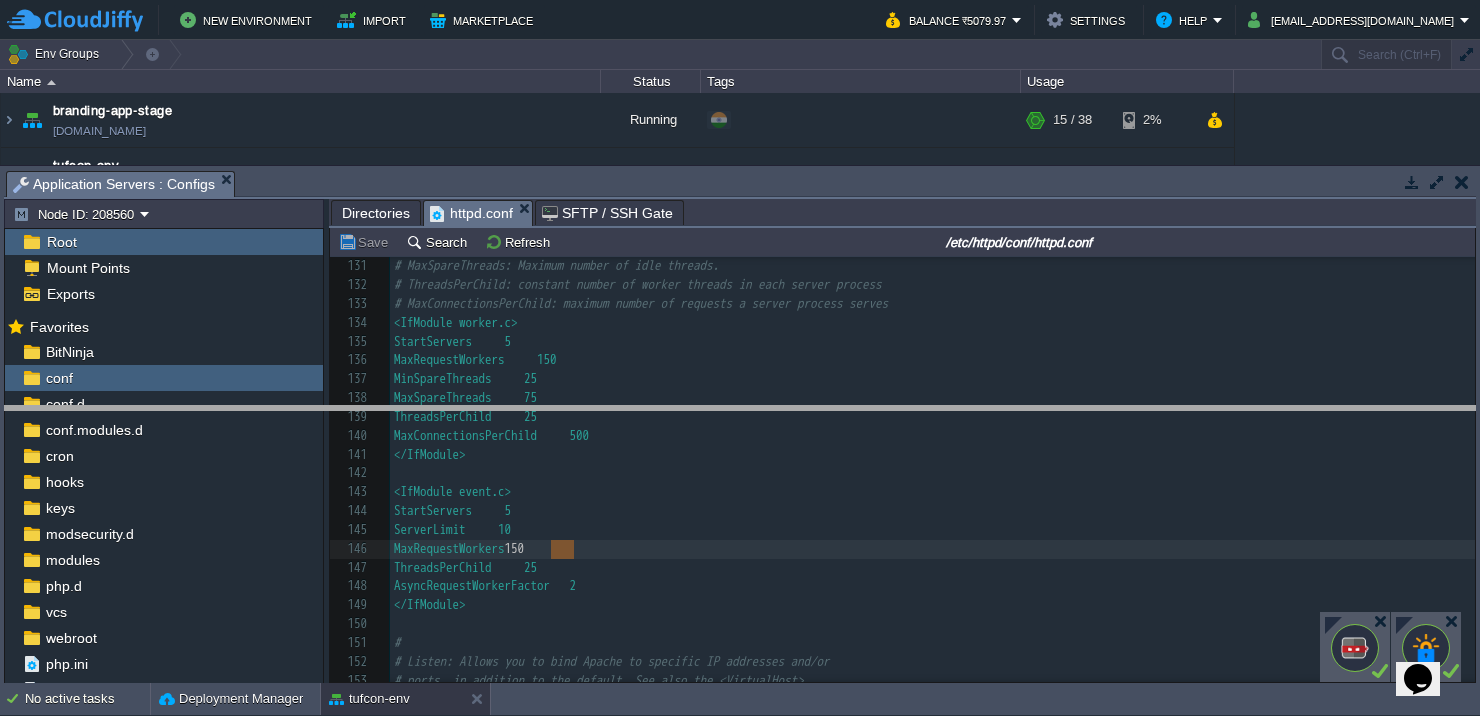 drag, startPoint x: 816, startPoint y: 180, endPoint x: 816, endPoint y: 193, distance: 13 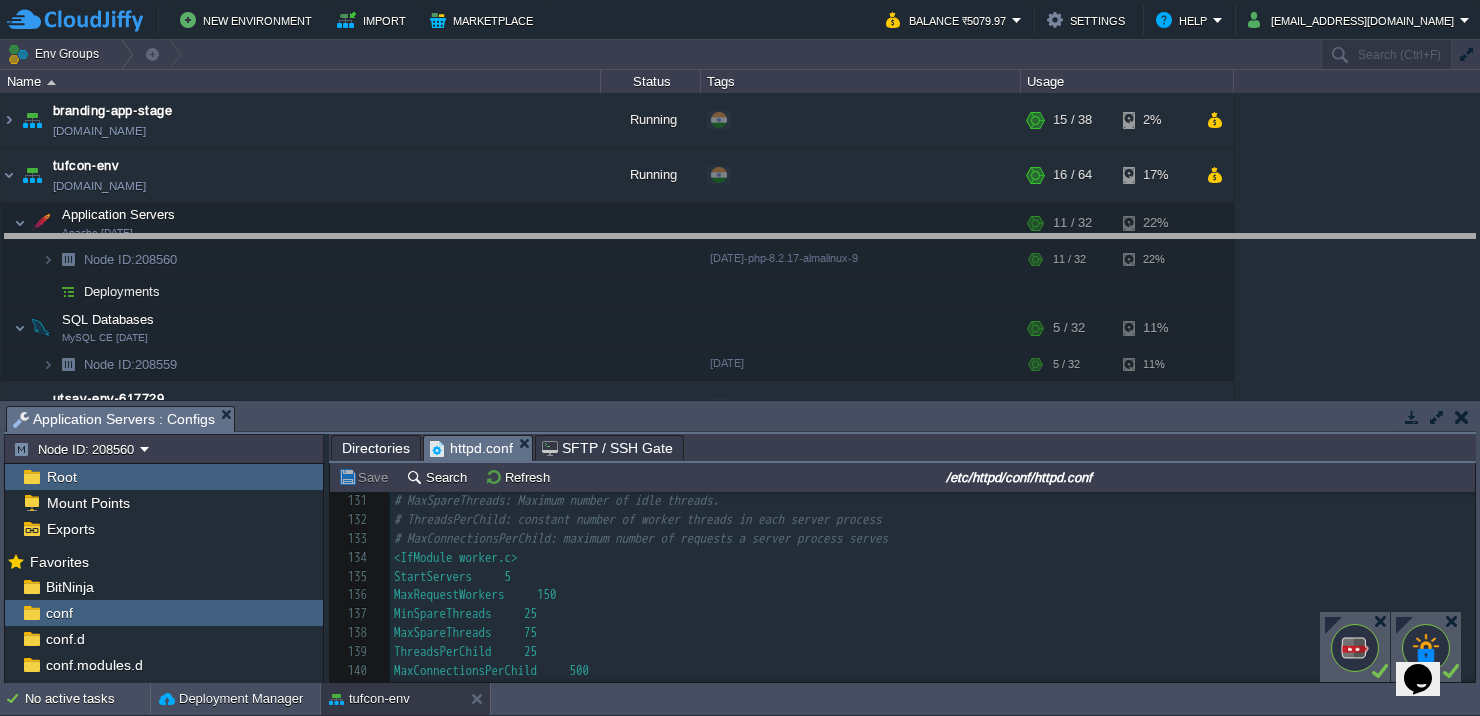 drag, startPoint x: 852, startPoint y: 406, endPoint x: 849, endPoint y: 233, distance: 173.02602 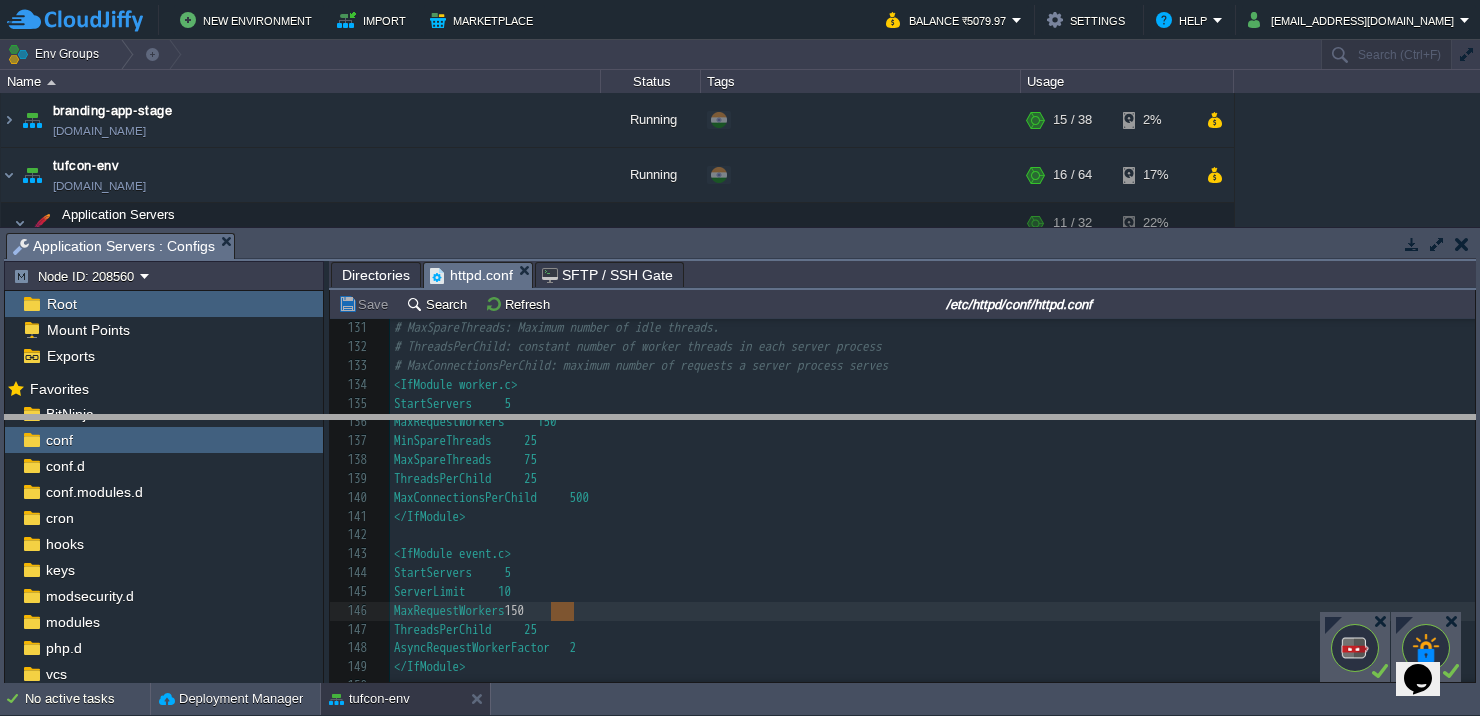 drag, startPoint x: 807, startPoint y: 257, endPoint x: 813, endPoint y: 439, distance: 182.09888 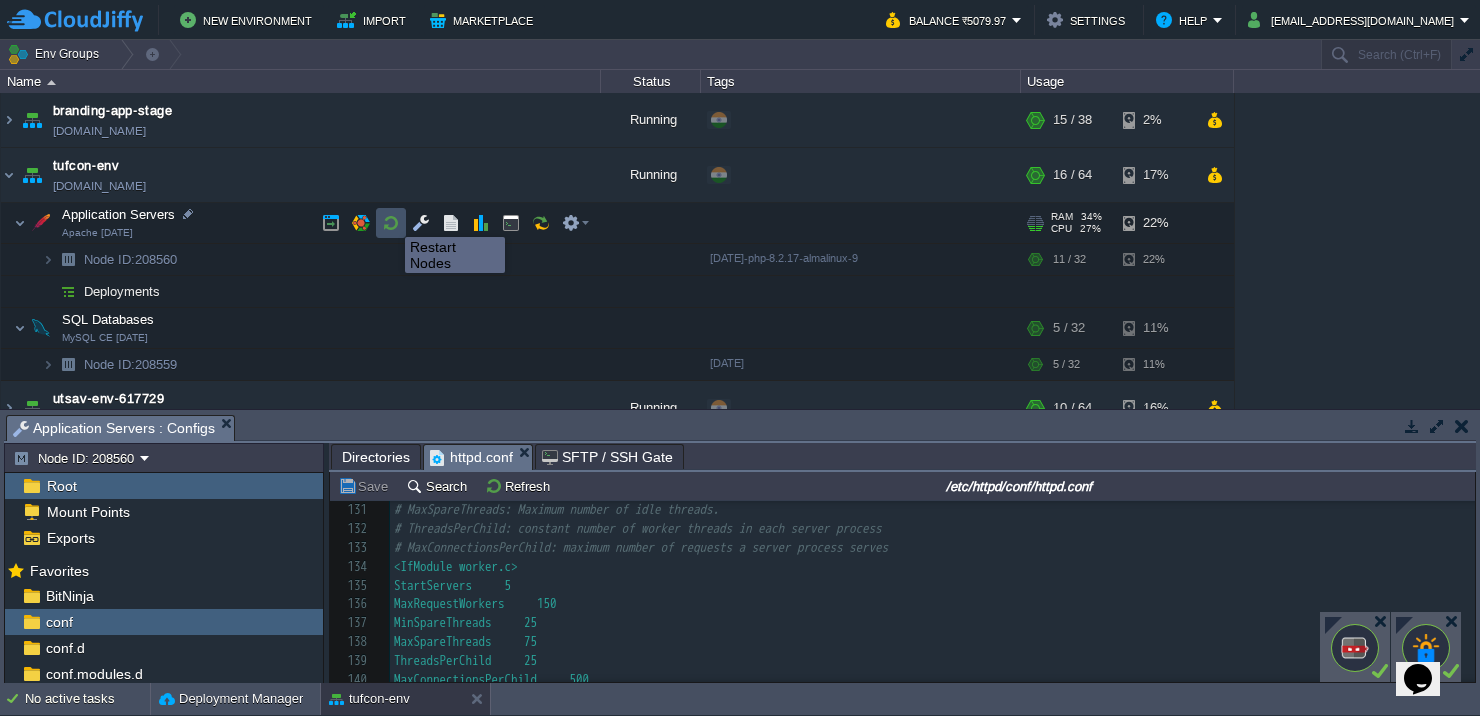 click at bounding box center [391, 223] 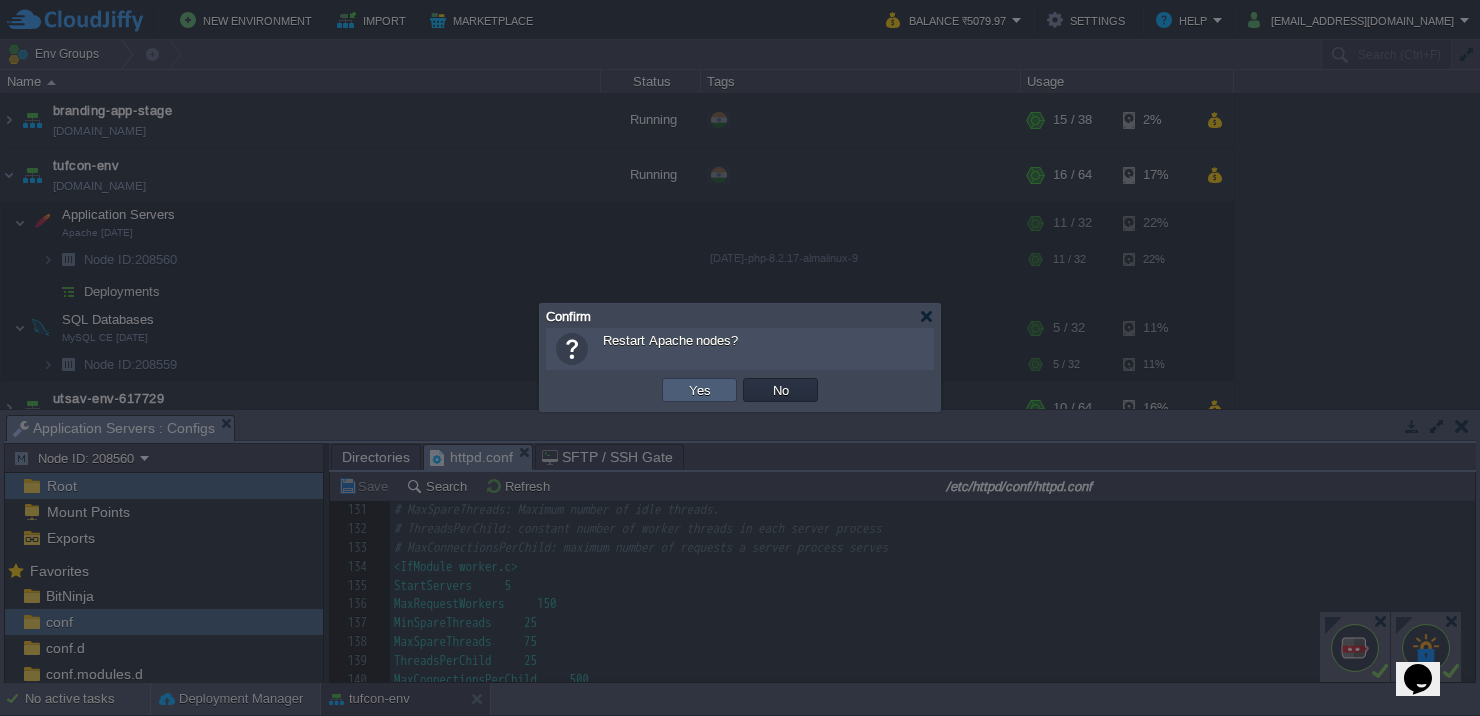 click on "Yes" at bounding box center [699, 390] 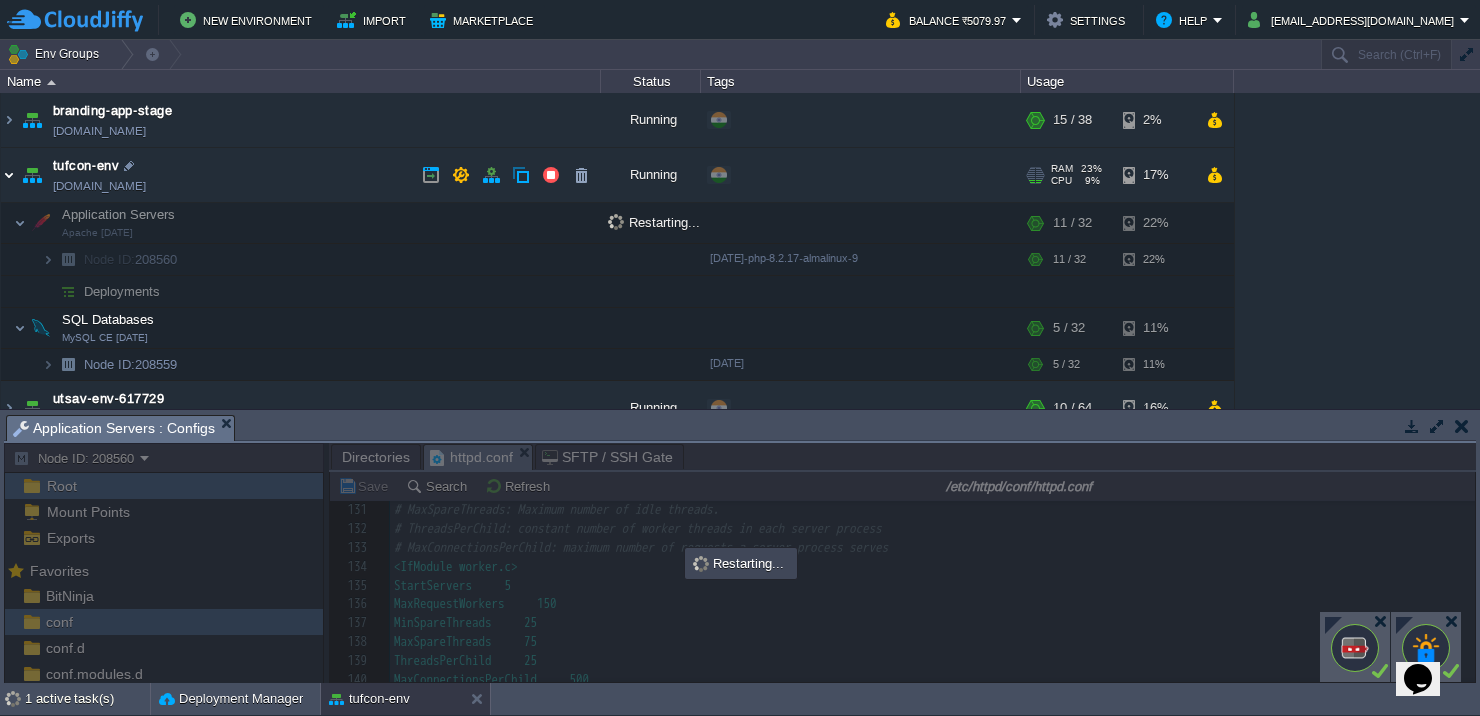 click at bounding box center (9, 175) 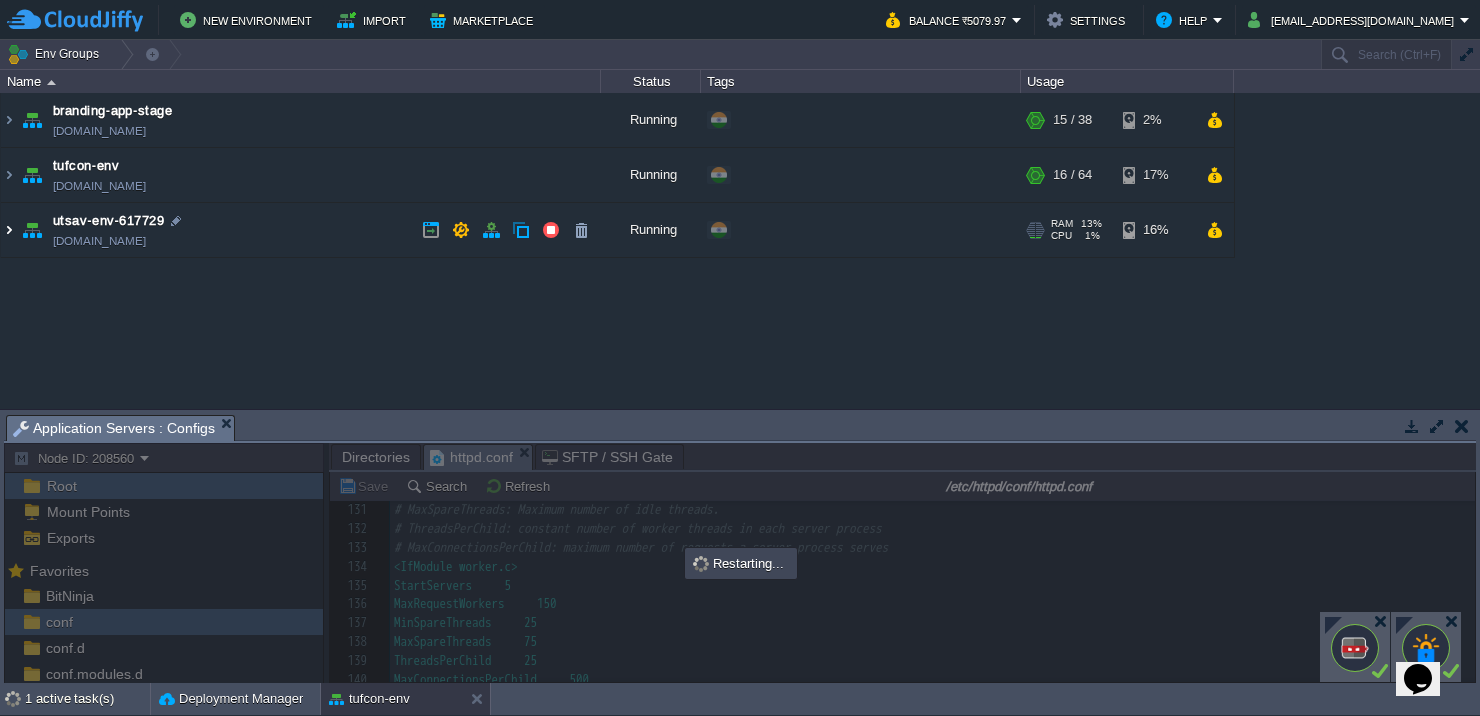 click at bounding box center [9, 230] 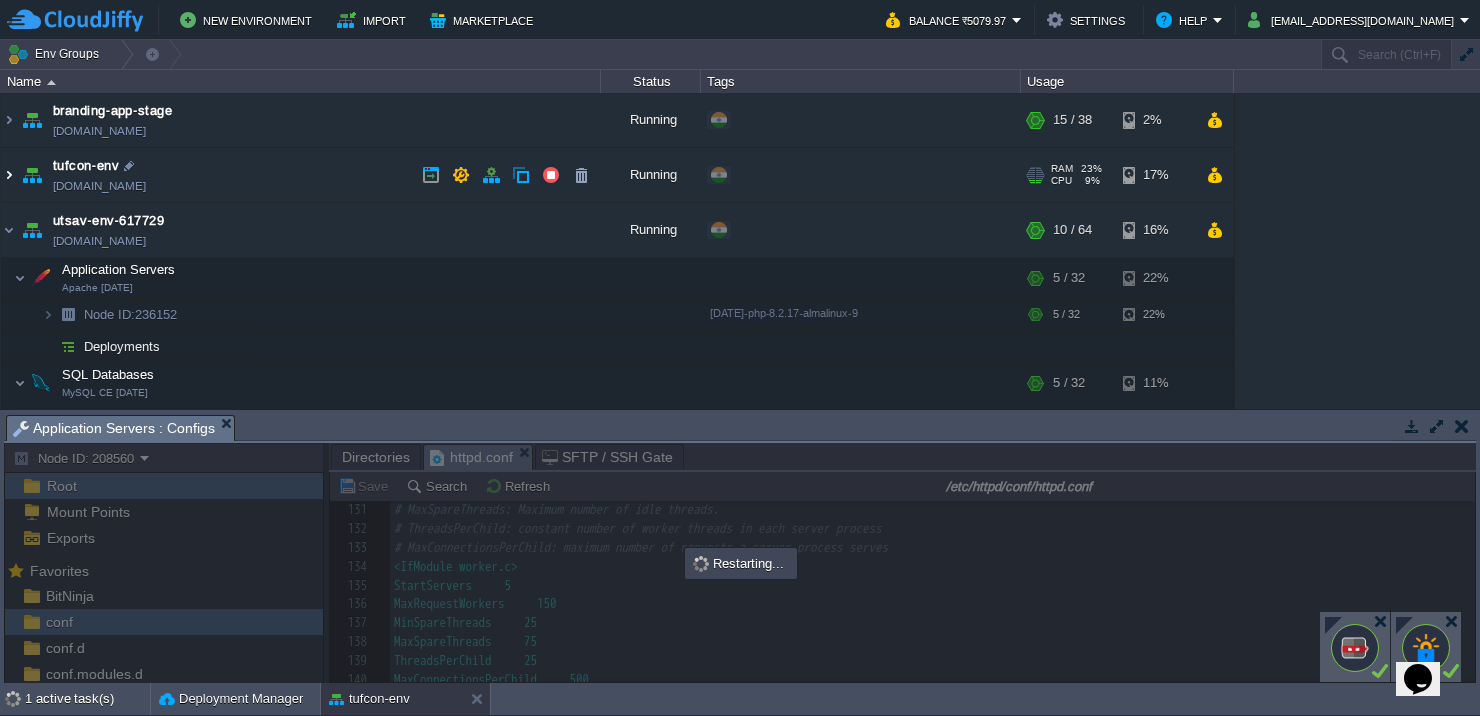 click at bounding box center [9, 175] 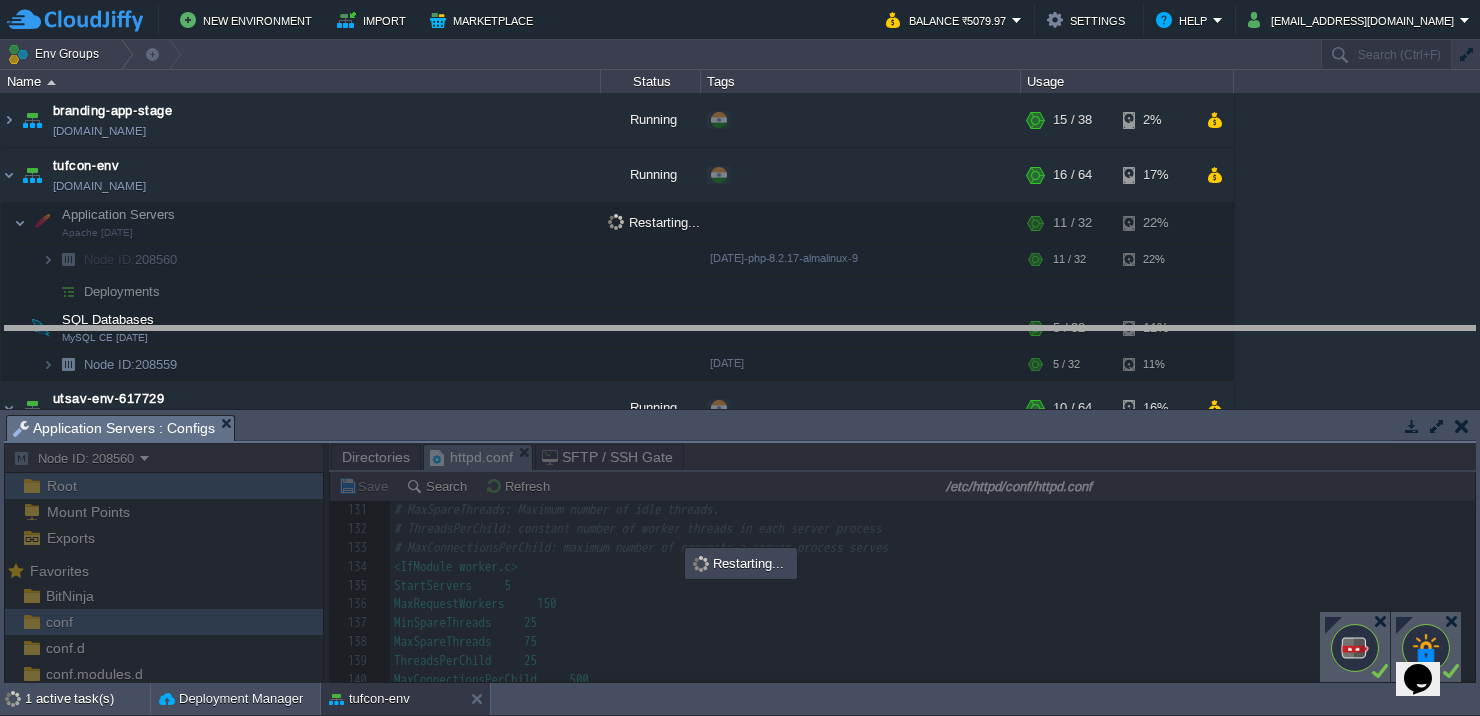 drag, startPoint x: 772, startPoint y: 435, endPoint x: 771, endPoint y: 346, distance: 89.005615 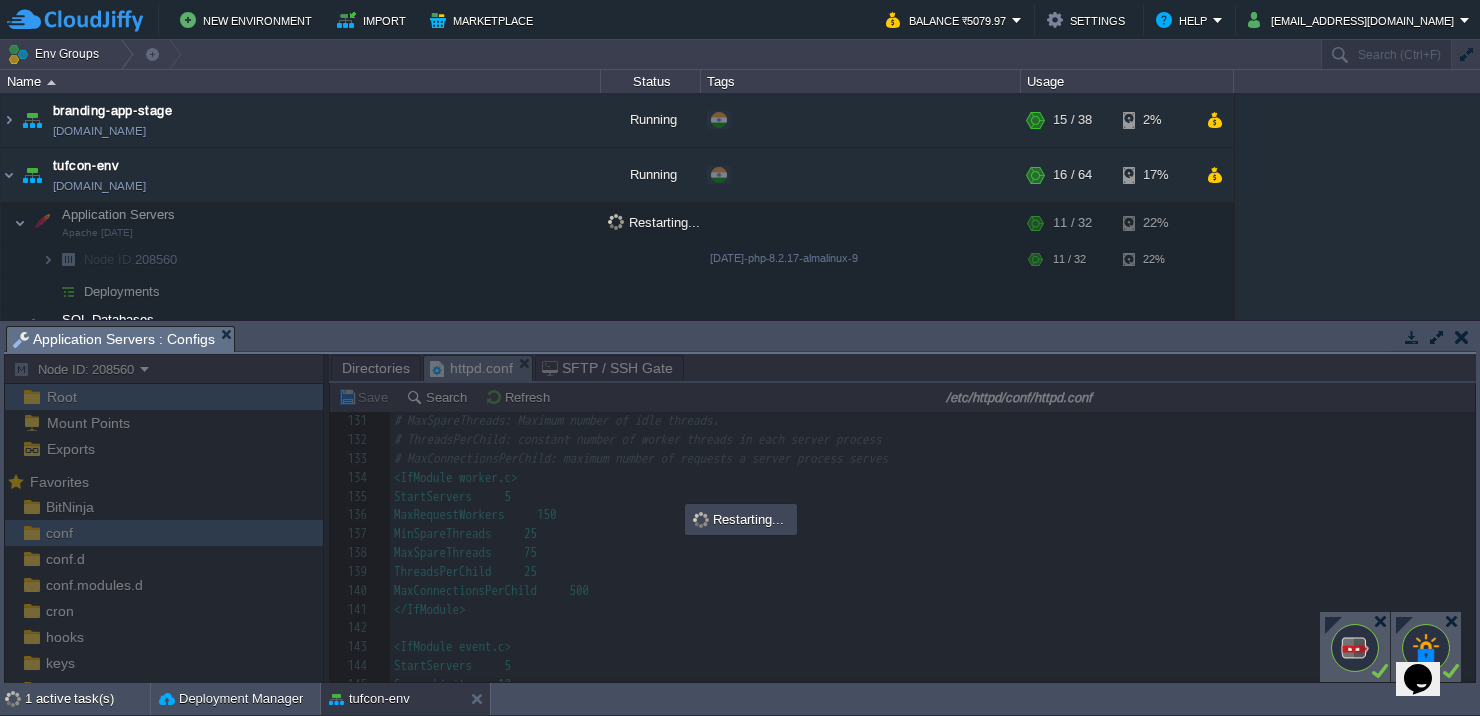 drag, startPoint x: 1429, startPoint y: 677, endPoint x: 1368, endPoint y: 486, distance: 200.50436 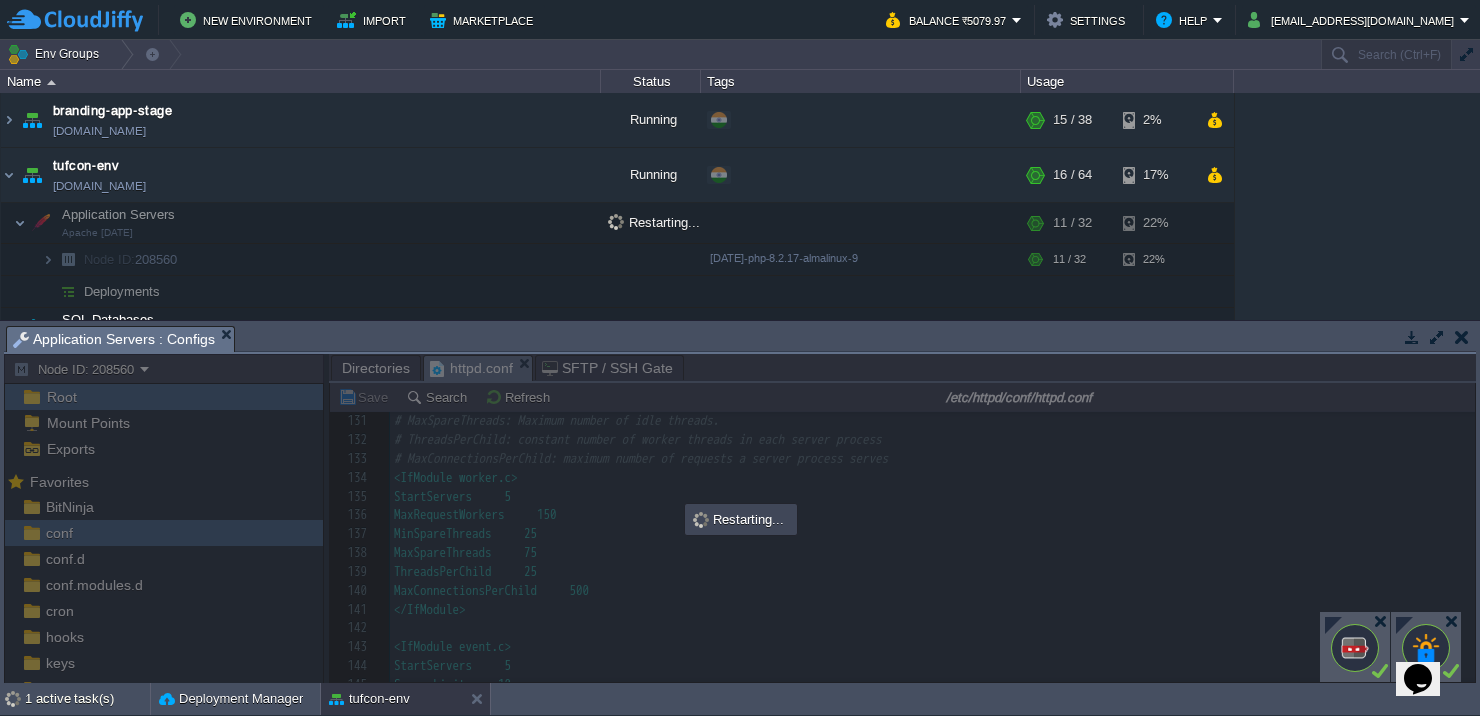 click on "Opens Chat This icon Opens the chat window." 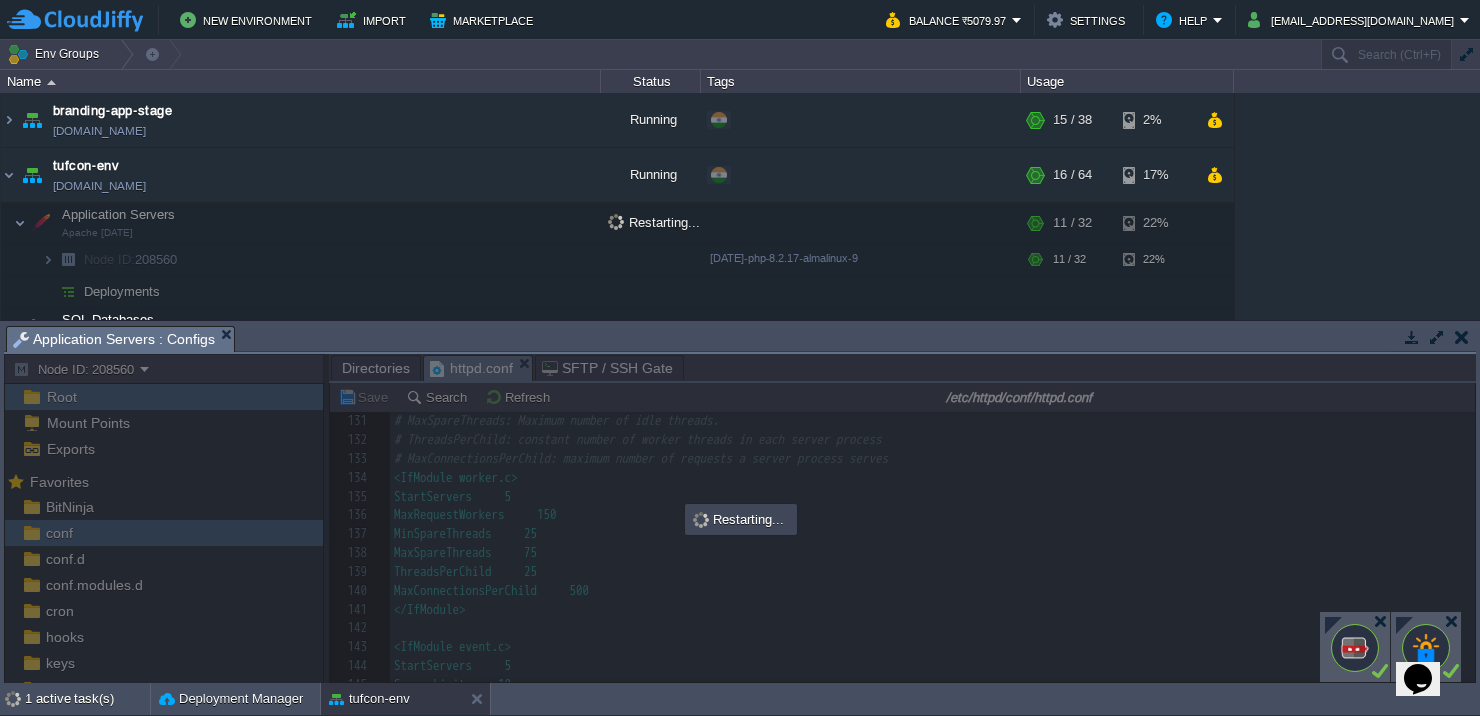 drag, startPoint x: 1474, startPoint y: 455, endPoint x: 1470, endPoint y: 602, distance: 147.05441 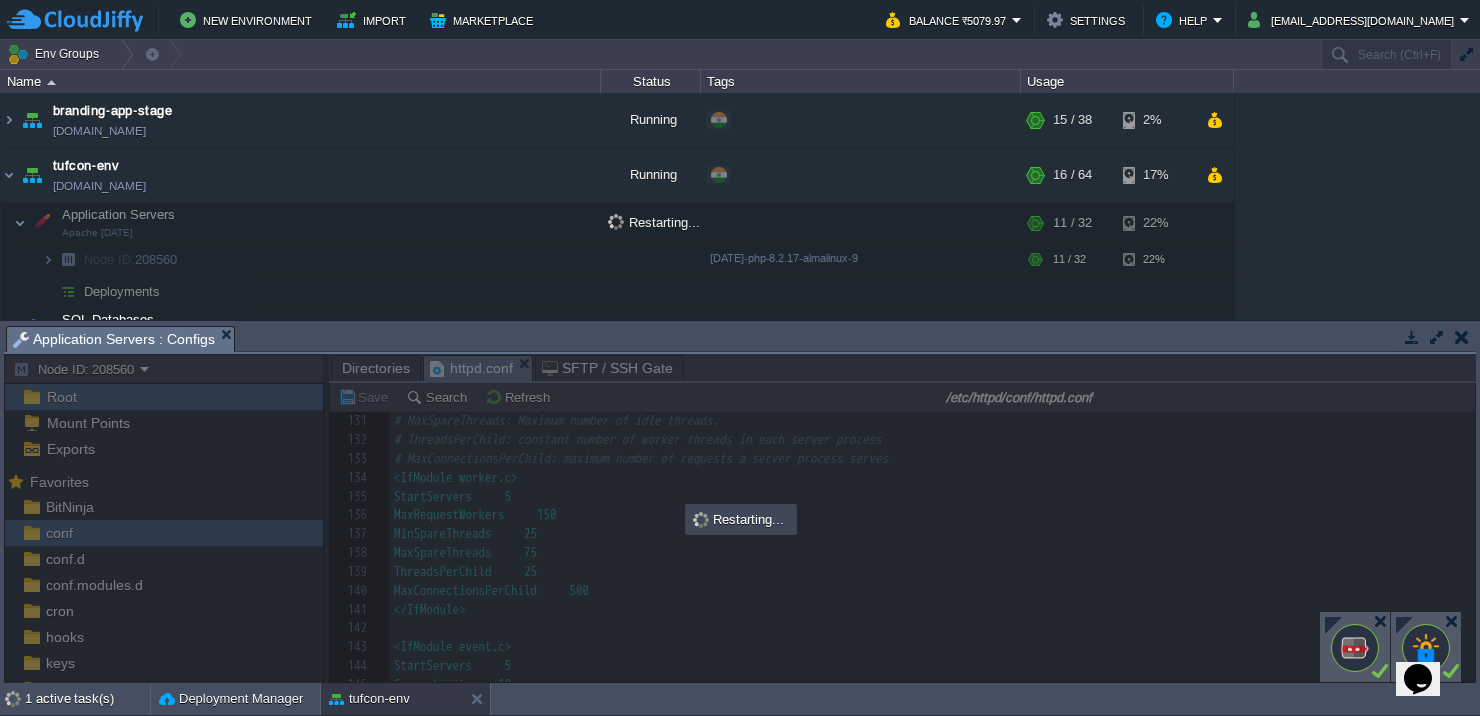 click at bounding box center (740, 518) 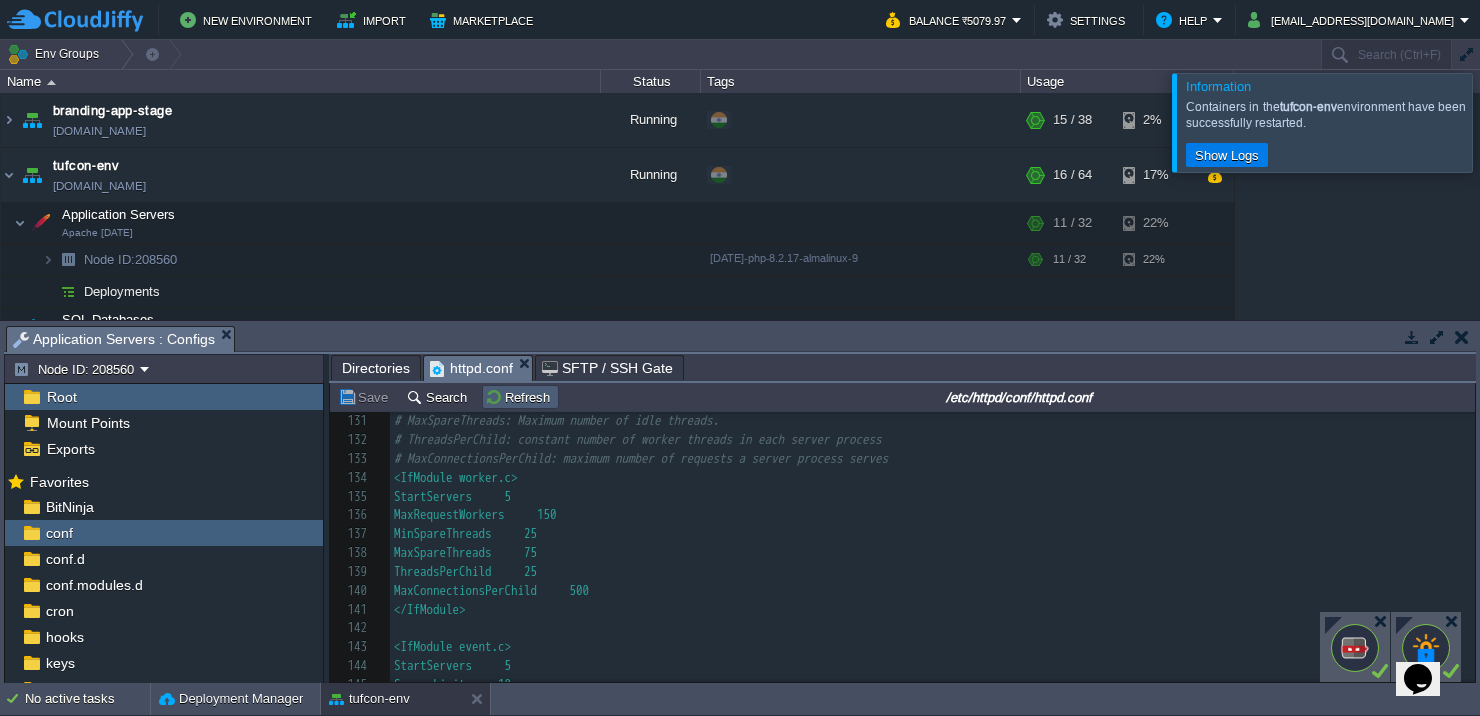click on "Refresh" at bounding box center (520, 397) 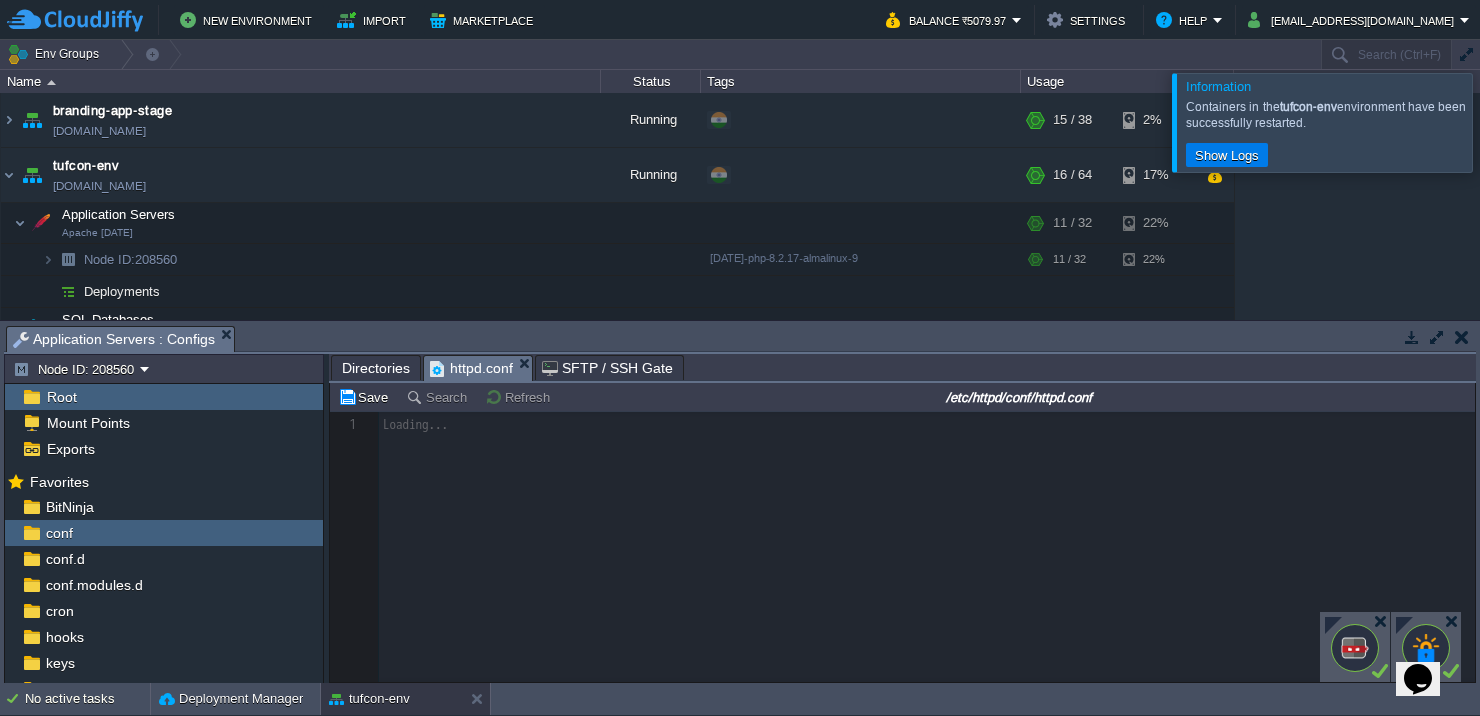 scroll, scrollTop: 0, scrollLeft: 0, axis: both 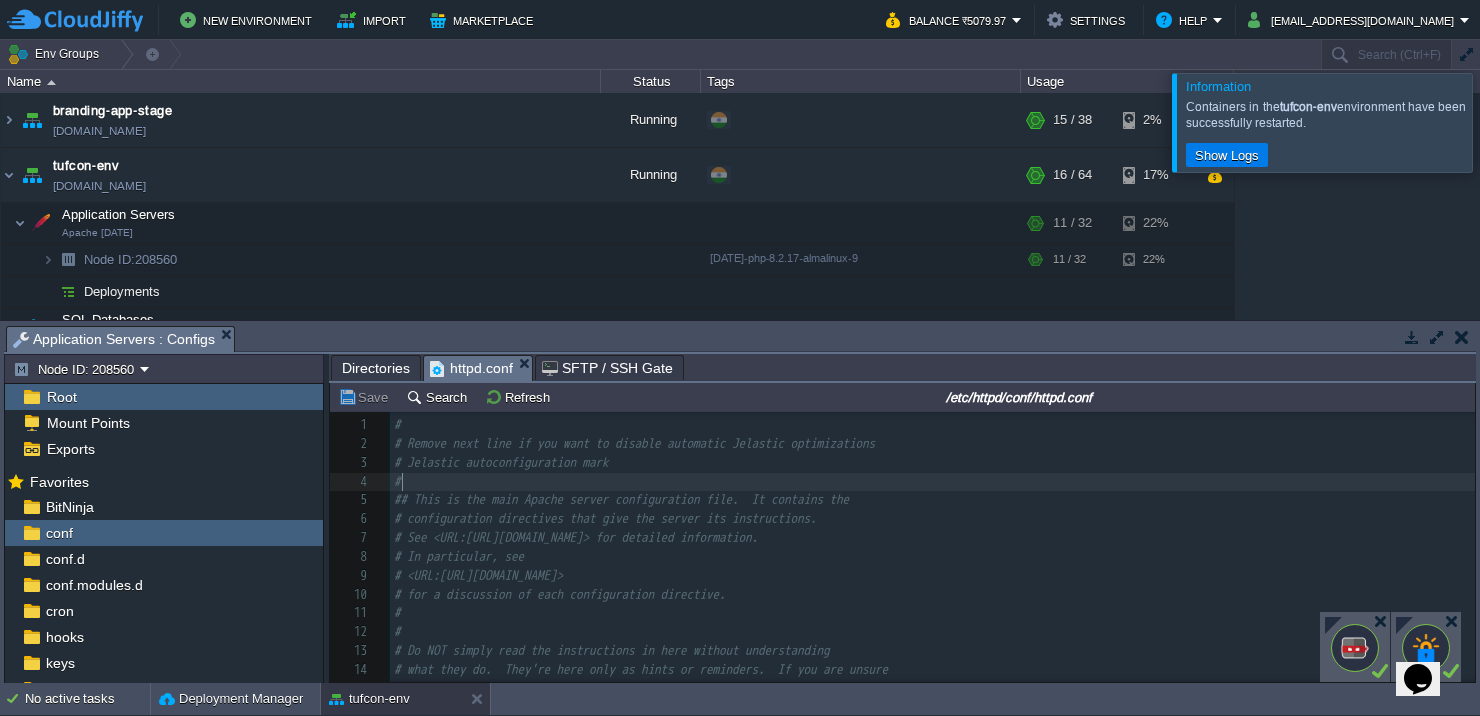 click on "#" at bounding box center (932, 482) 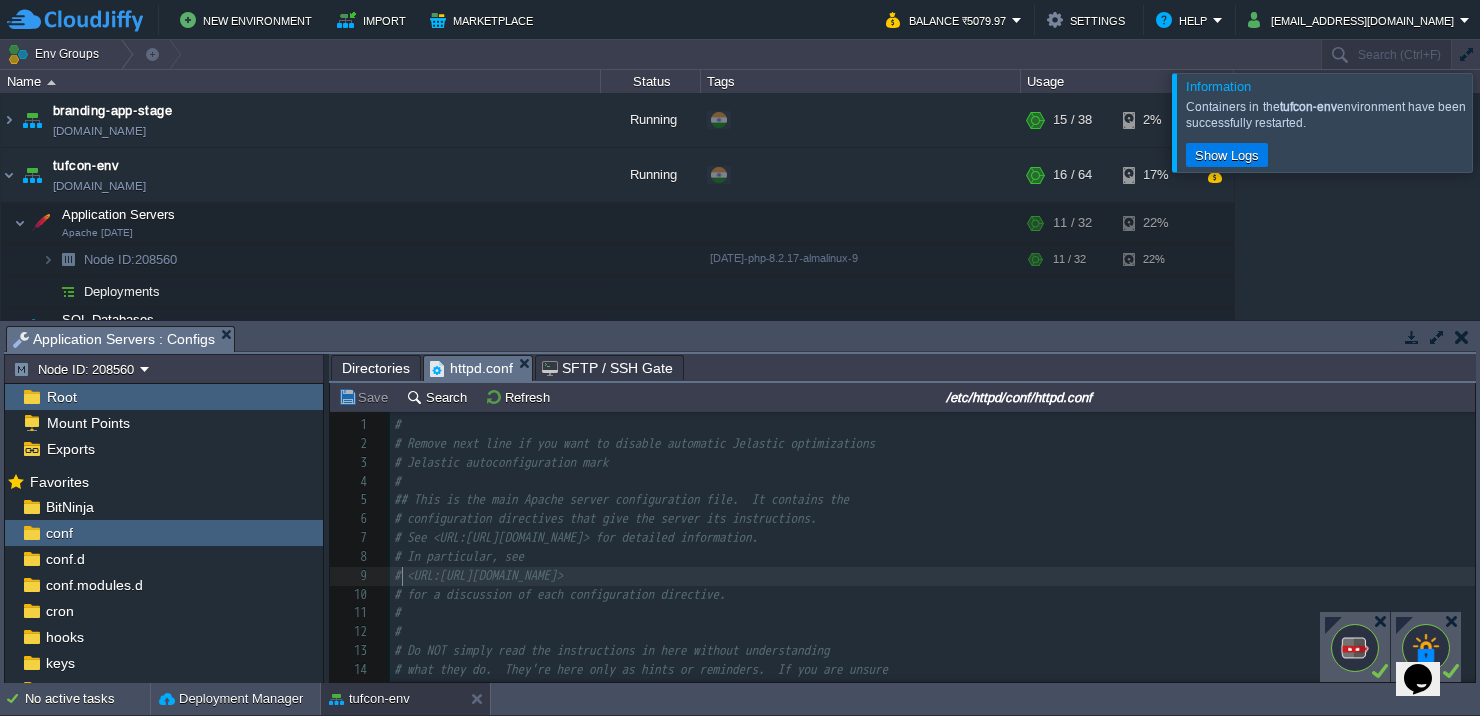 scroll, scrollTop: 72, scrollLeft: 0, axis: vertical 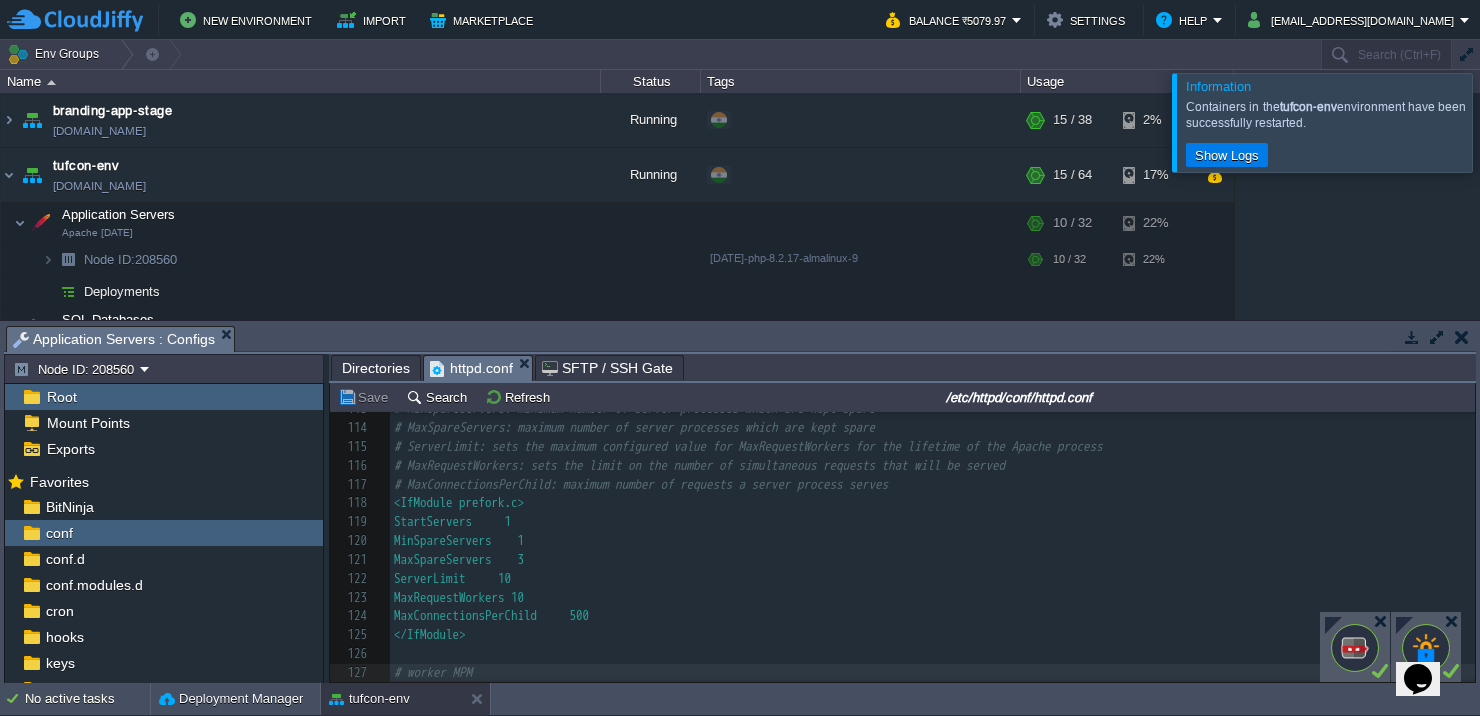click on "MaxRequestWorkers 10" at bounding box center (932, 598) 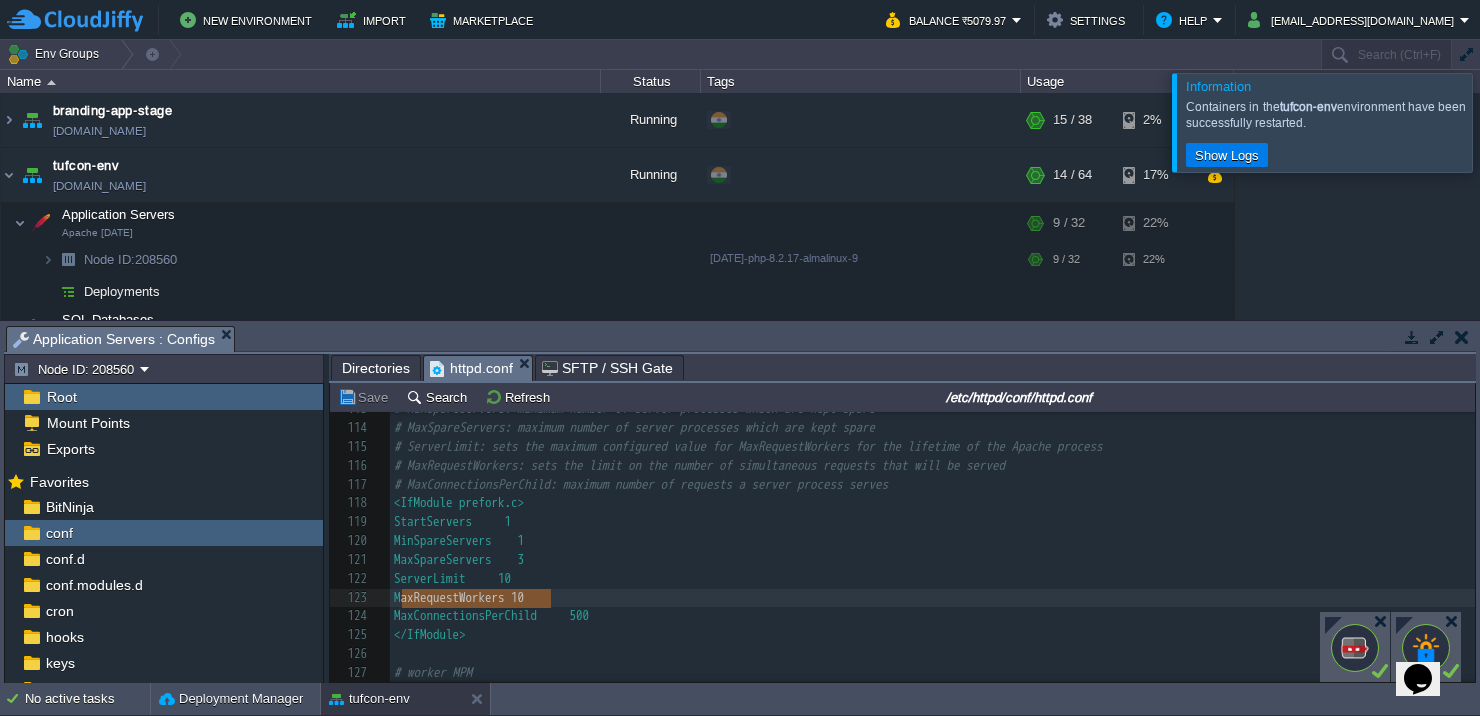 type on "MaxRequestWorkers 10" 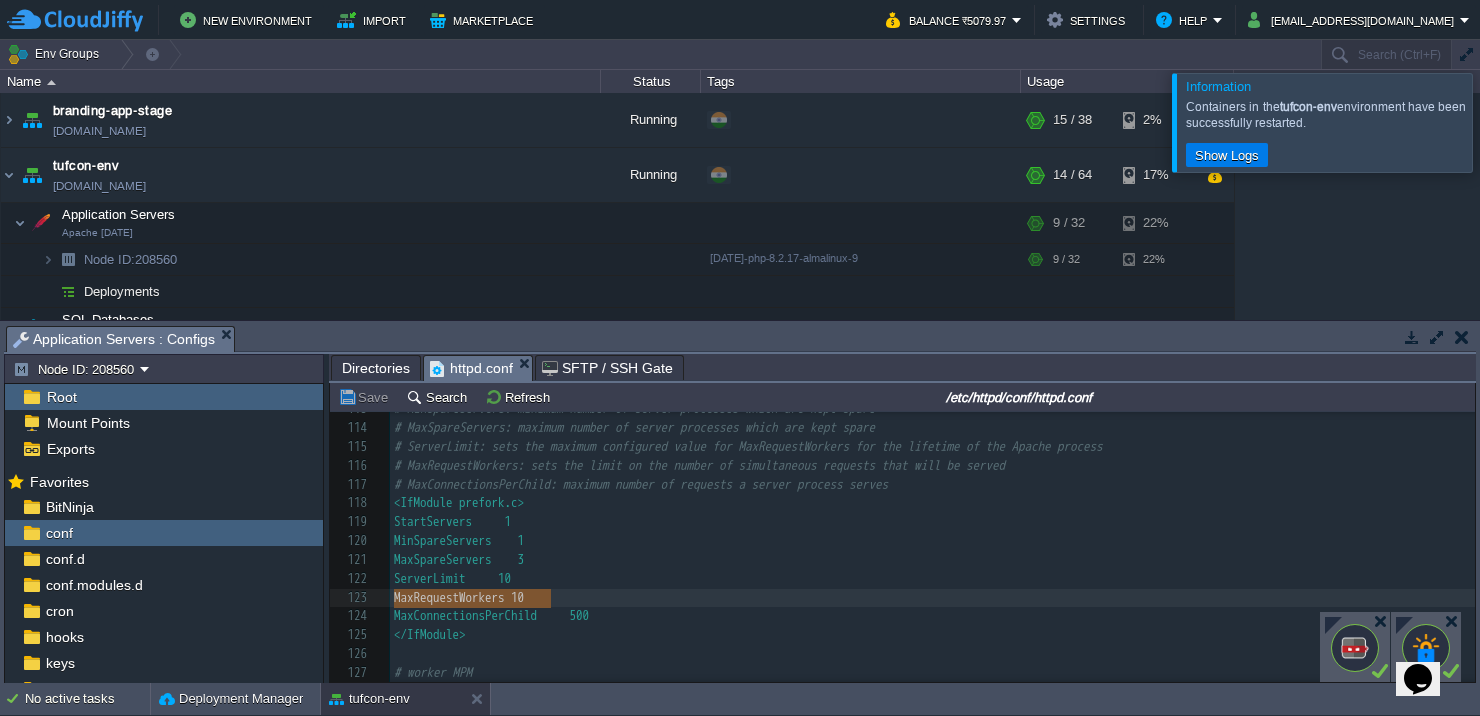 drag, startPoint x: 557, startPoint y: 597, endPoint x: 383, endPoint y: 591, distance: 174.10342 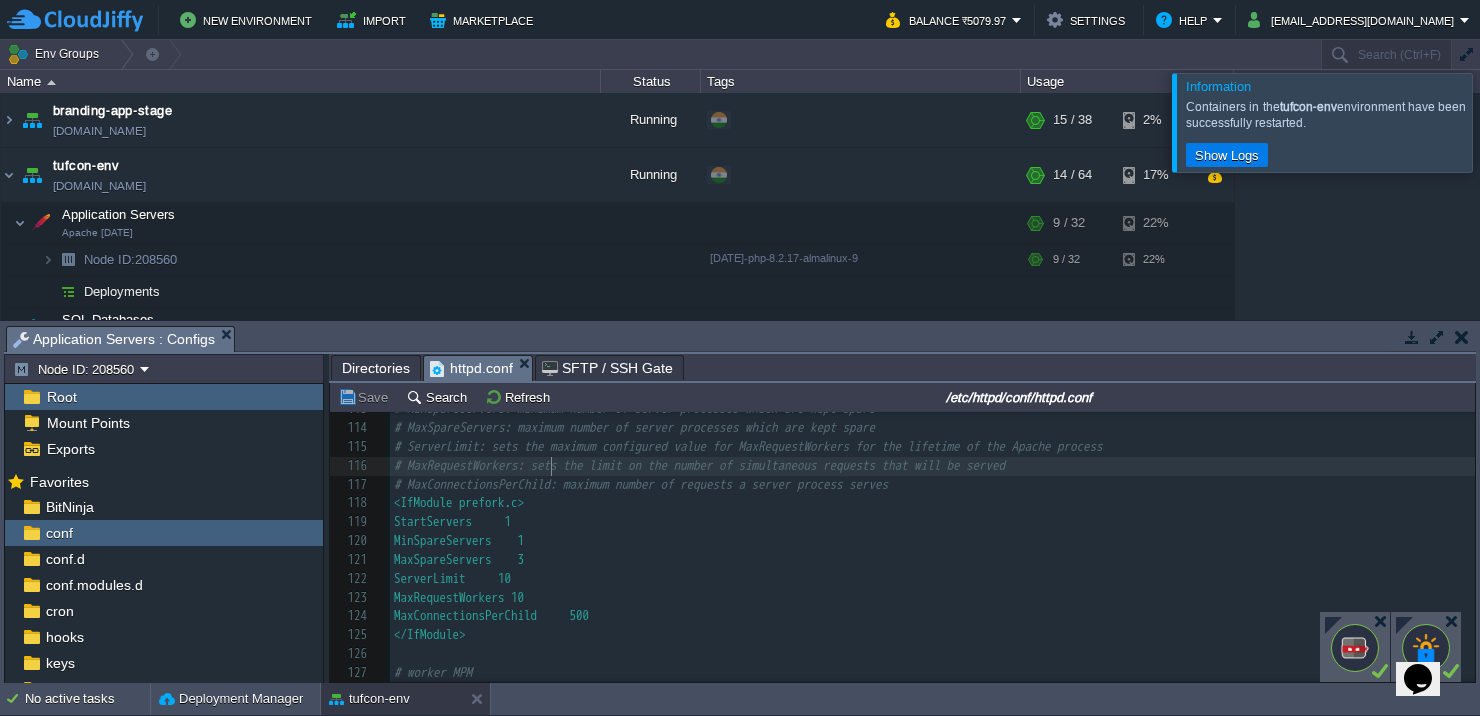 scroll, scrollTop: 2058, scrollLeft: 0, axis: vertical 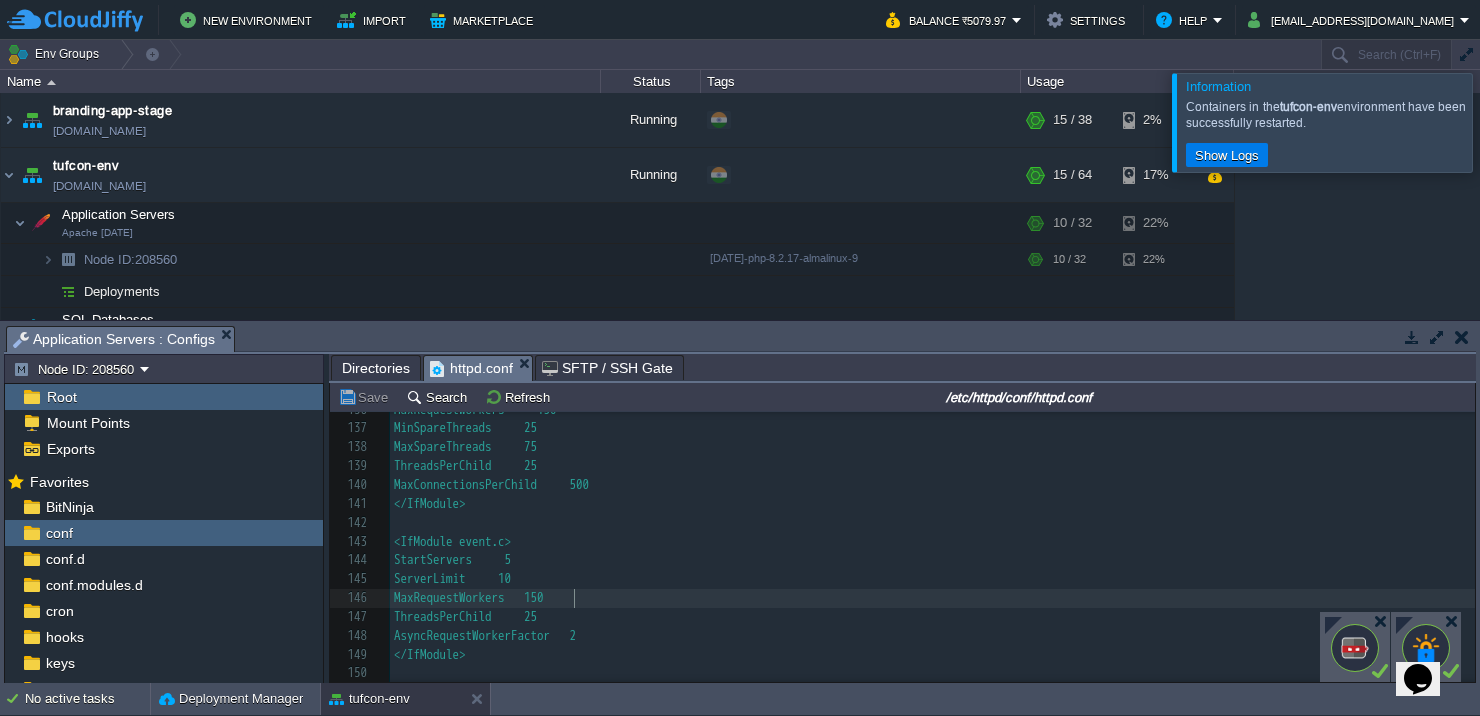 click on "MaxRequestWorkers   150" at bounding box center [932, 598] 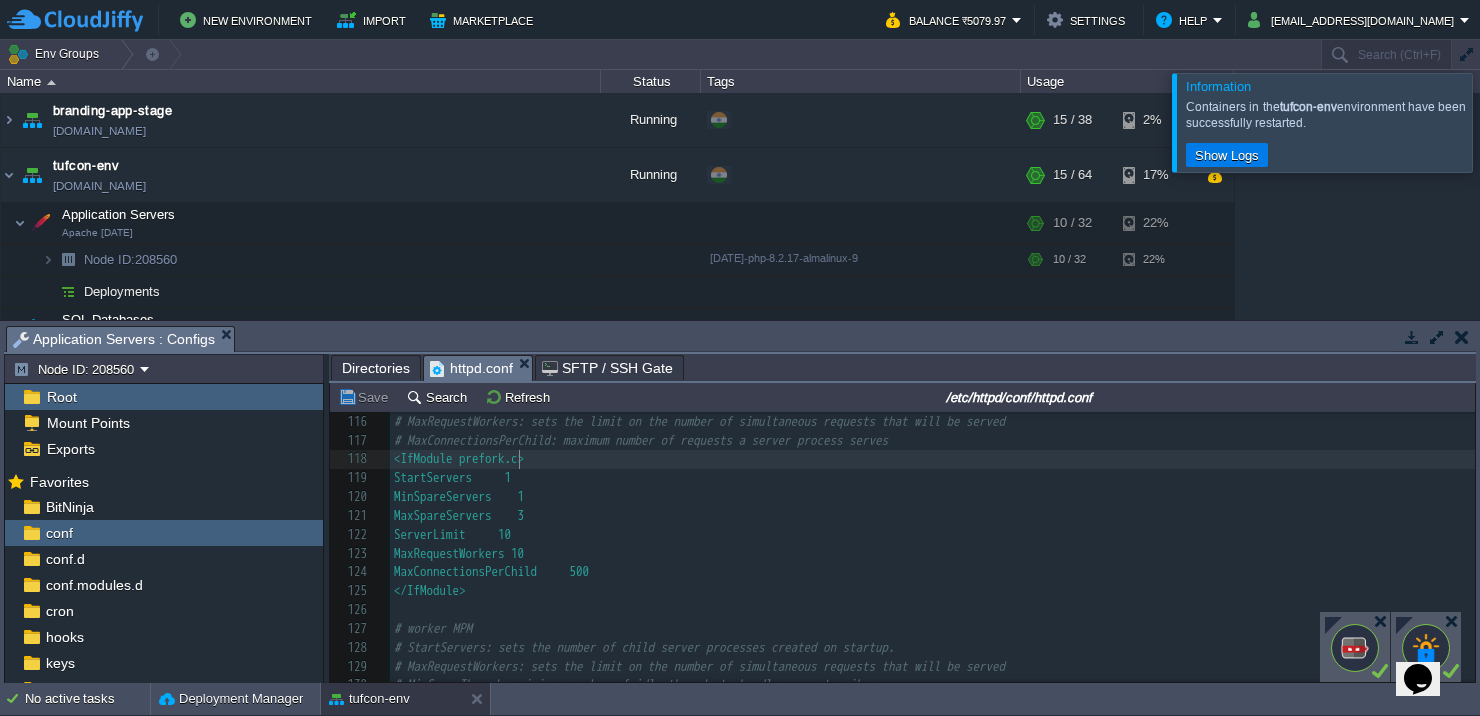 click on "x   105 #Include conf.modules.d/10-geoip.conf 106 Include conf.modules.d/10-mod_realdoc.conf 107 Include conf.modules.d/10-mod_security.conf 108 Include conf.d/*.conf 109 Include conf.modules.d/10-h2.conf 110 ​ 111 # prefork MPM 112 # StartServers: sets the number of child server processes created on startup. 113 # MinSpareServers: minimum number of server processes which are kept spare 114 # MaxSpareServers: maximum number of server processes which are kept spare 115 # ServerLimit: sets the maximum configured value for MaxRequestWorkers for the lifetime of the Apache process 116 # MaxRequestWorkers: sets the limit on the number of simultaneous requests that will be served 117 # MaxConnectionsPerChild: maximum number of requests a server process serves 118 <IfModule prefork.c> 119 StartServers     1 120 MinSpareServers    1 121 MaxSpareServers    3 122 ServerLimit     10 123 MaxRequestWorkers 10 124 MaxConnectionsPerChild     500 125 </IfModule> 126 ​ 127 # worker MPM 128 129 130 131 132 133 134" at bounding box center [932, 563] 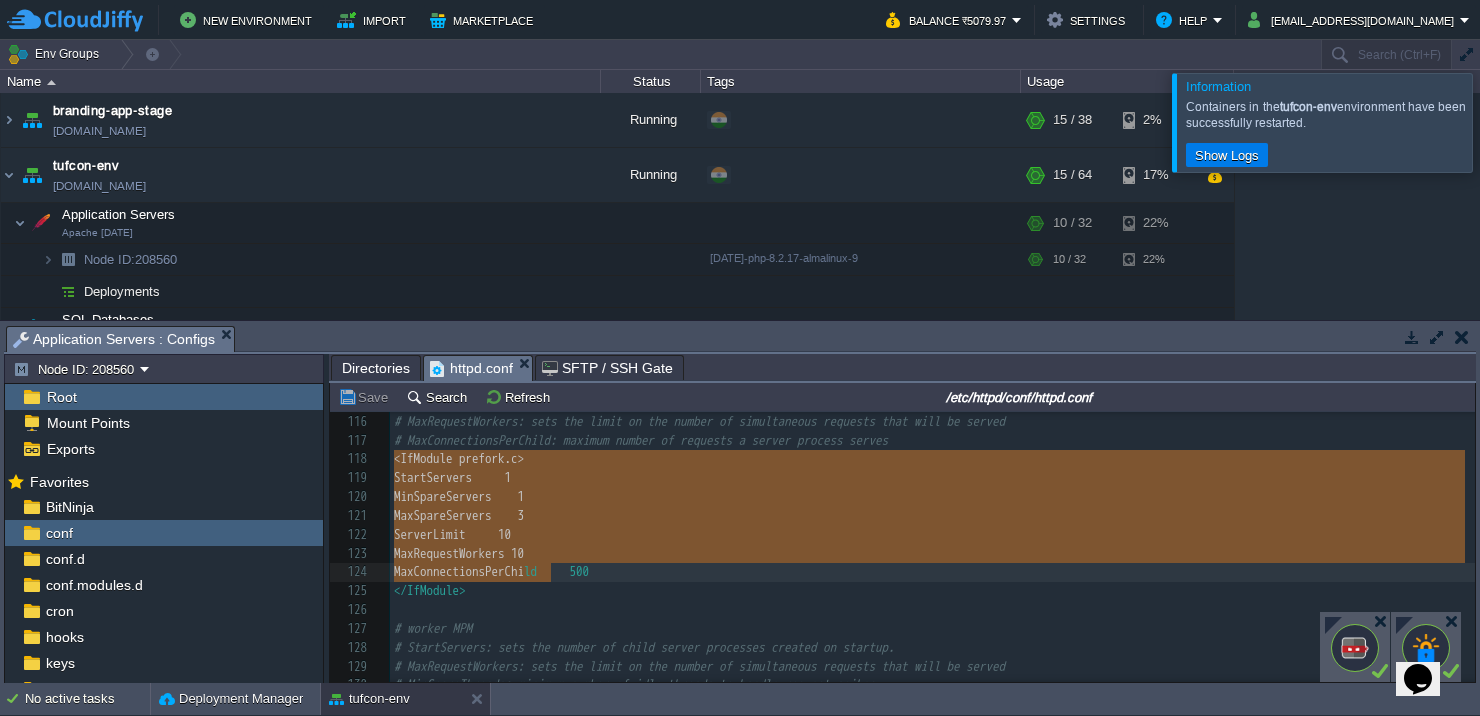 type on "<IfModule prefork.c>
StartServers     1
MinSpareServers    1
MaxSpareServers    3
ServerLimit     10
MaxRequestWorkers 10
MaxConnectionsPerChild     500
</IfModule>" 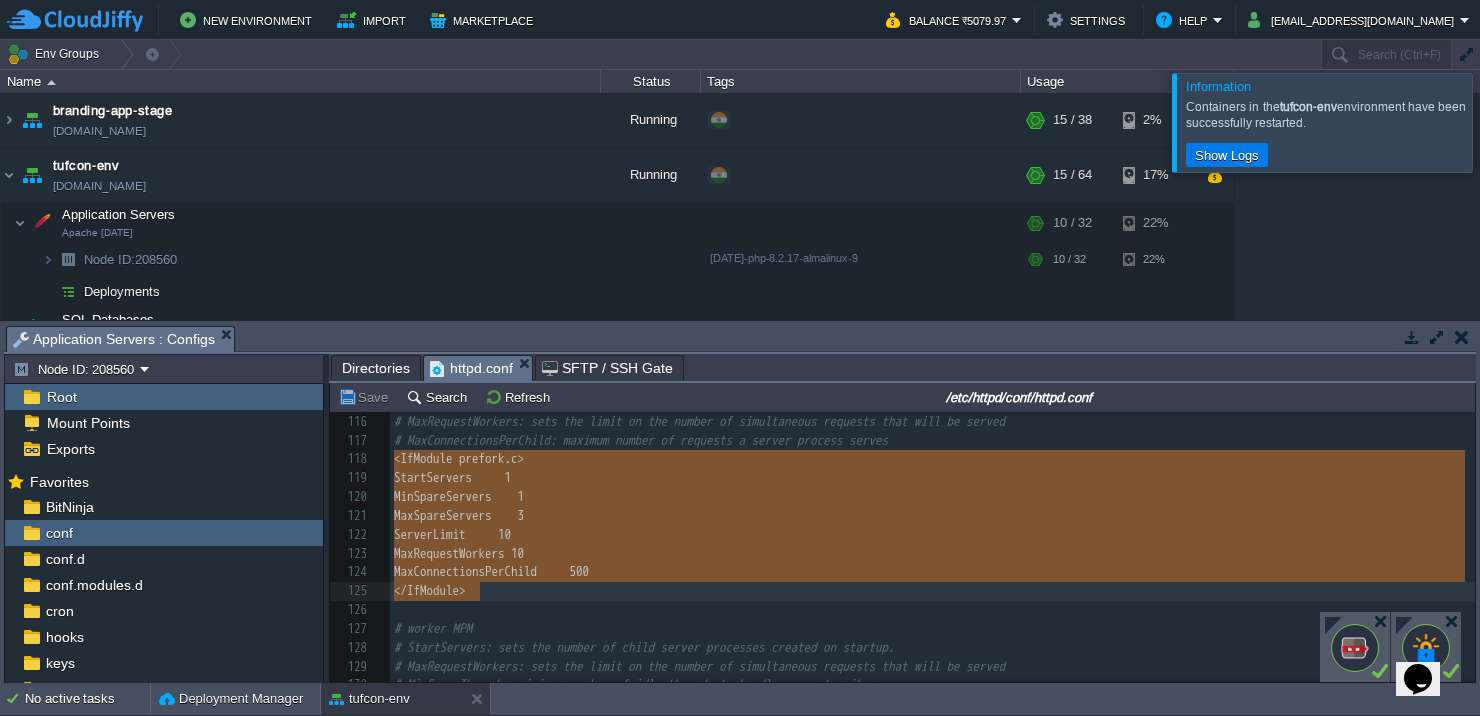 drag, startPoint x: 396, startPoint y: 457, endPoint x: 545, endPoint y: 588, distance: 198.39859 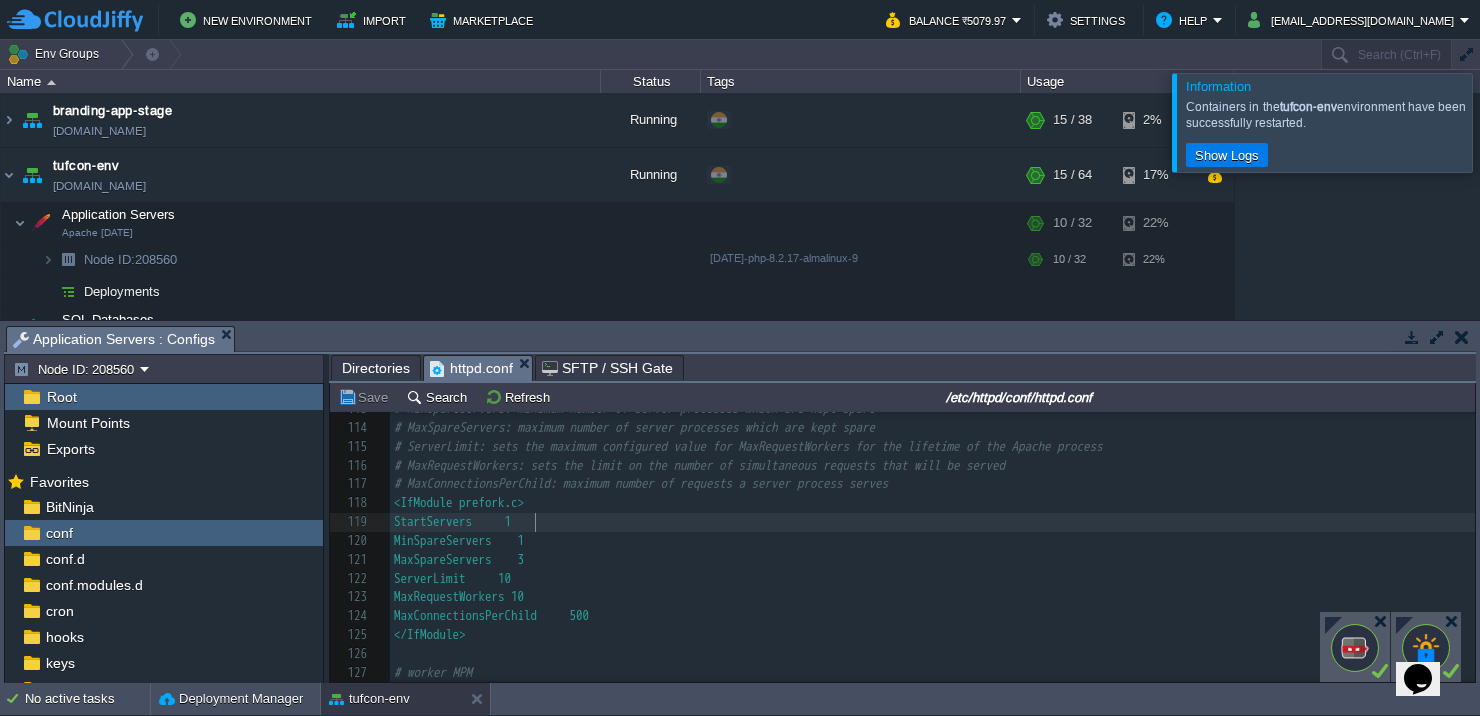 click on "MinSpareServers    1" at bounding box center [932, 541] 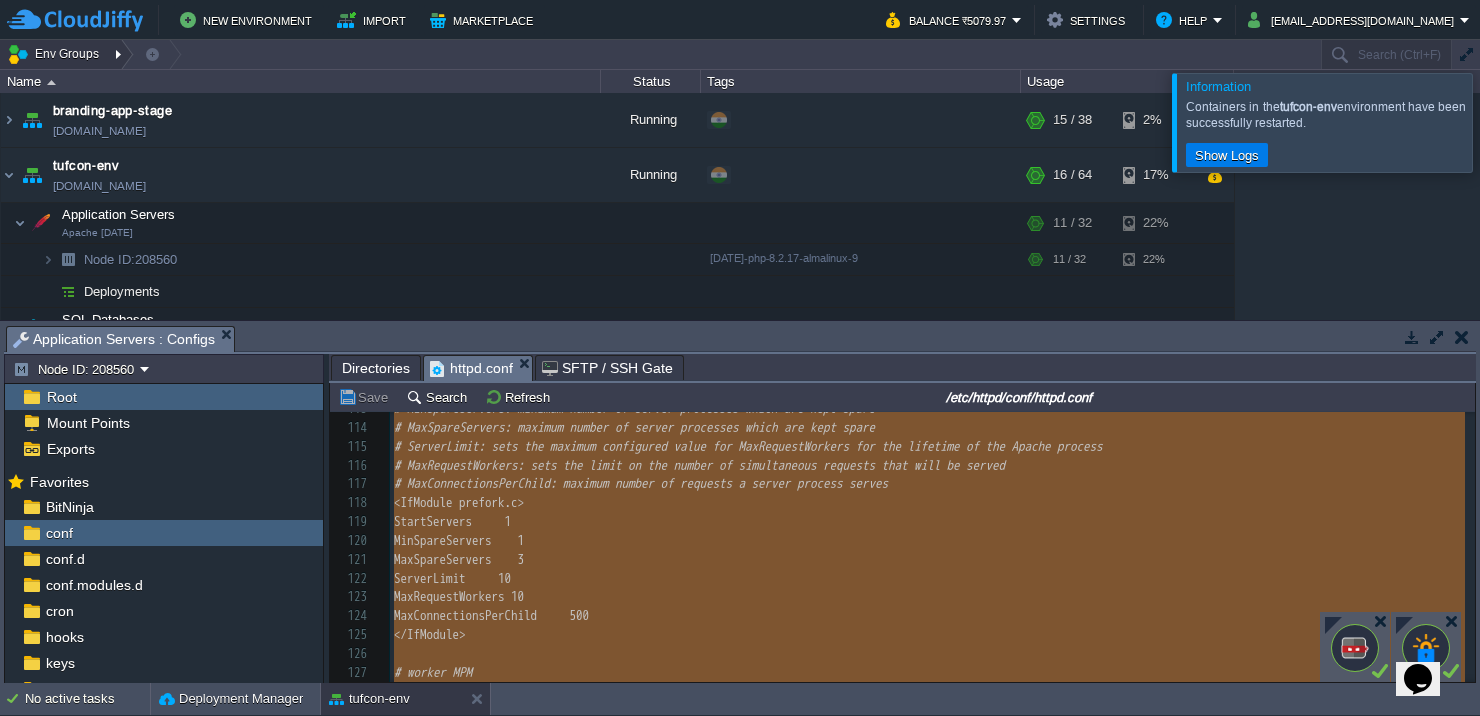 type on "-" 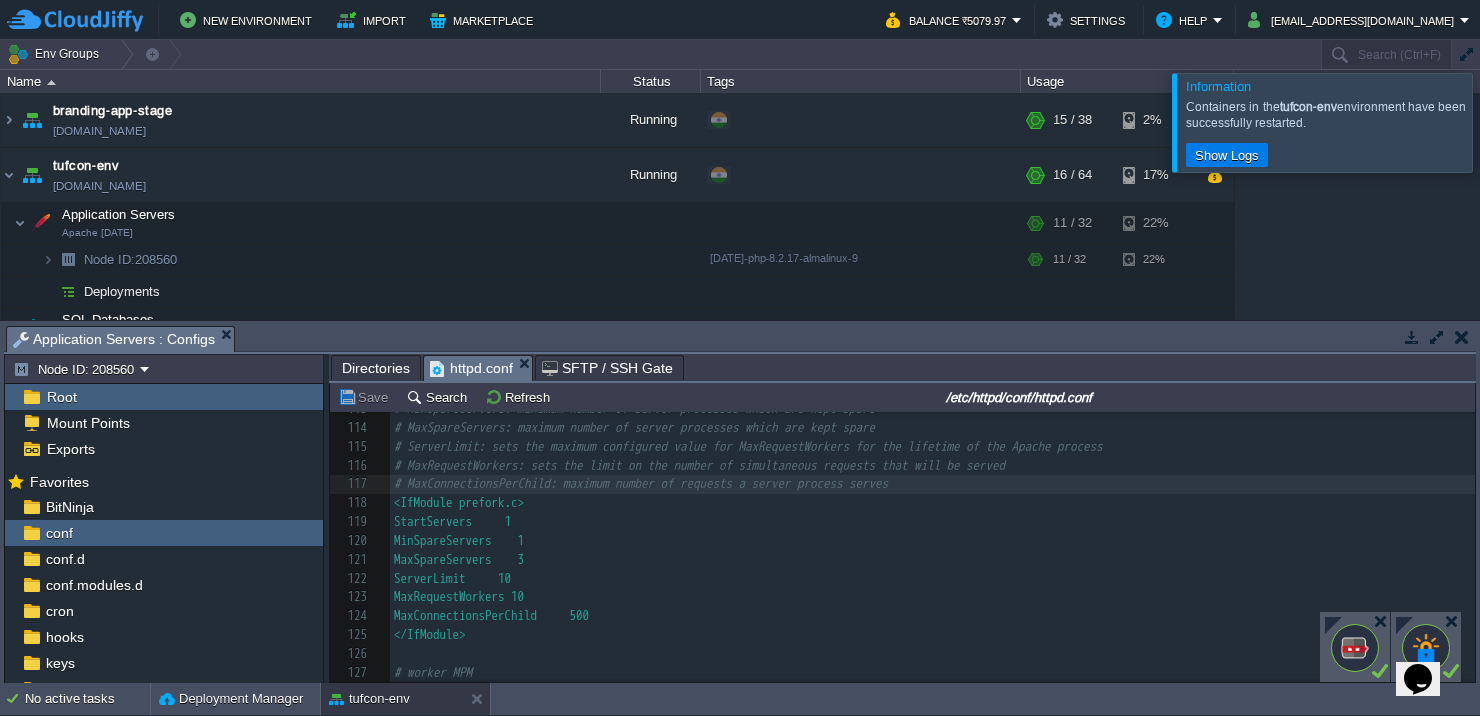 type on "-" 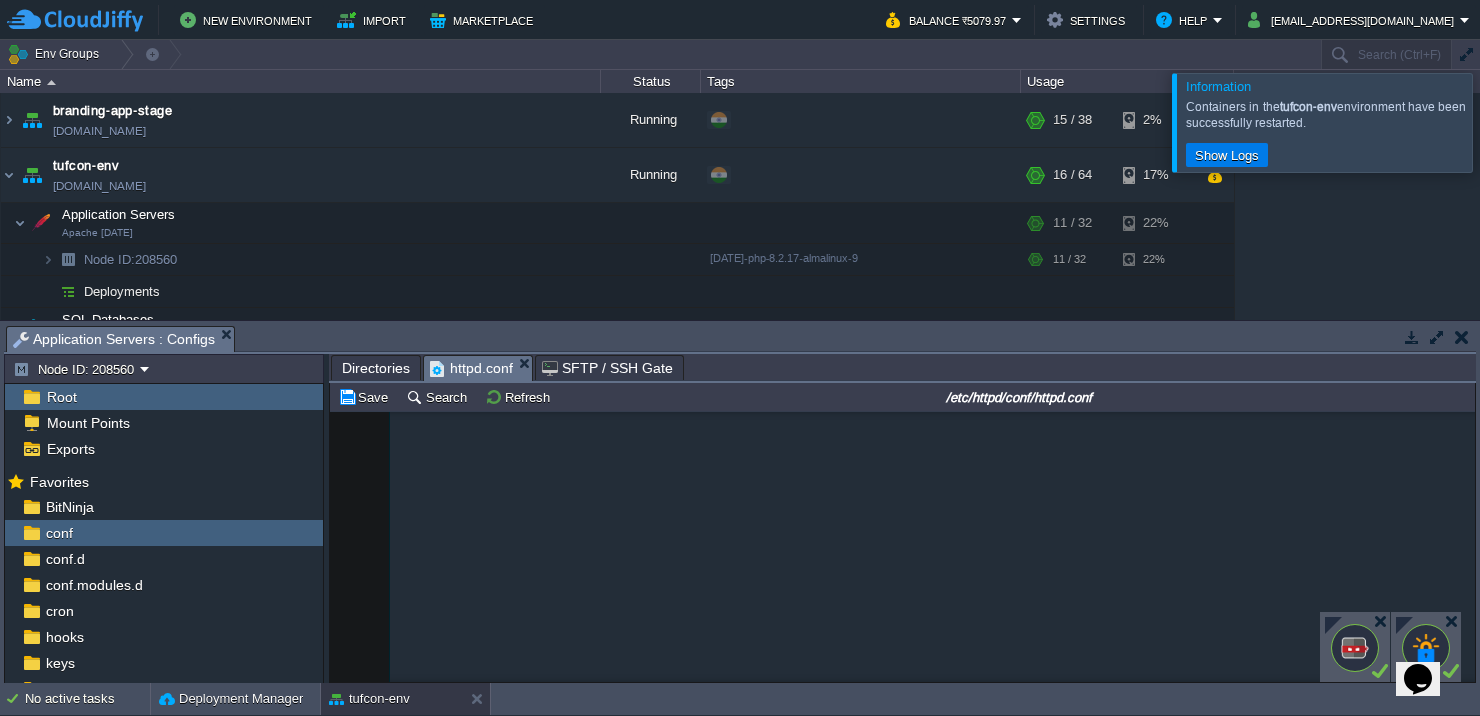 scroll, scrollTop: 21256, scrollLeft: 0, axis: vertical 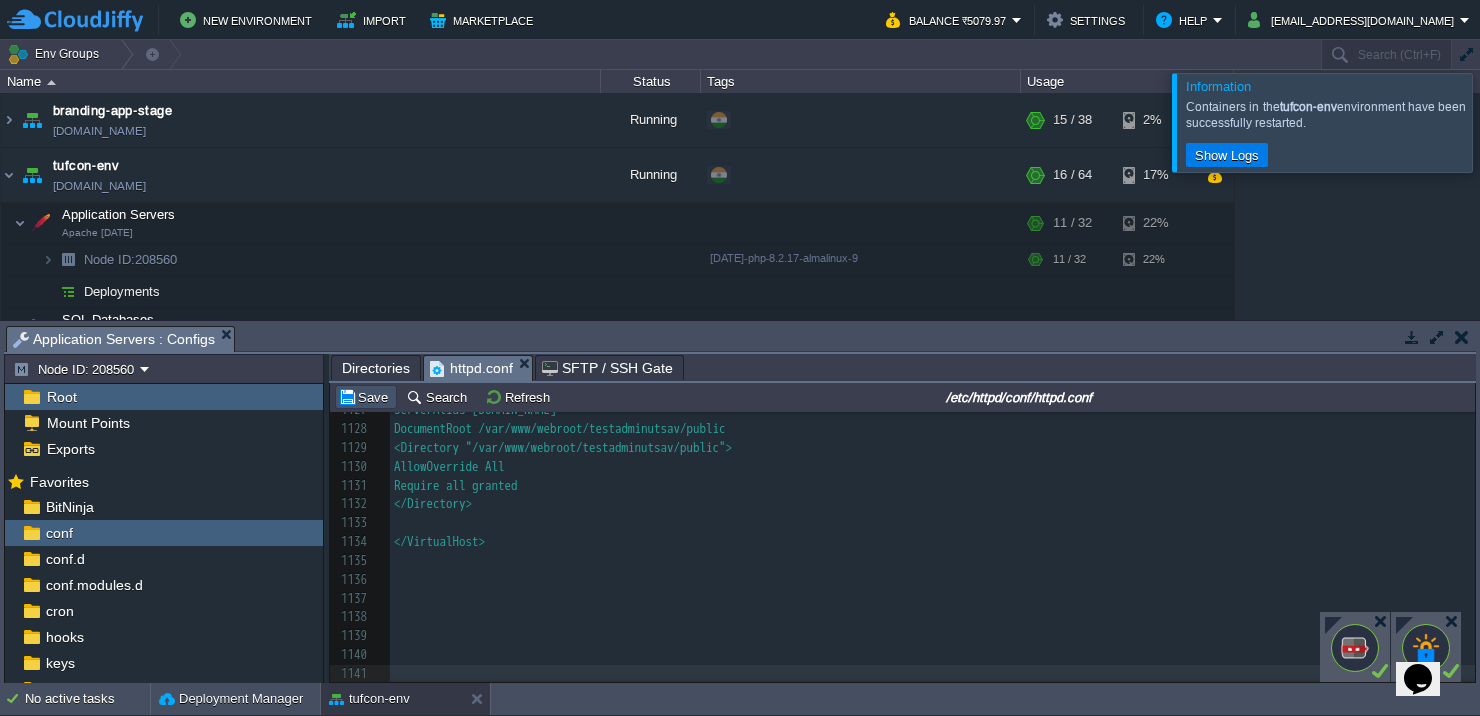 click on "Save" at bounding box center [366, 397] 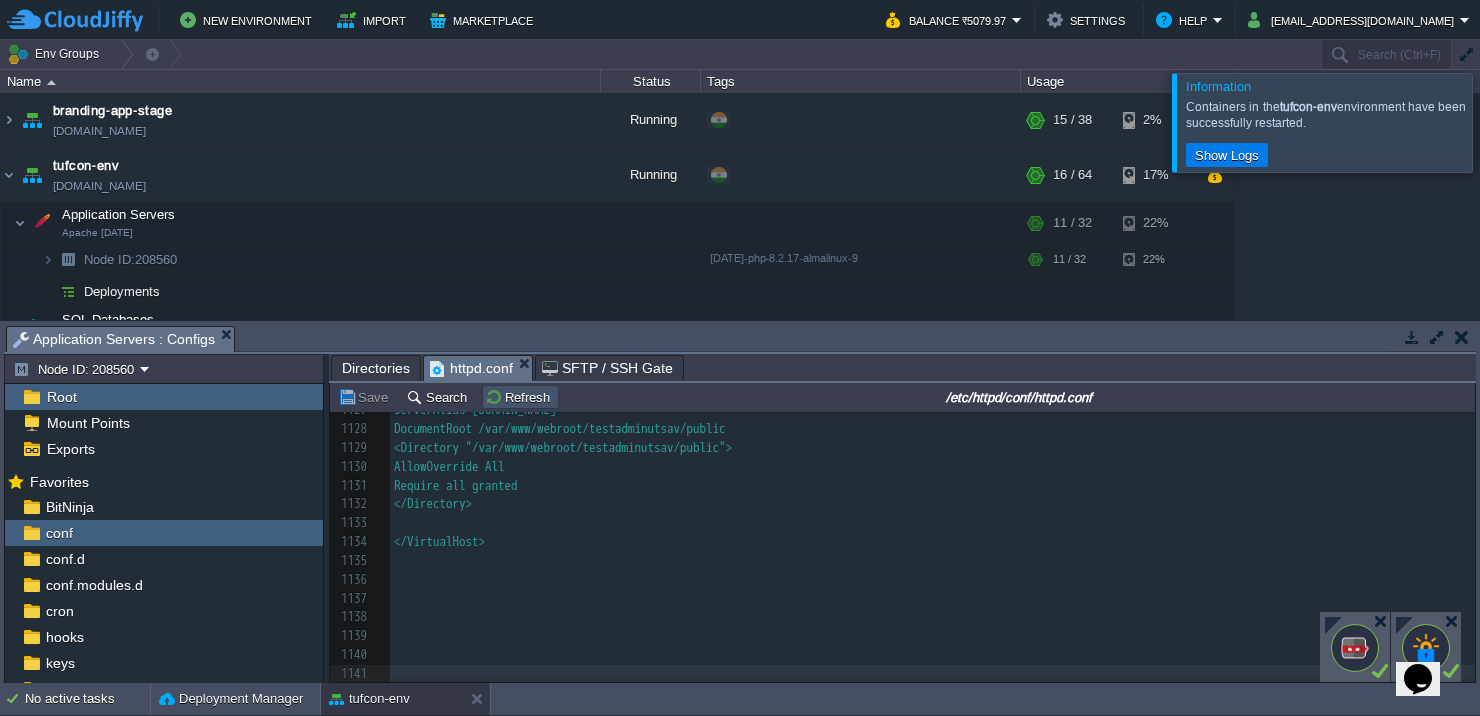 click on "Refresh" at bounding box center (520, 397) 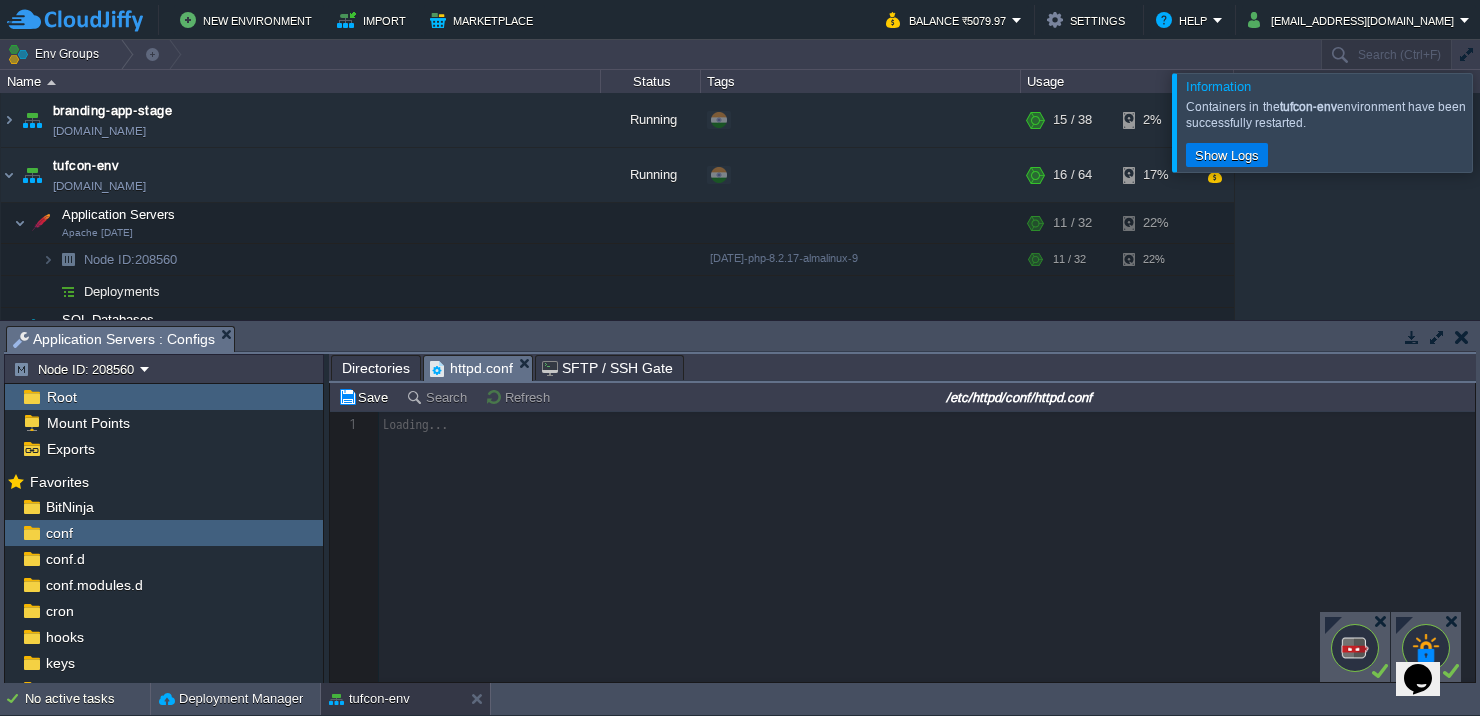 click at bounding box center (1504, 122) 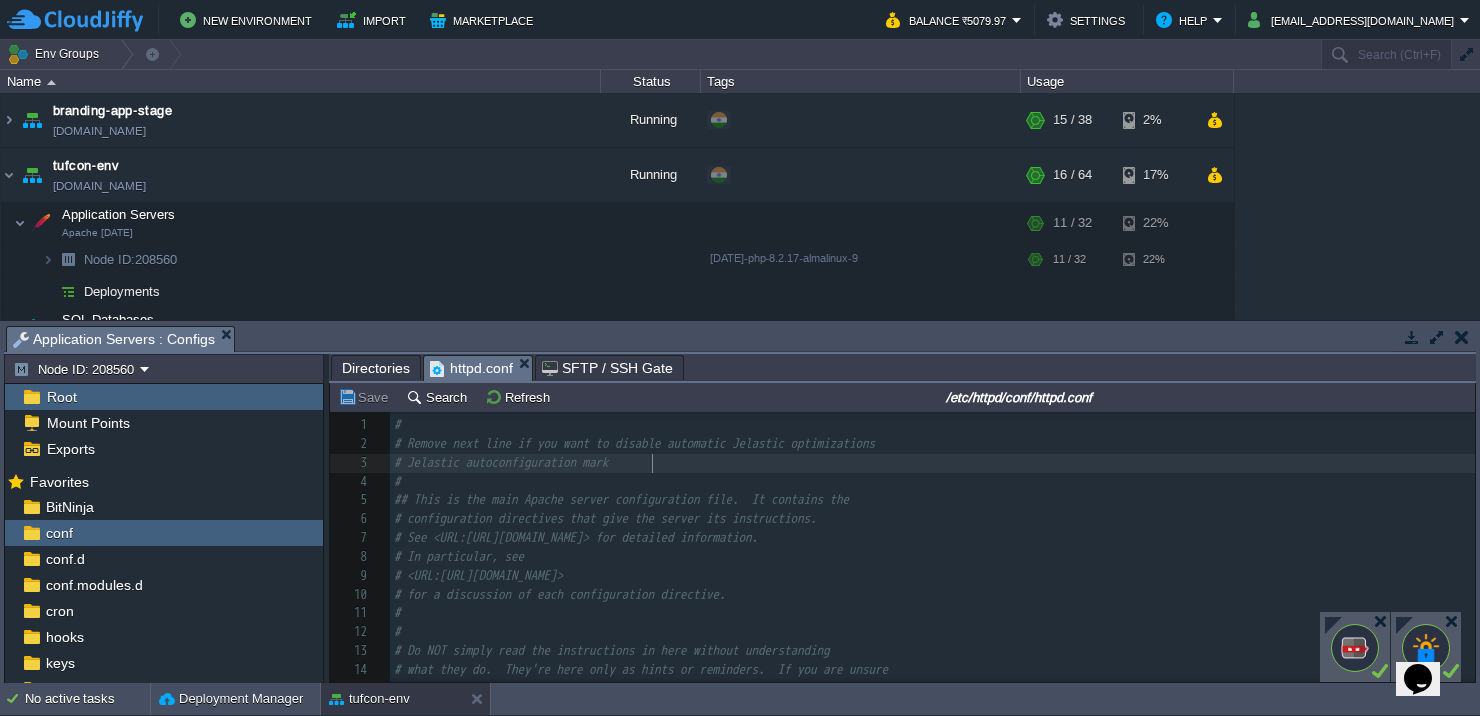 click on "# Jelastic autoconfiguration mark" at bounding box center (932, 463) 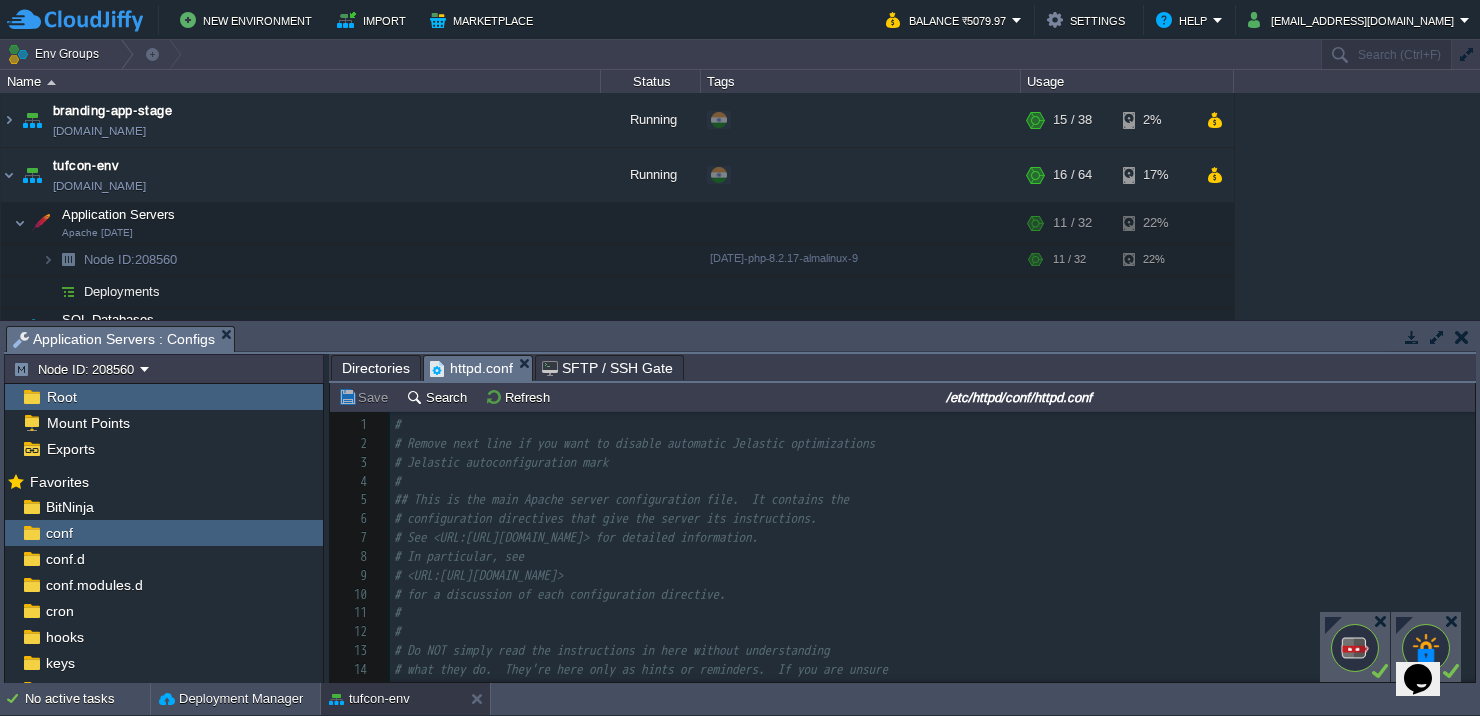 scroll, scrollTop: 148, scrollLeft: 0, axis: vertical 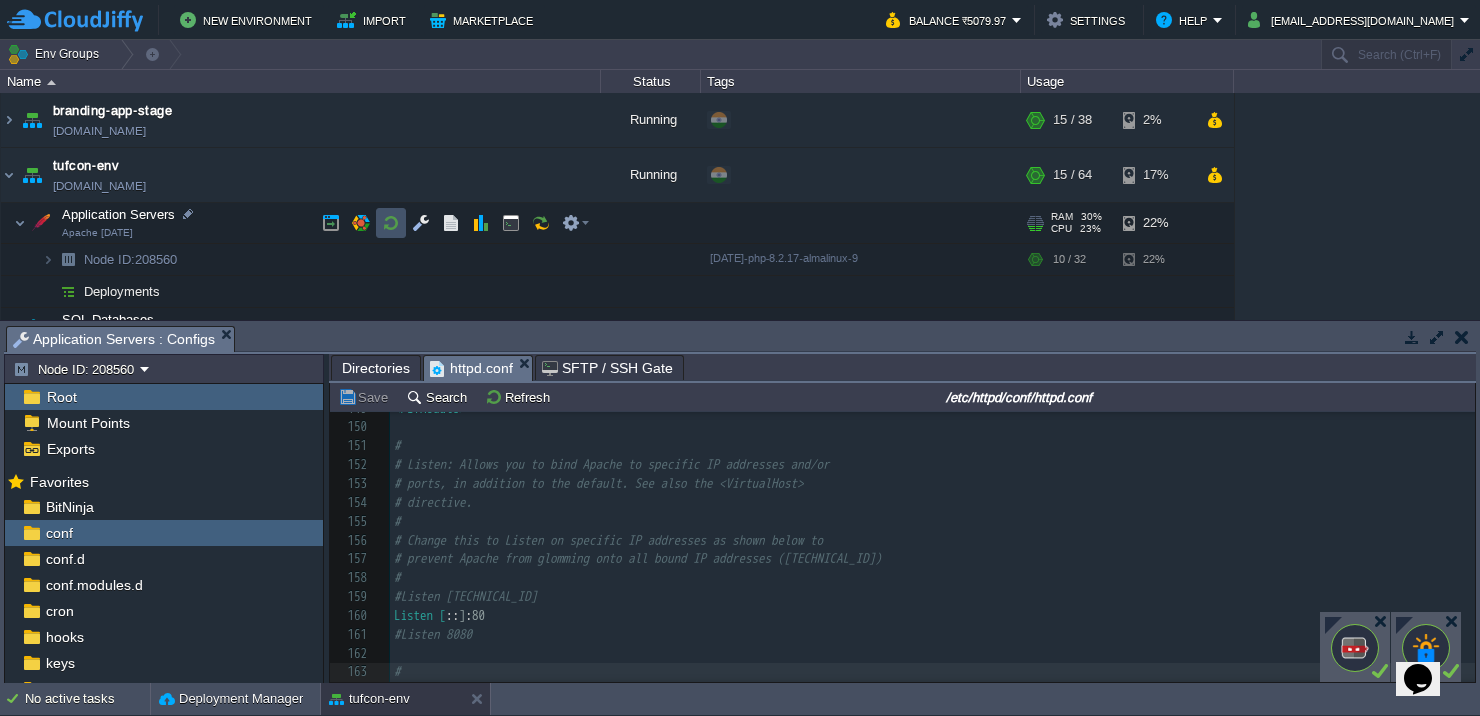 click at bounding box center (391, 223) 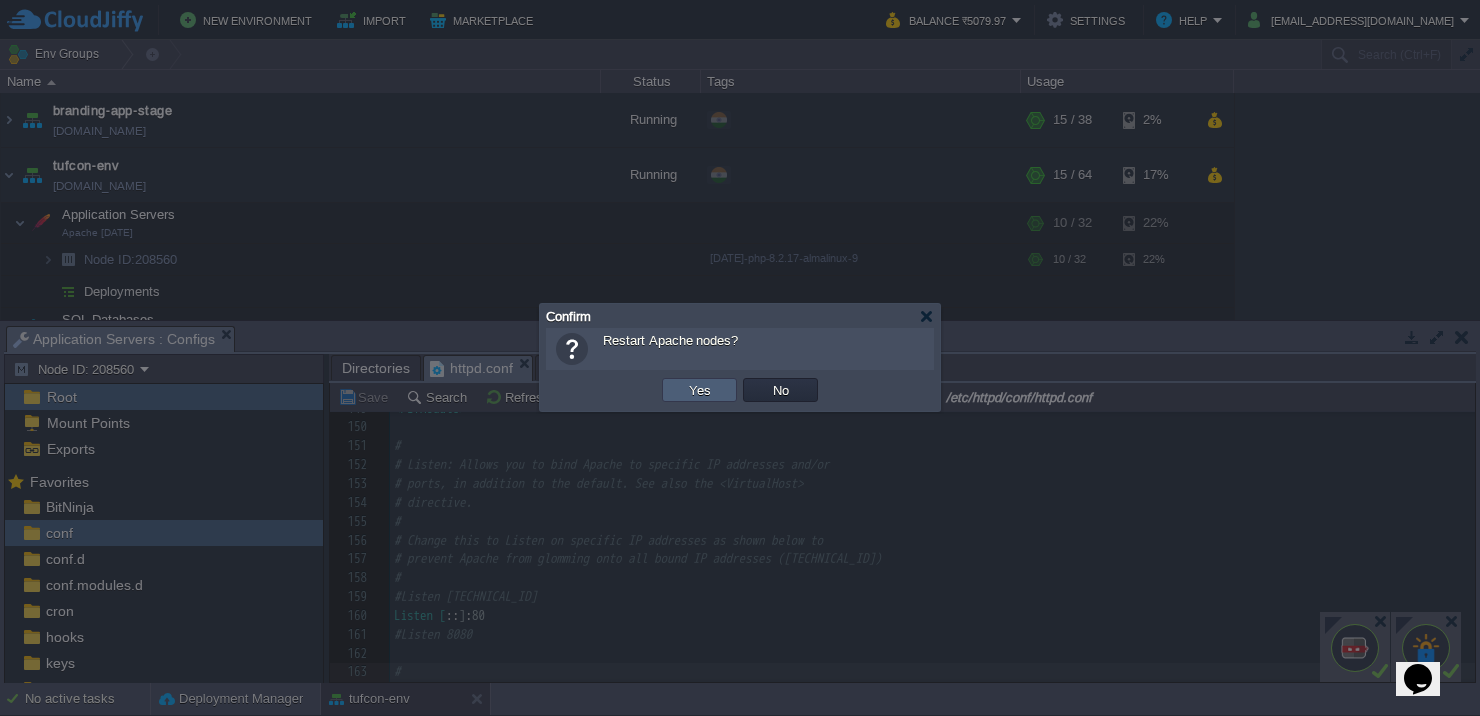 click on "Yes" at bounding box center [700, 390] 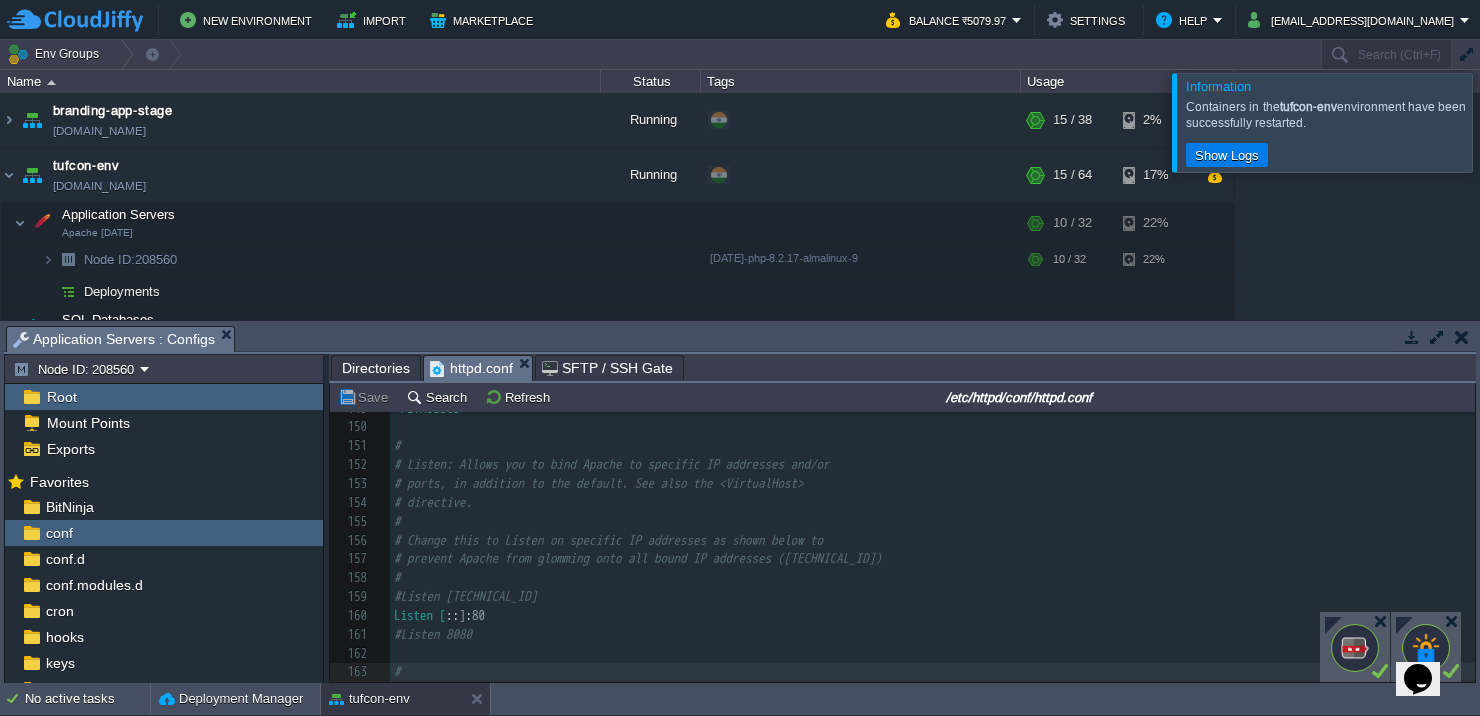 click at bounding box center (1504, 122) 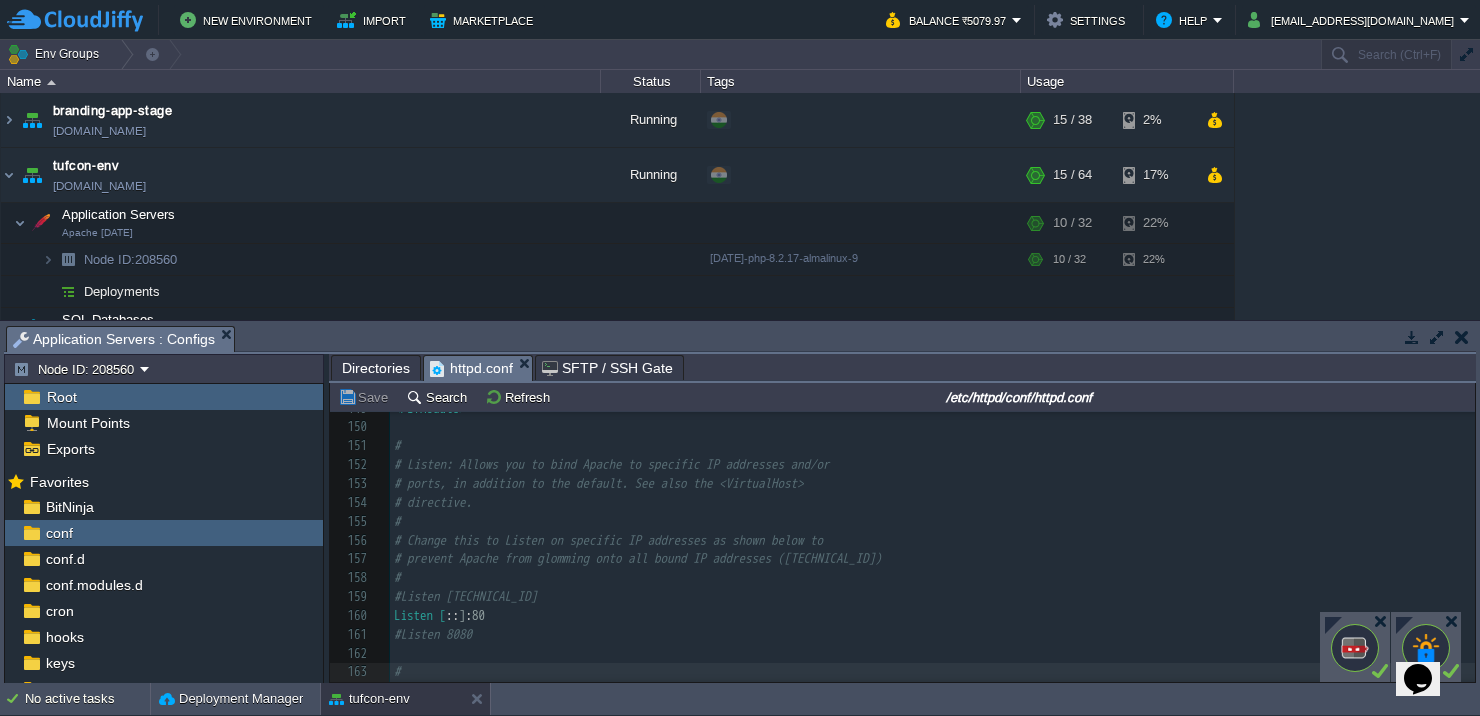 click on "Save Search Refresh /etc/httpd/conf/httpd.conf" at bounding box center [902, 397] 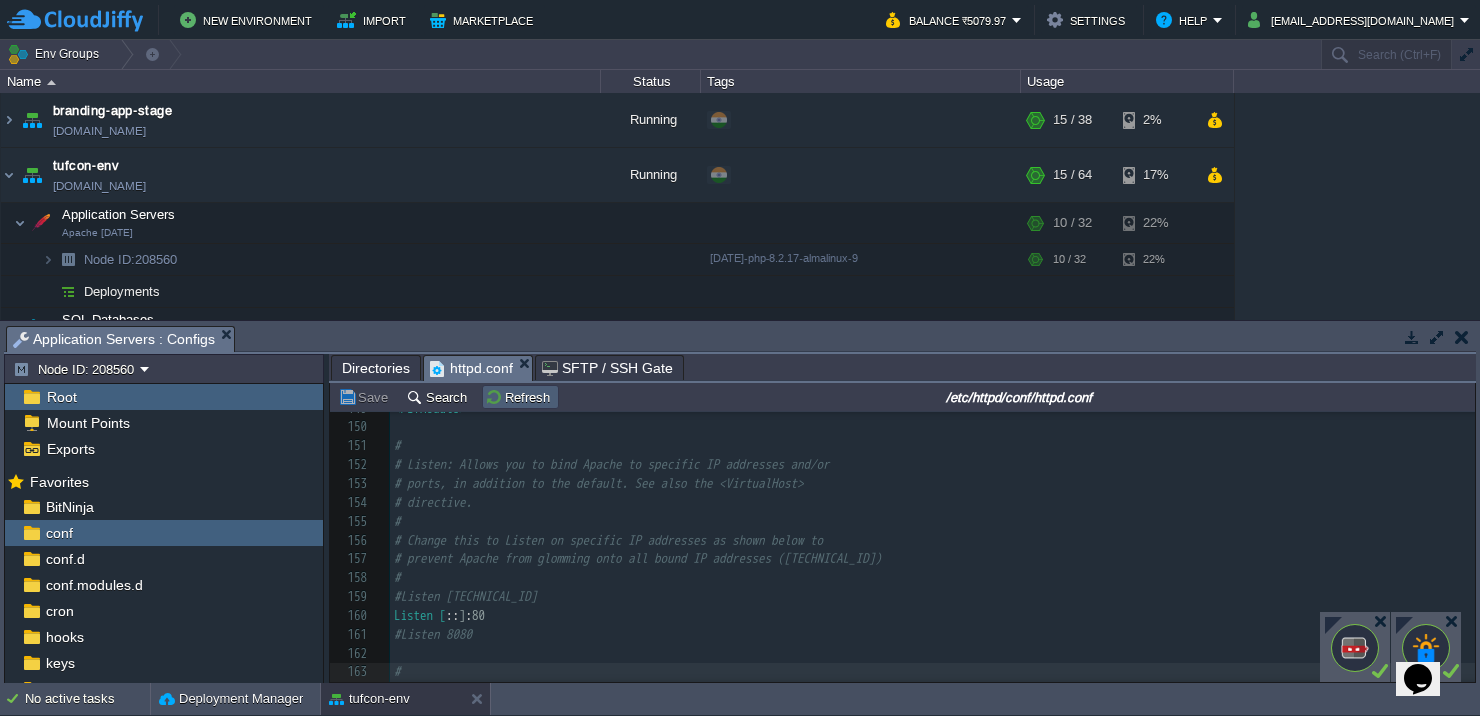 click on "Refresh" at bounding box center [520, 397] 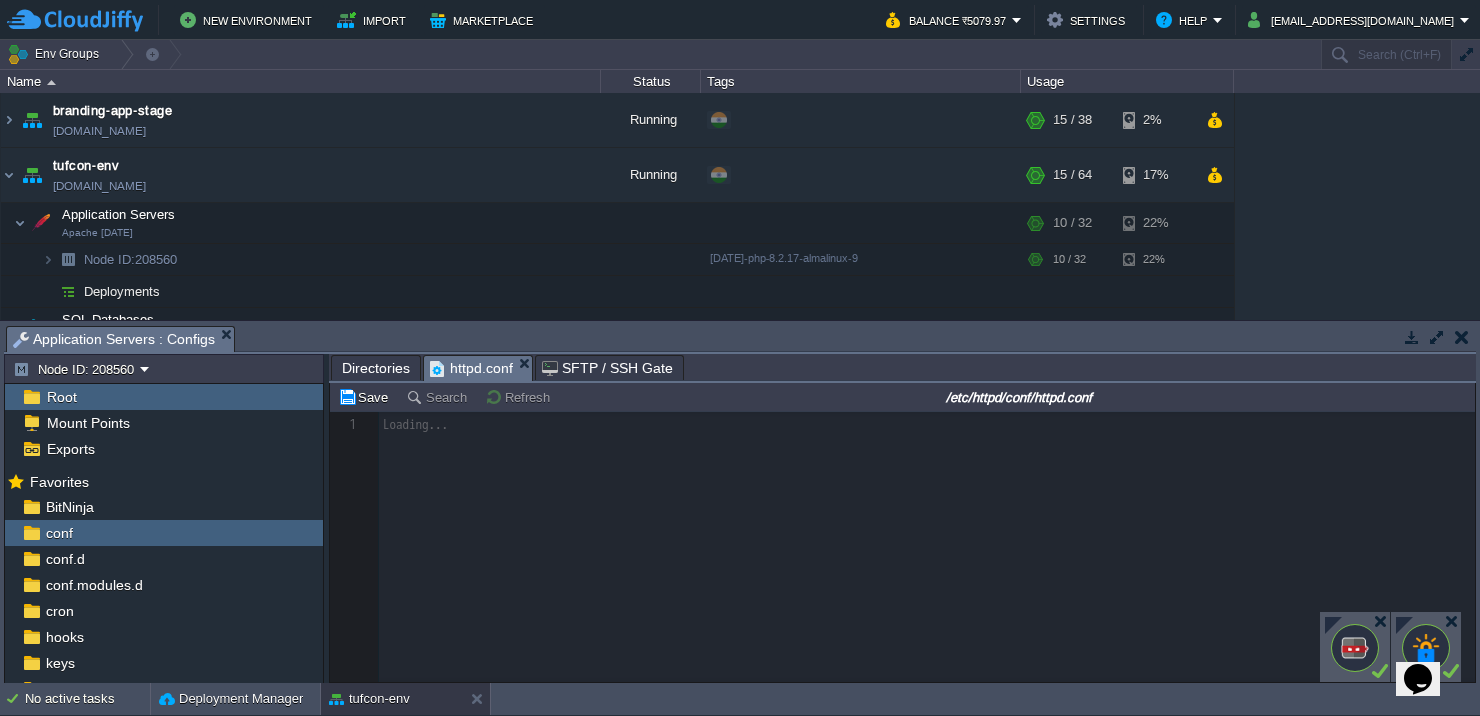 scroll, scrollTop: 0, scrollLeft: 0, axis: both 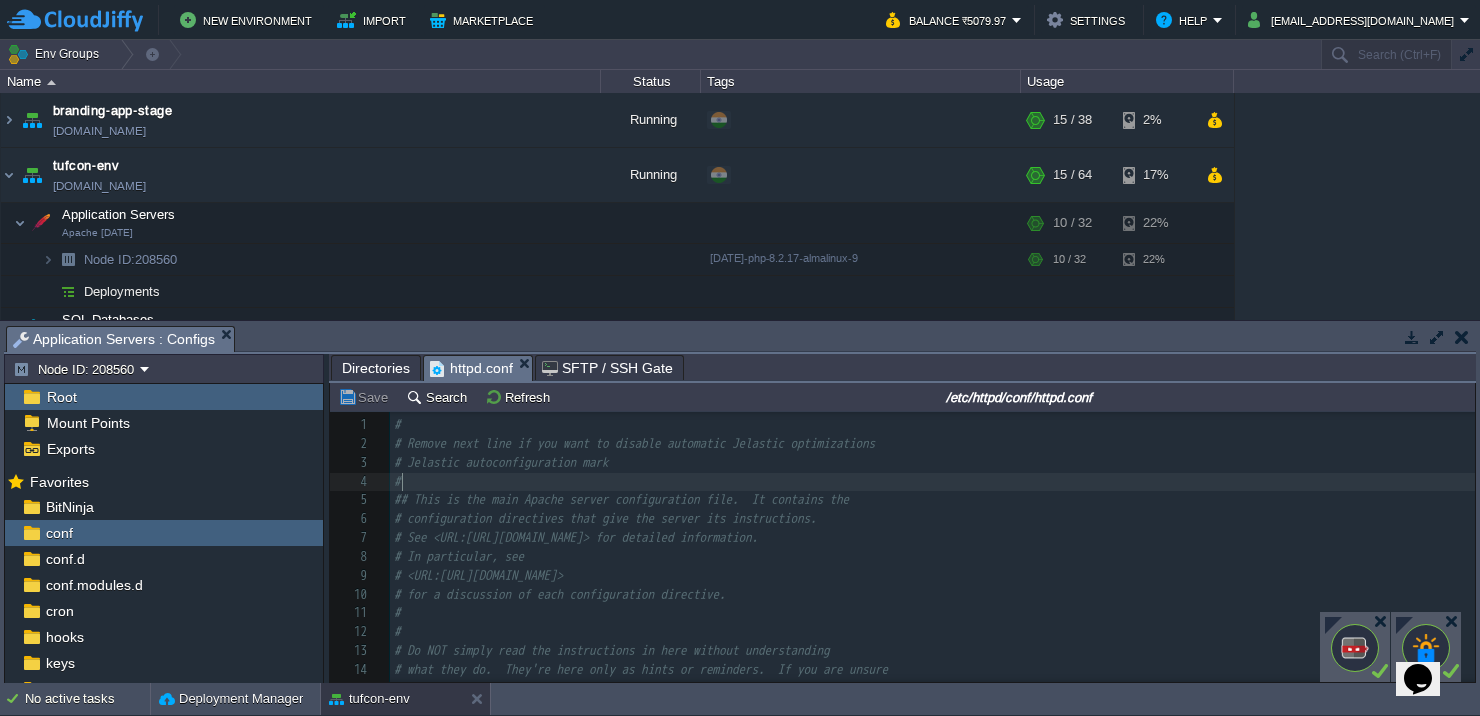 click on "#" at bounding box center (932, 482) 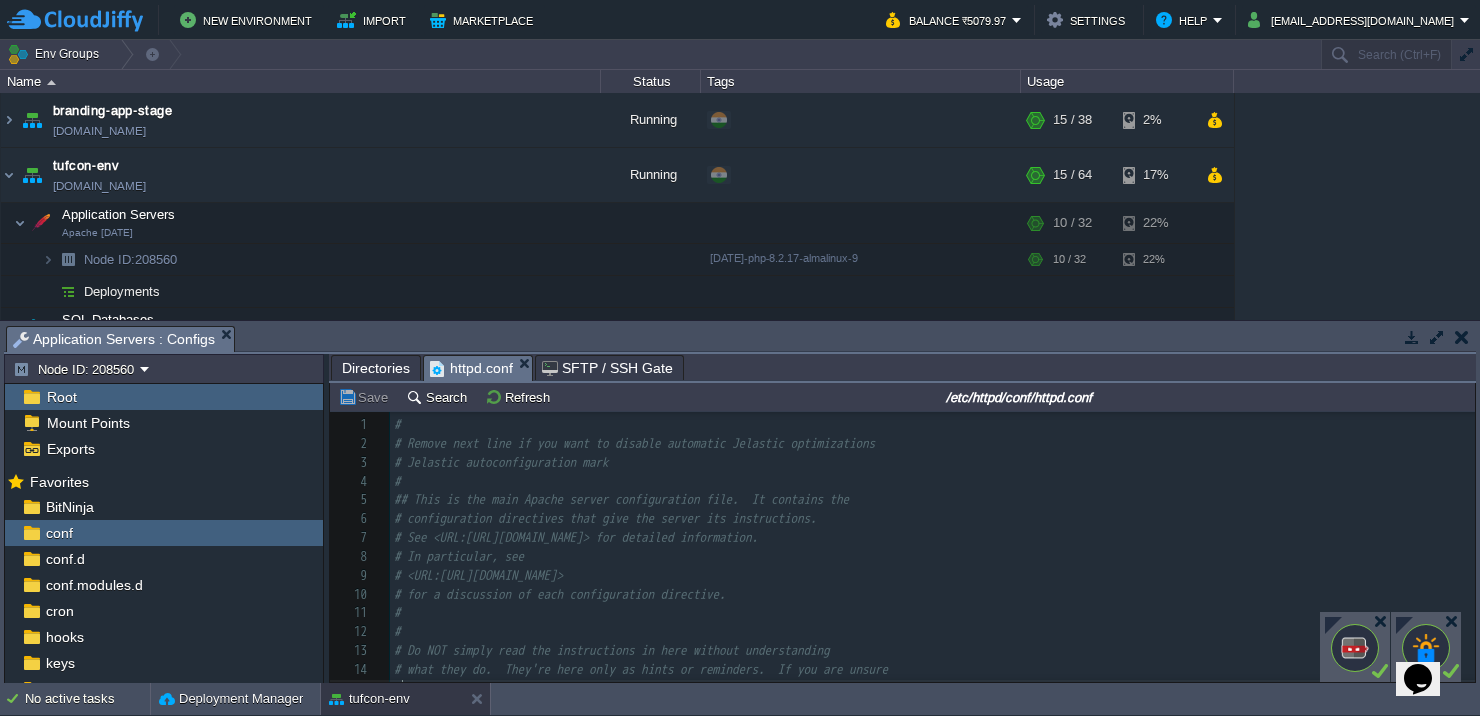 scroll, scrollTop: 72, scrollLeft: 0, axis: vertical 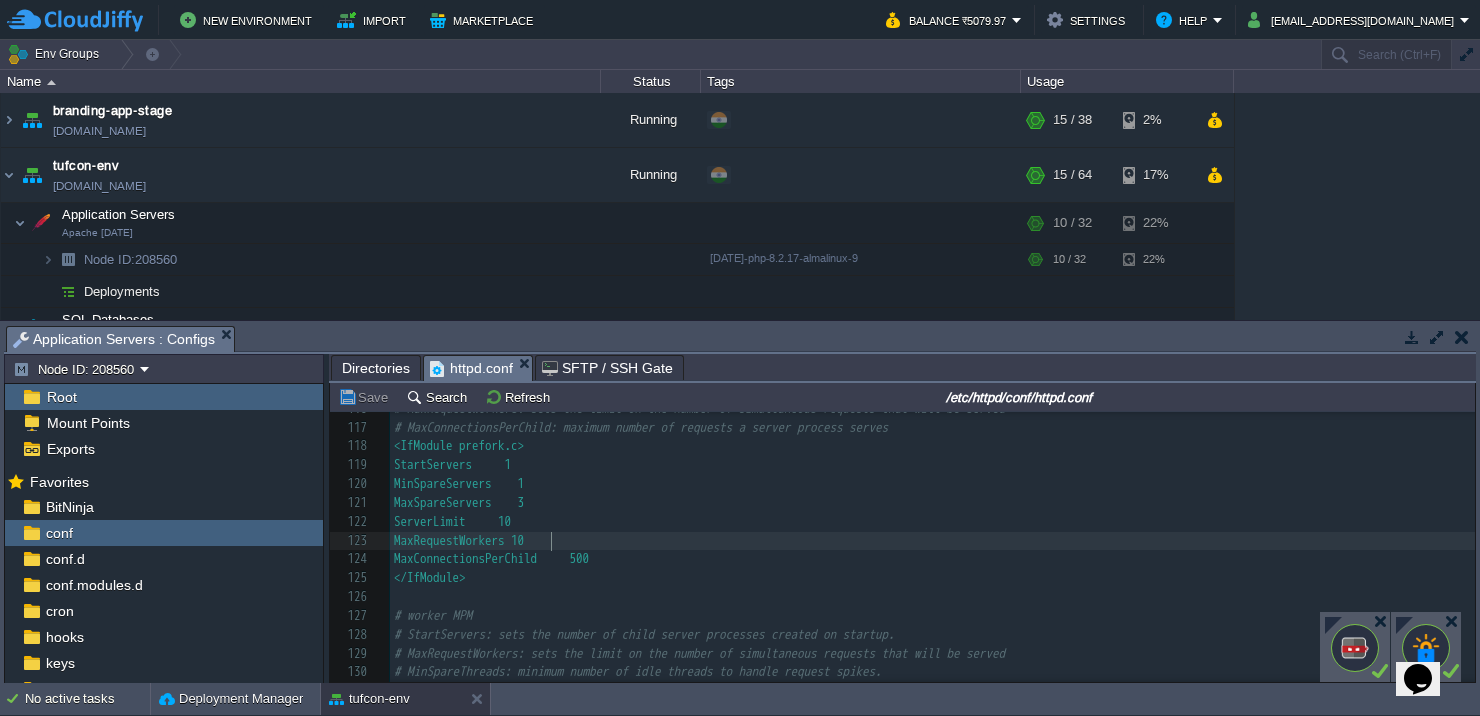 click on "MaxRequestWorkers 10" at bounding box center [932, 541] 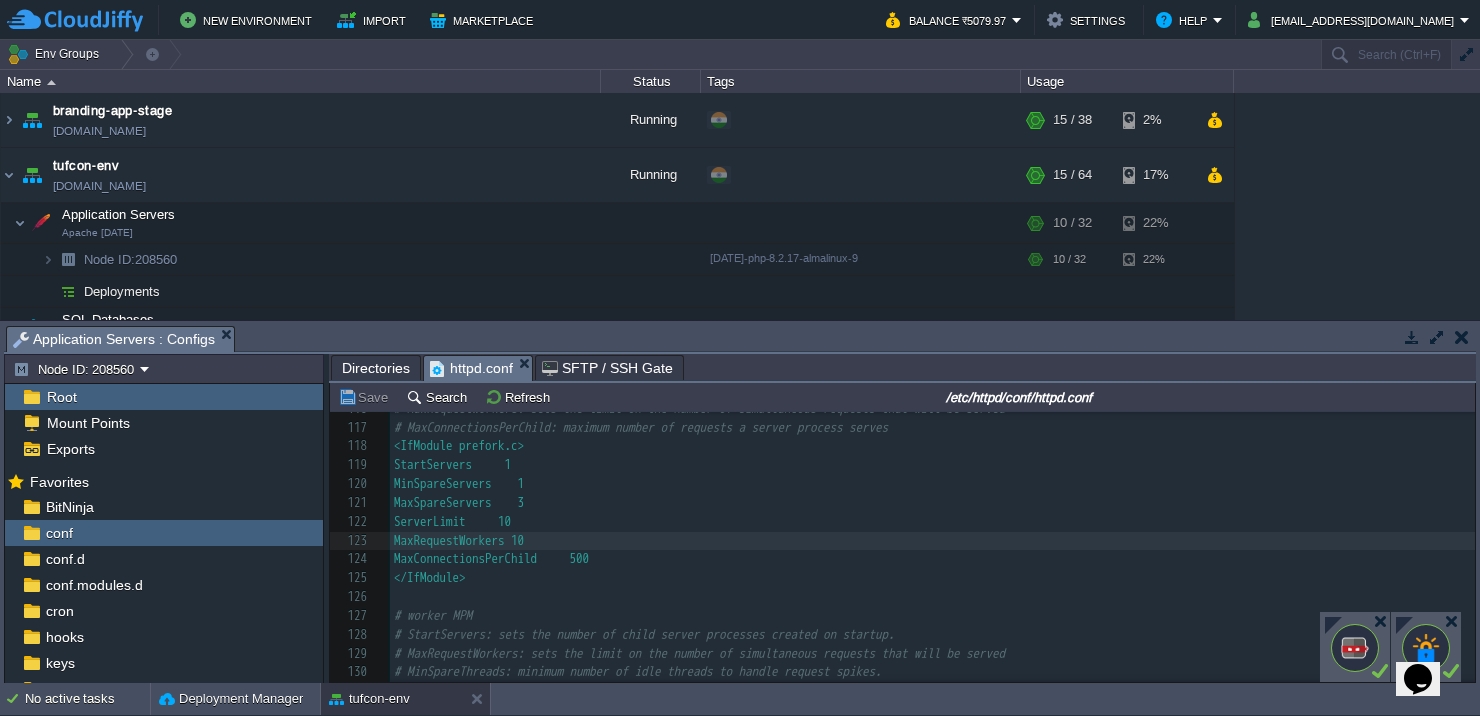 click on "MaxRequestWorkers 10" at bounding box center [932, 541] 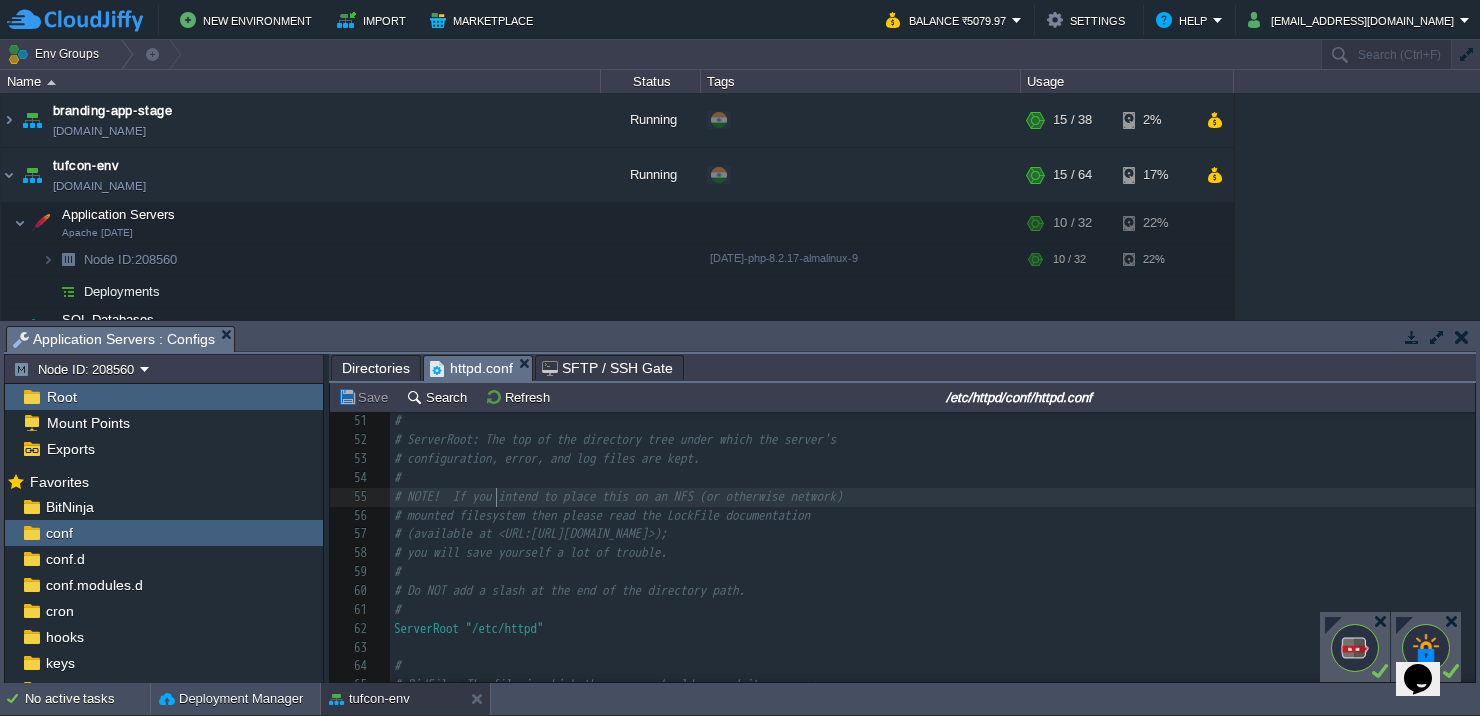 click on "# mounted filesystem then please read the LockFile documentation" at bounding box center (932, 516) 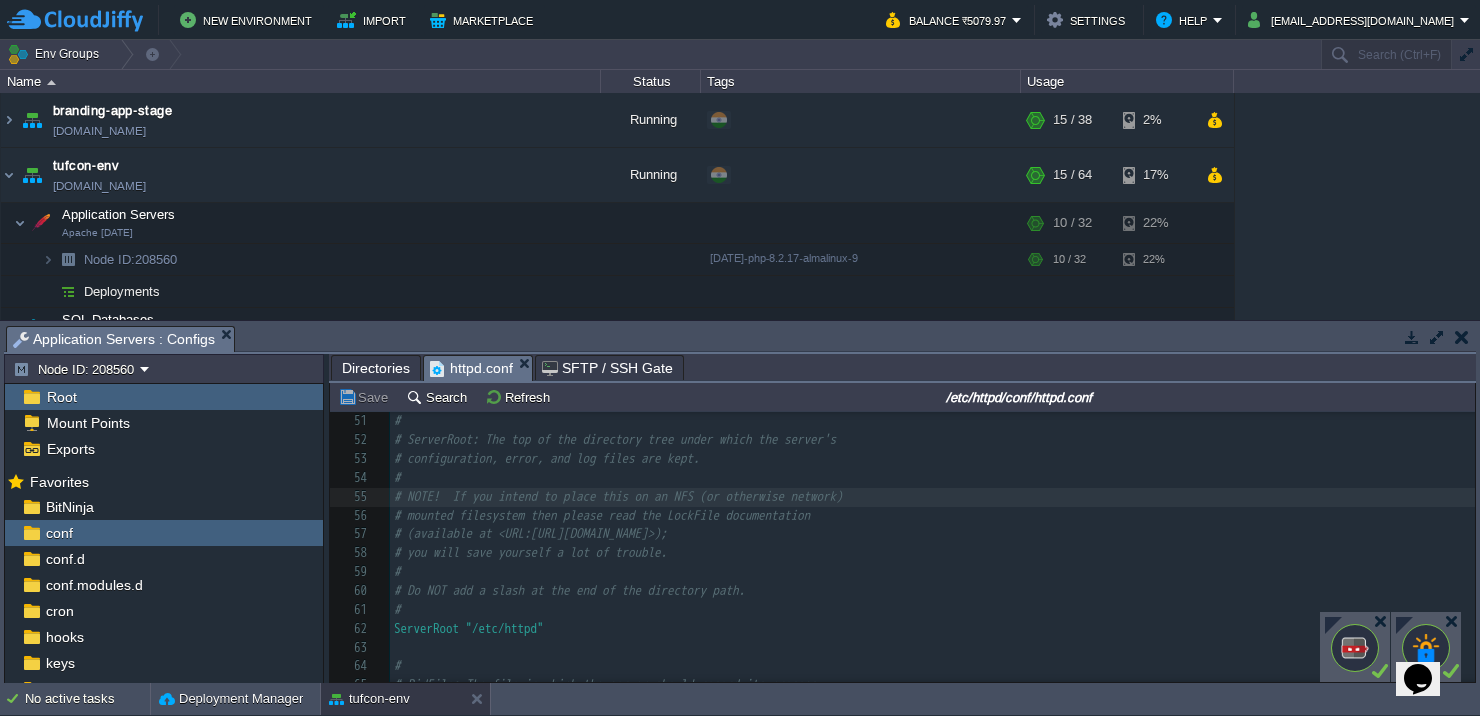 type on "-" 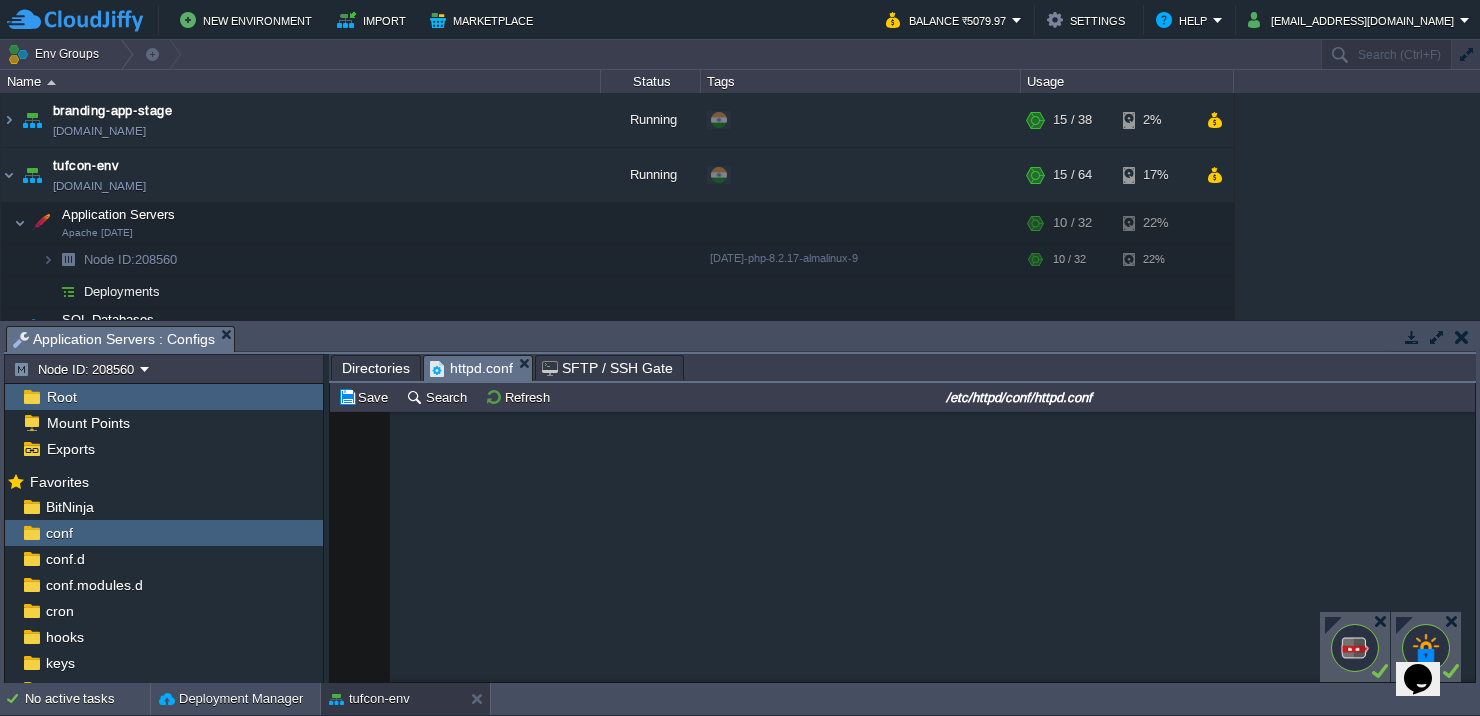 scroll, scrollTop: 21256, scrollLeft: 0, axis: vertical 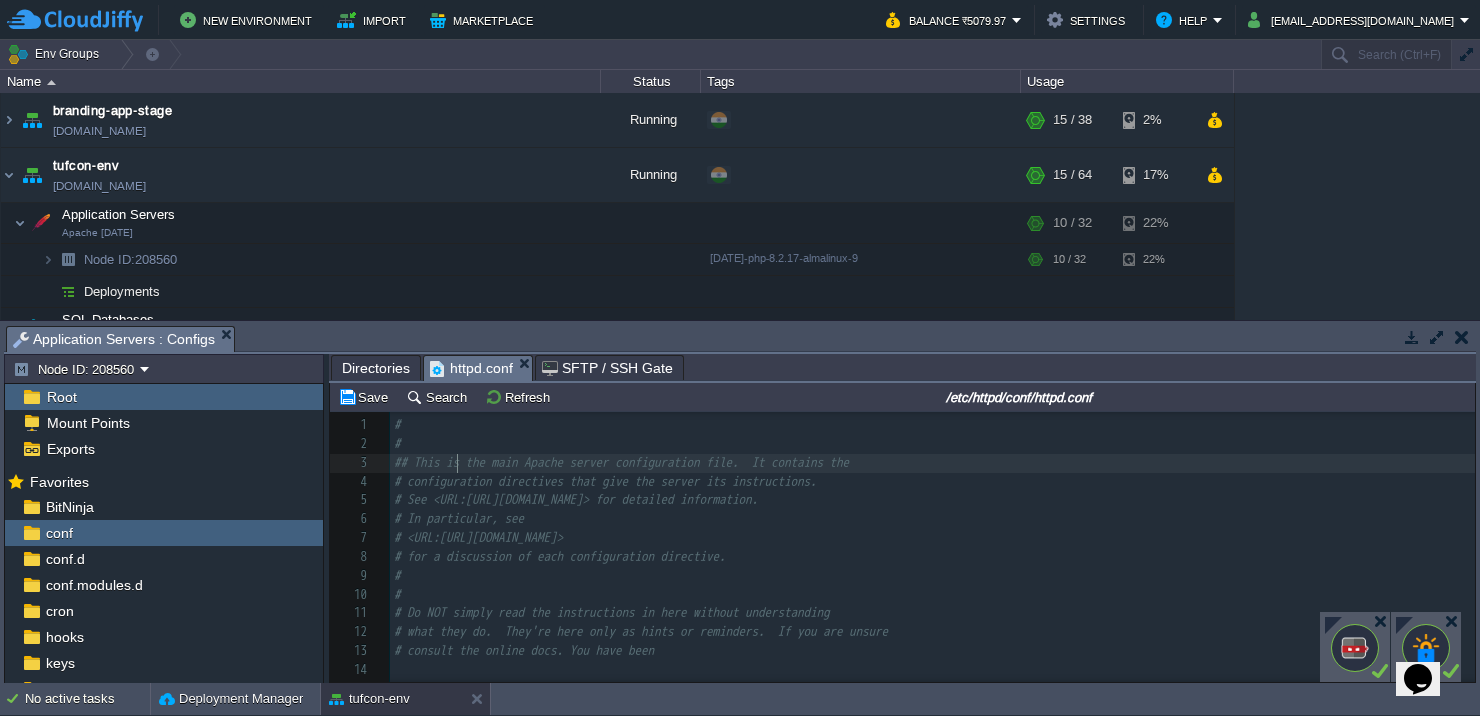 click on "xxxxxxxxxx ​   1 # 2 # 3 ## This is the main Apache server configuration file.  It contains the 4 # configuration directives that give the server its instructions. 5 # See <URL:[URL][DOMAIN_NAME]> for detailed information. 6 # In particular, see 7 # <URL:[URL][DOMAIN_NAME]> 8 # for a discussion of each configuration directive. 9 # 10 # 11 # Do NOT simply read the instructions in here without understanding 12 # what they do.  They're here only as hints or reminders.  If you are unsure 13 # consult the online docs. You have been  14 ​ 15 warned.   16 # 17 # The configuration directives are grouped into three basic sections: 18 #  1. Directives that control the operation of the Apache server process as a 19 #     whole (the 'global environment'). 20 #  2. Directives that define the parameters of the 'main' or 'default' server, 21 #     which responds to requests that aren't handled by a virtual host. 22 23 #     of all virtual hosts. 24" at bounding box center (932, 642) 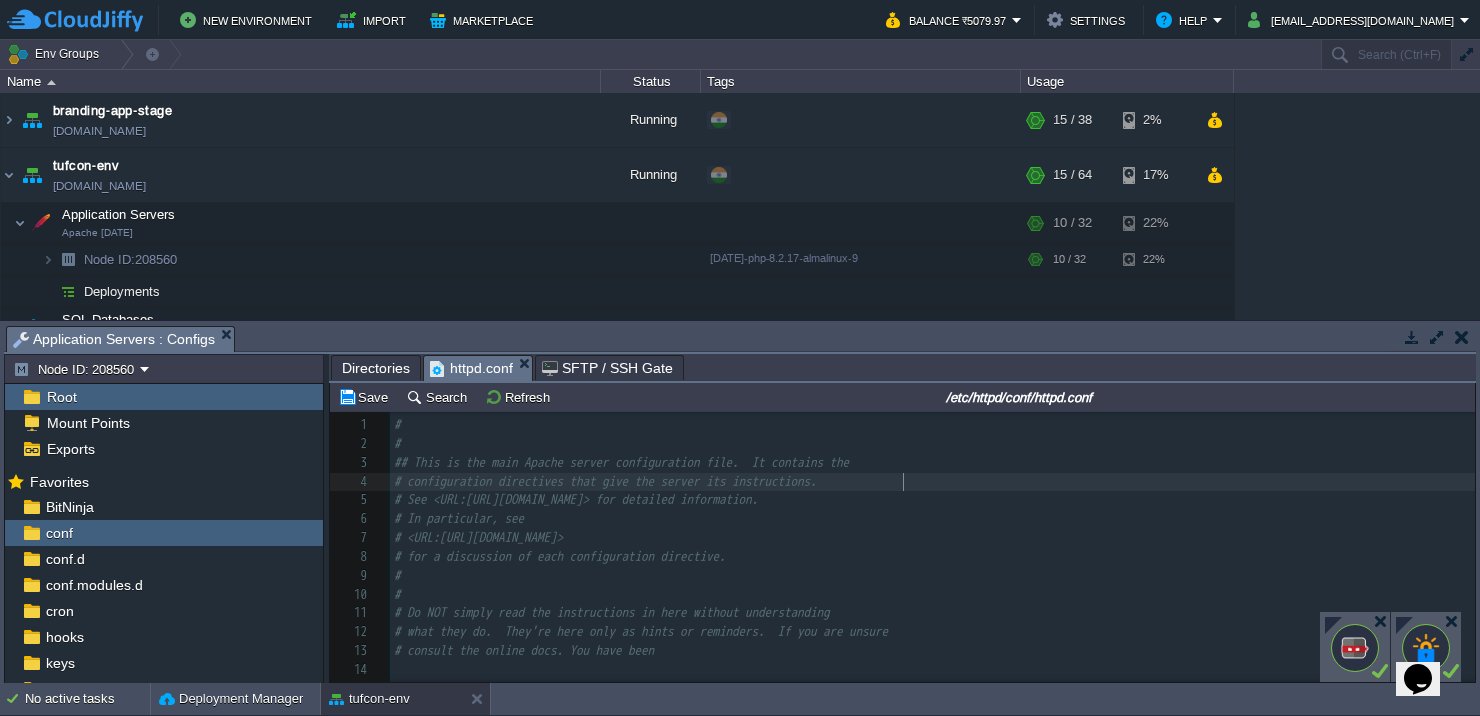 click on "# configuration directives that give the server its instructions." at bounding box center (932, 482) 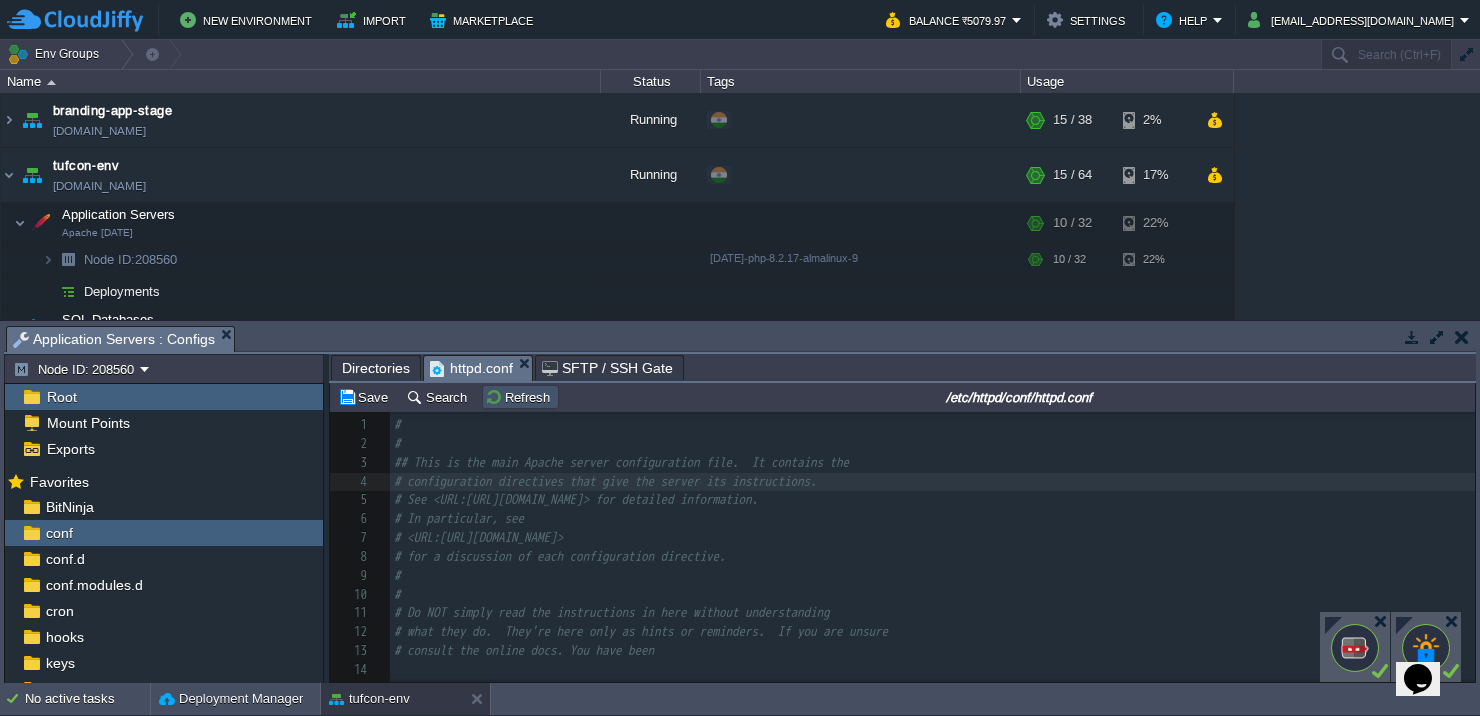 click on "Refresh" at bounding box center (520, 397) 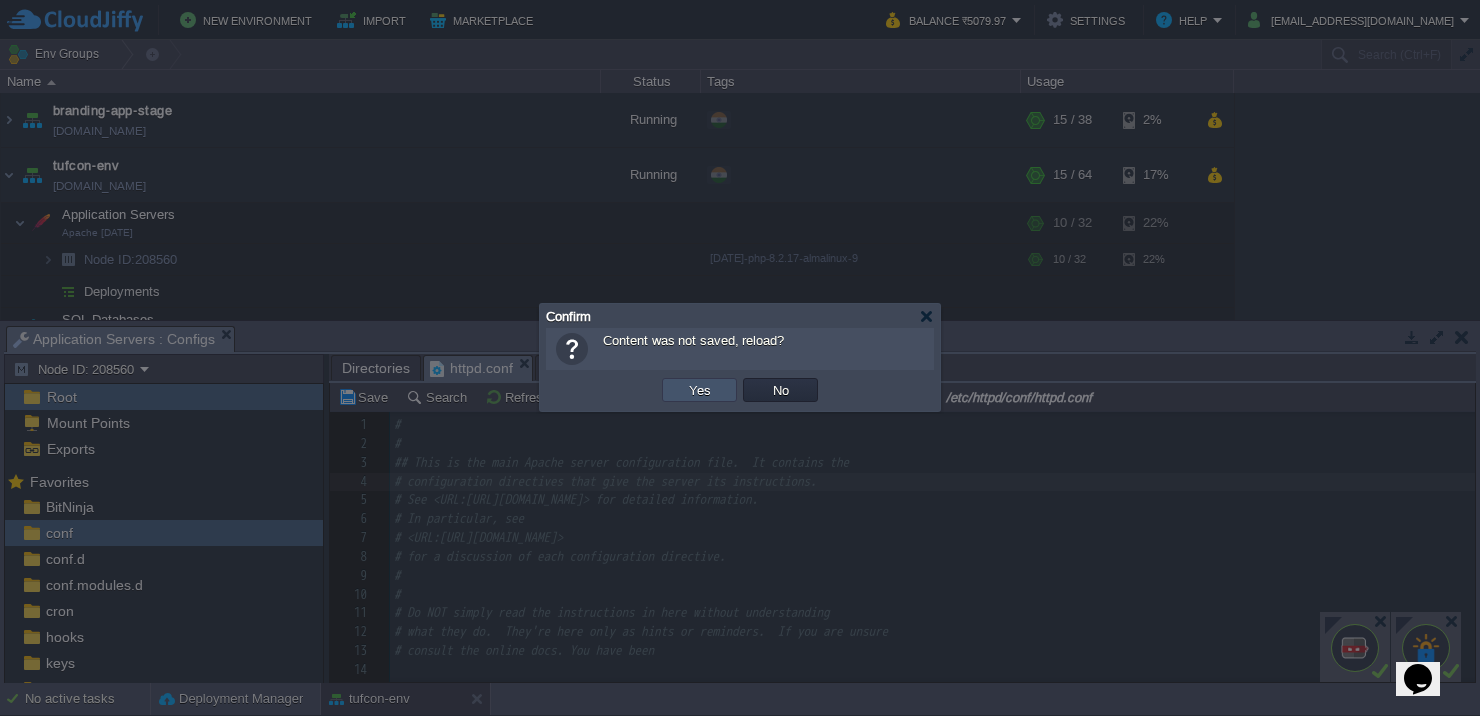 click on "Yes" at bounding box center [700, 390] 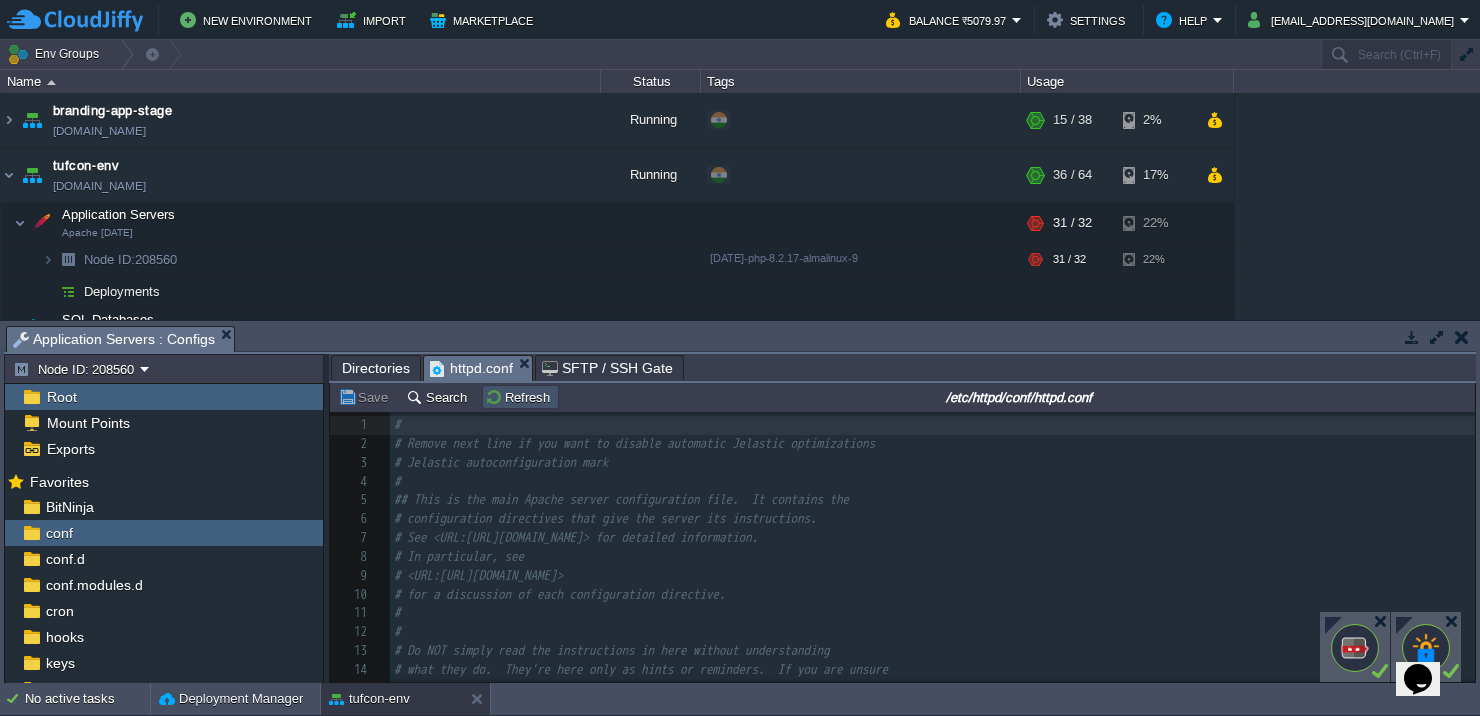 click on "Refresh" at bounding box center (520, 397) 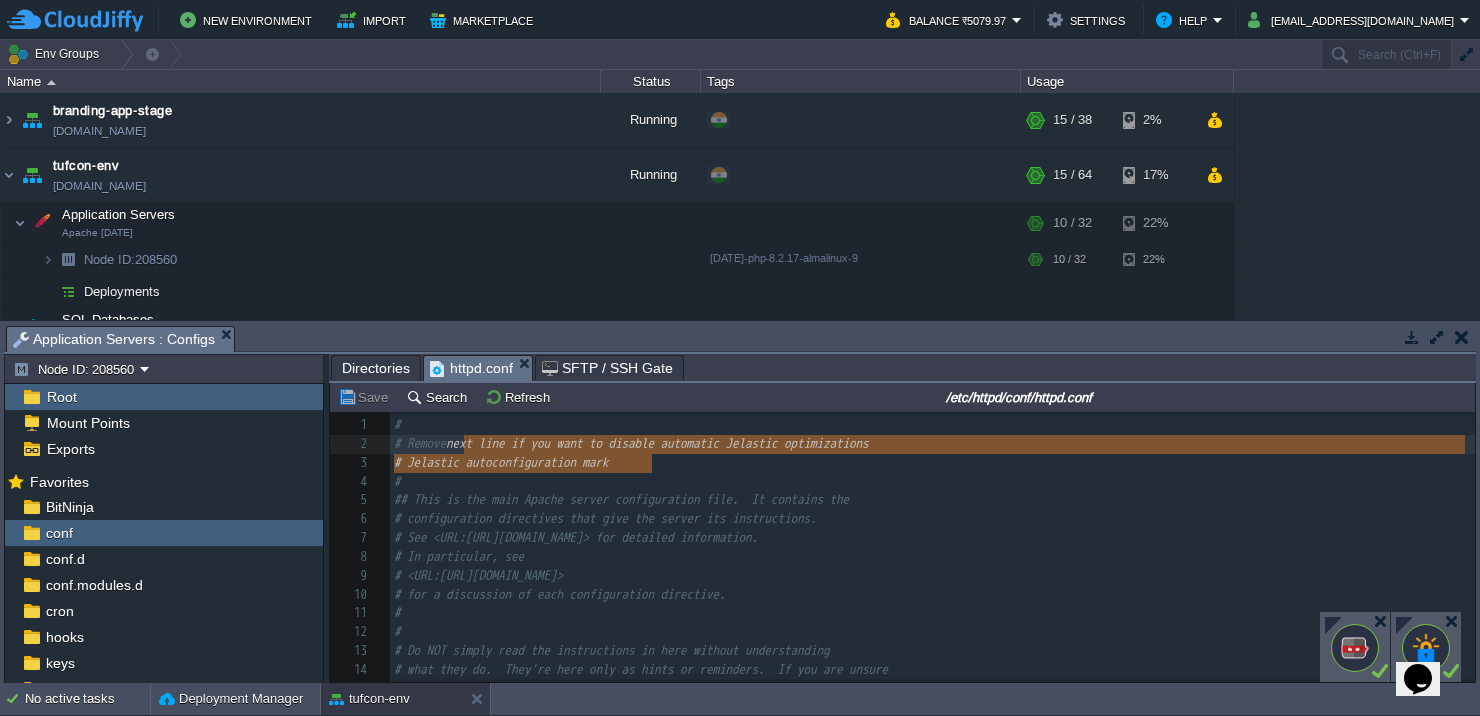 type on "# Remove next line if you want to disable automatic Jelastic optimizations
# Jelastic autoconfiguration mark" 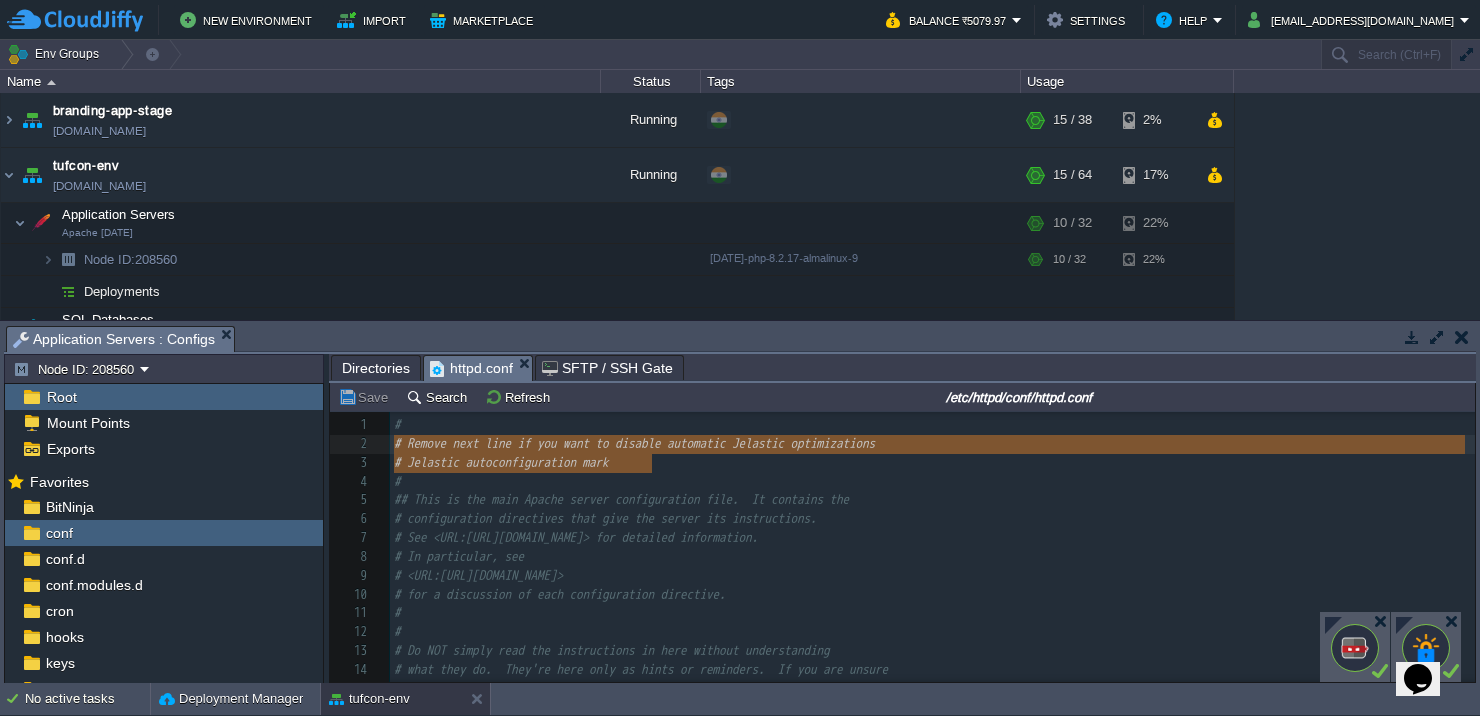 drag, startPoint x: 665, startPoint y: 463, endPoint x: 356, endPoint y: 447, distance: 309.41397 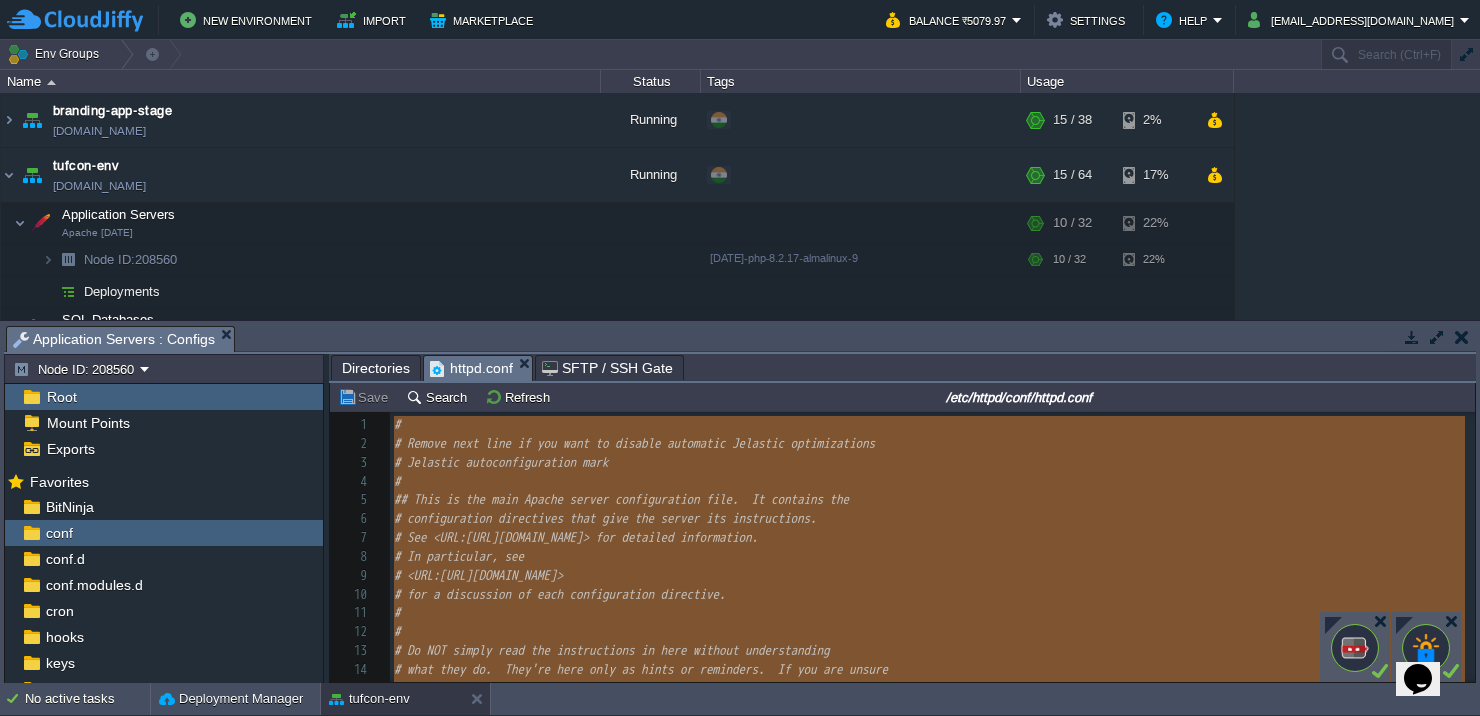 type on "-" 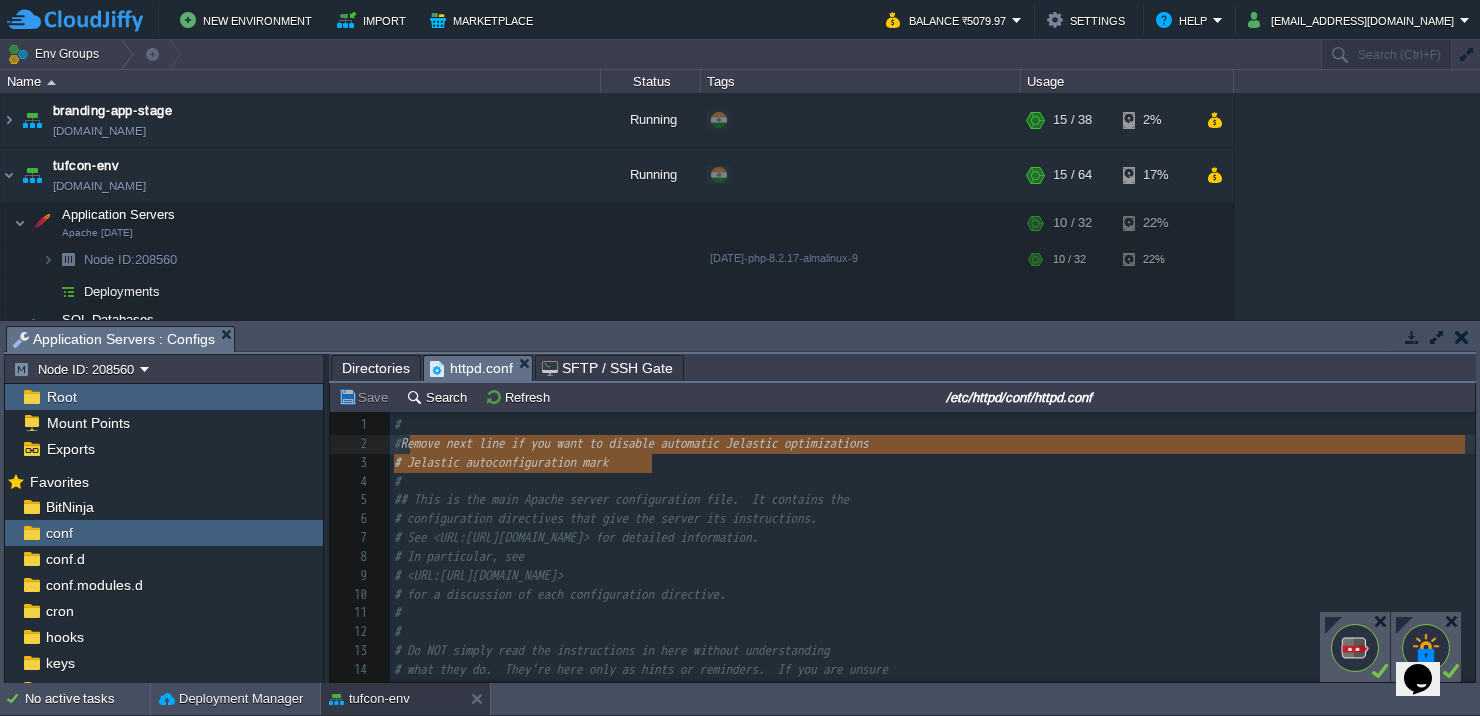 type on "# Remove next line if you want to disable automatic Jelastic optimizations
# Jelastic autoconfiguration mark" 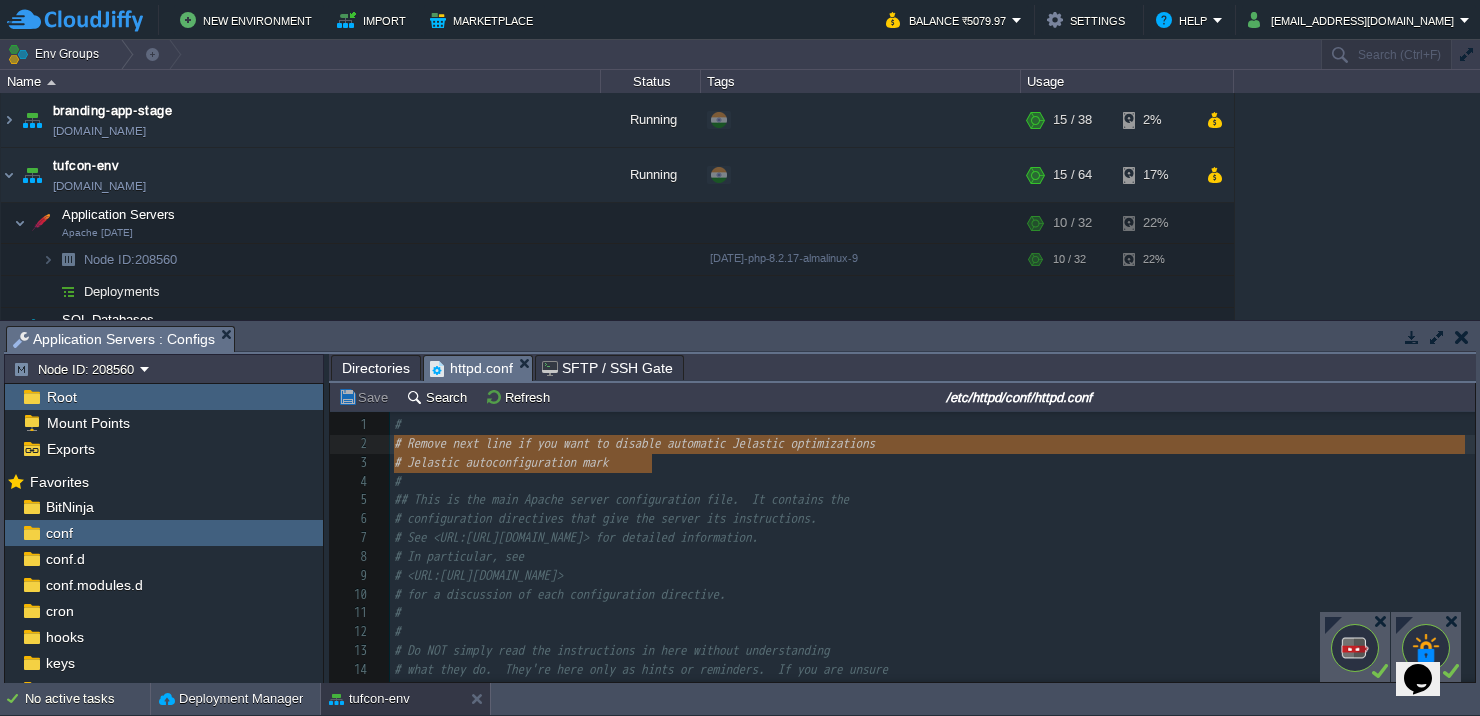 drag, startPoint x: 654, startPoint y: 463, endPoint x: 356, endPoint y: 441, distance: 298.81097 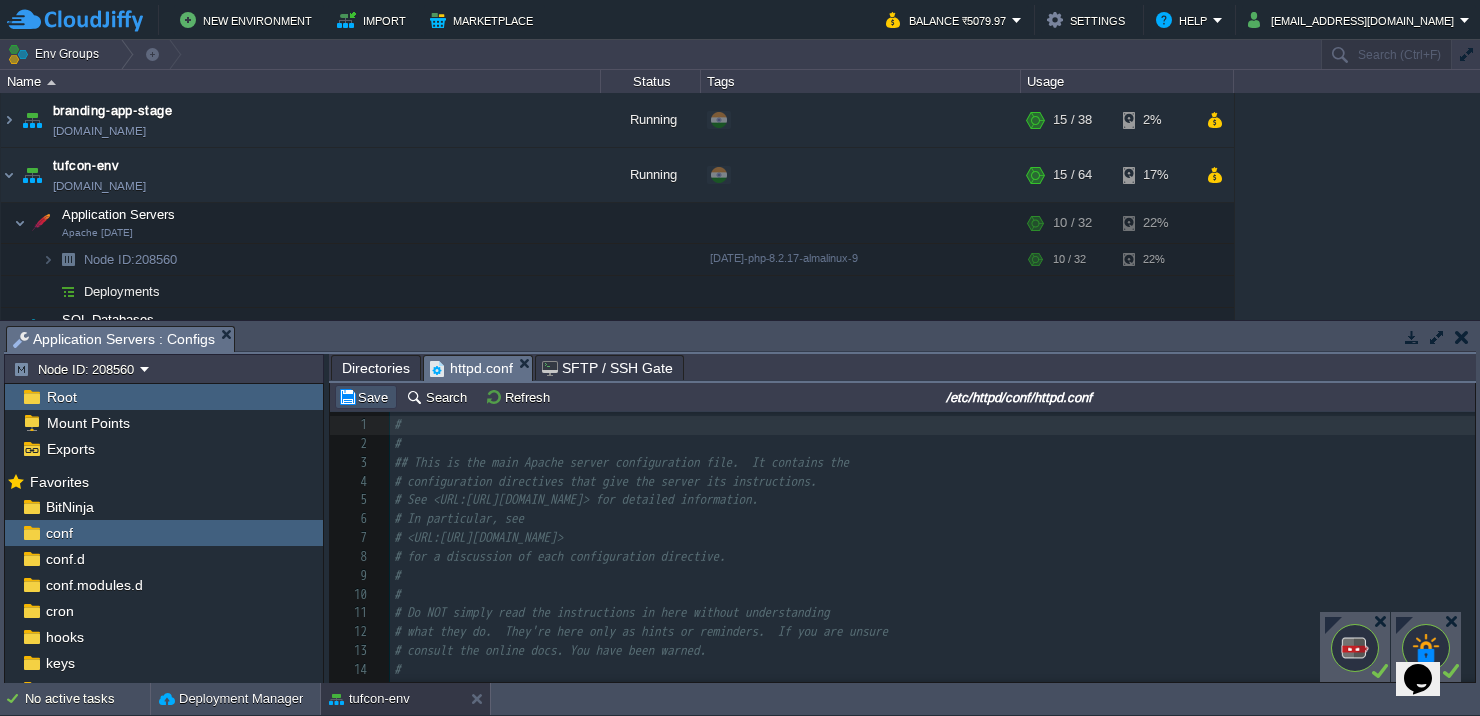 click on "Save" at bounding box center [366, 397] 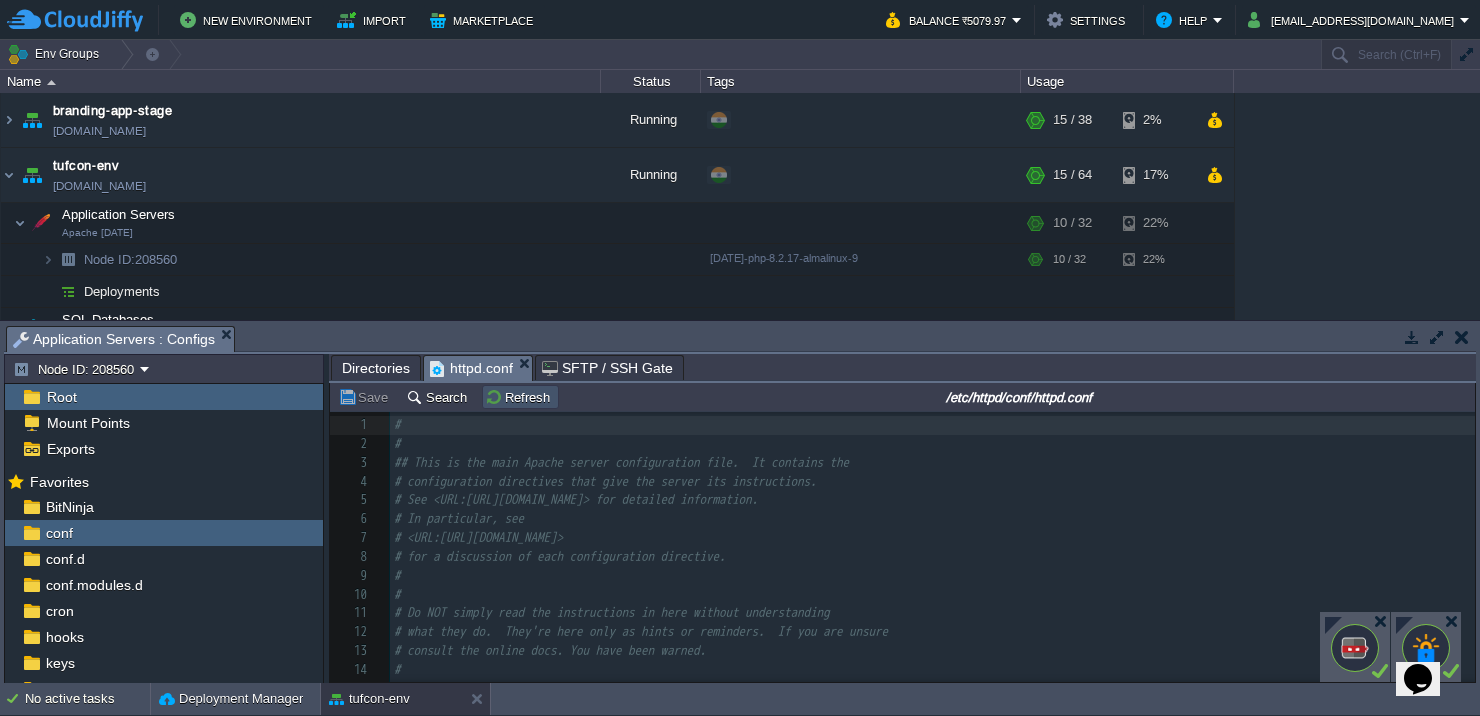 click on "Refresh" at bounding box center [520, 397] 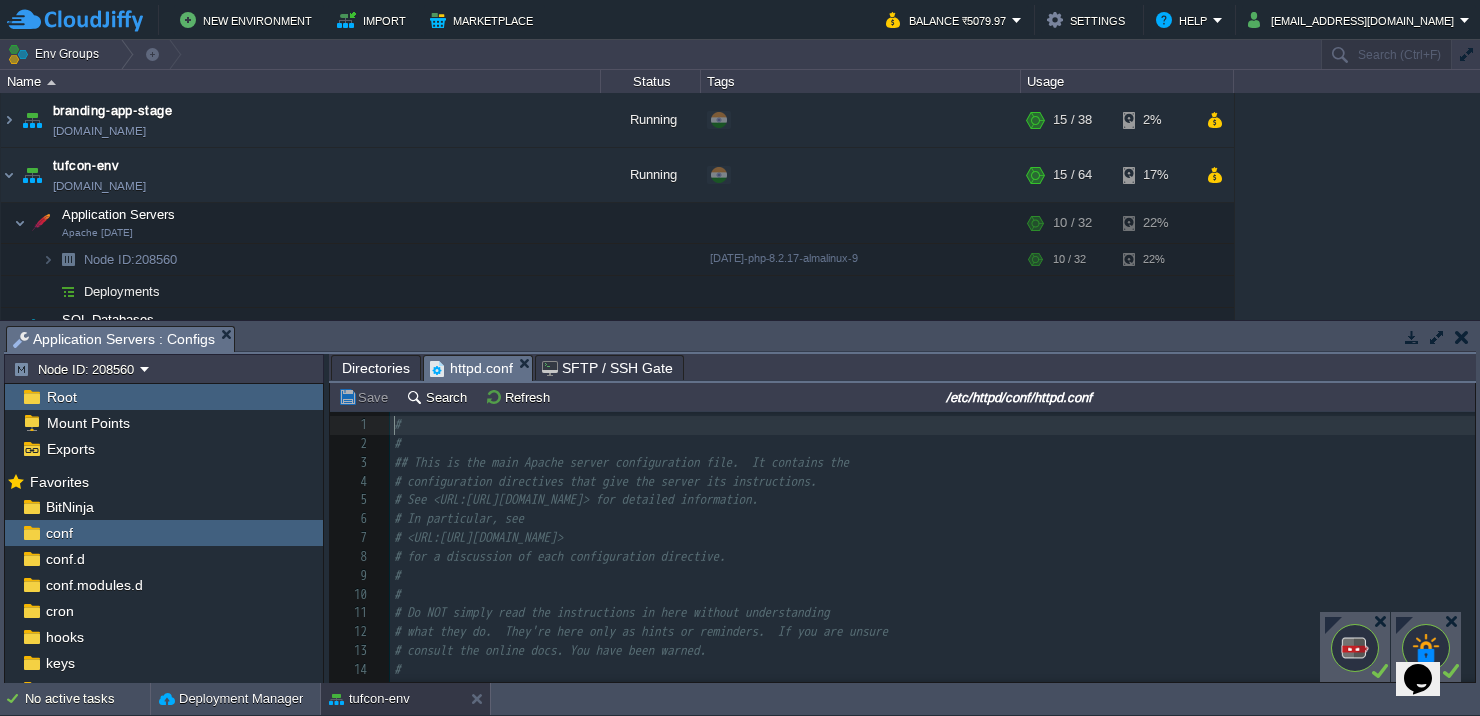 click on "1141   1 # 2 # 3 ## This is the main Apache server configuration file.  It contains the 4 # configuration directives that give the server its instructions. 5 # See <URL:[URL][DOMAIN_NAME]> for detailed information. 6 # In particular, see 7 # <URL:[URL][DOMAIN_NAME]> 8 # for a discussion of each configuration directive. 9 # 10 # 11 # Do NOT simply read the instructions in here without understanding 12 # what they do.  They're here only as hints or reminders.  If you are unsure 13 # consult the online docs. You have been warned.   14 # 15 # The configuration directives are grouped into three basic sections: 16 #  1. Directives that control the operation of the Apache server process as a 17 #     whole (the 'global environment'). 18 #  2. Directives that define the parameters of the 'main' or 'default' server, 19 #     which responds to requests that aren't handled by a virtual host. 20 #     These directives also provide default values for the settings 21" at bounding box center (932, 642) 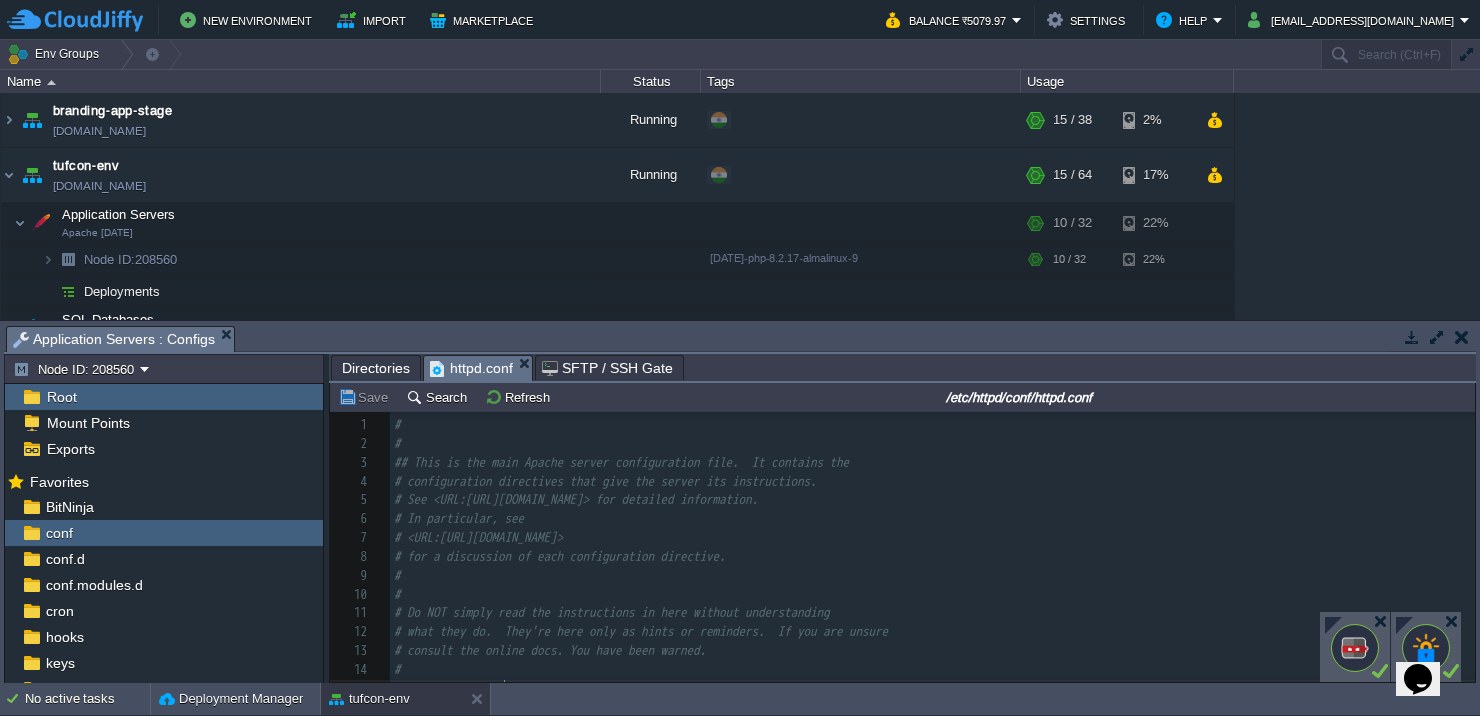 scroll, scrollTop: 148, scrollLeft: 0, axis: vertical 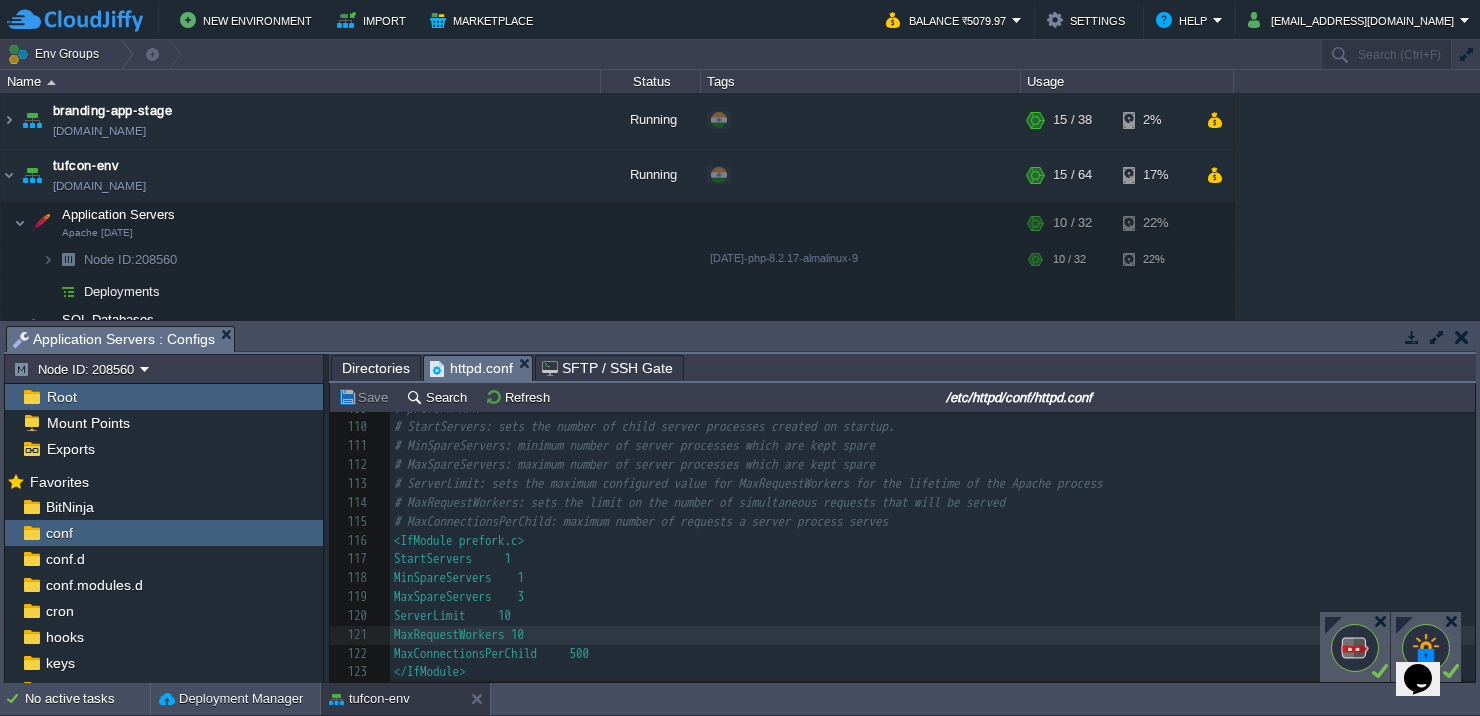 type on "5" 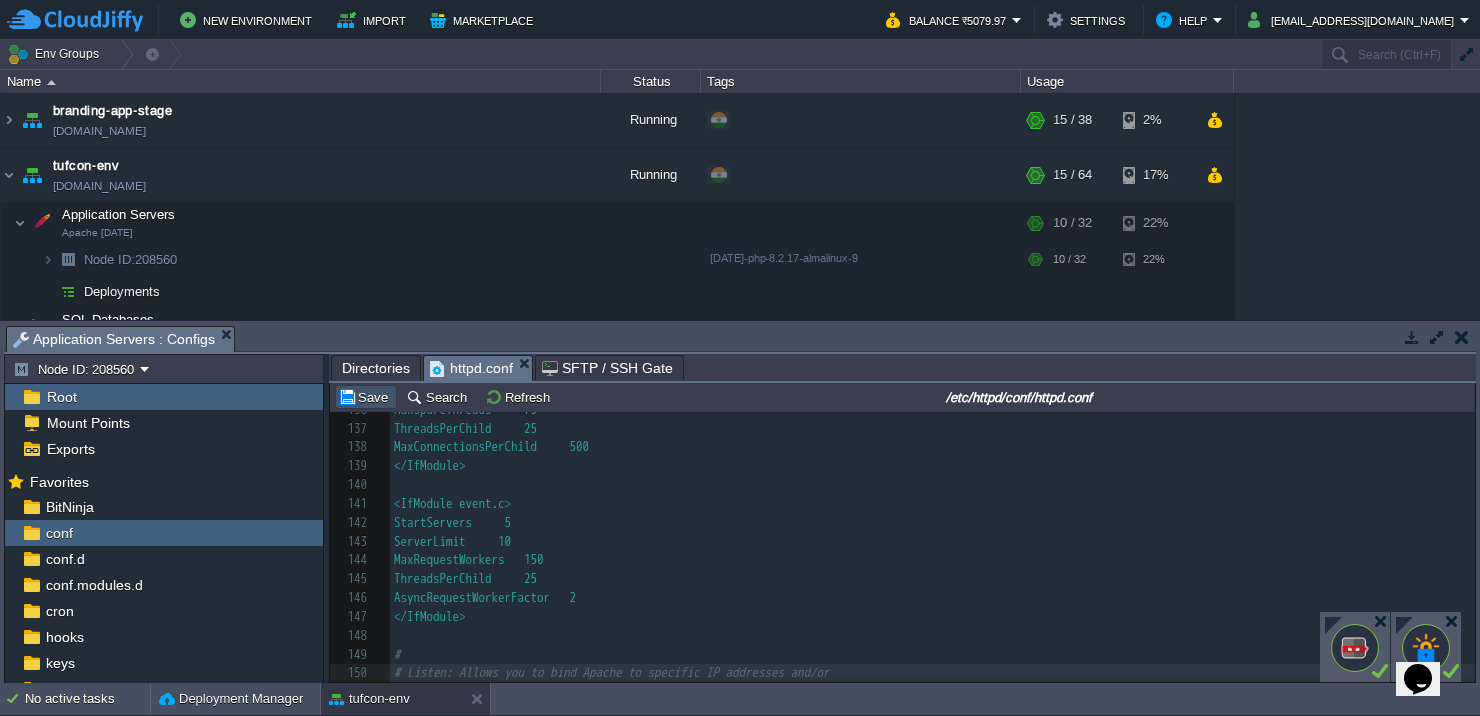 click on "Save" at bounding box center [366, 397] 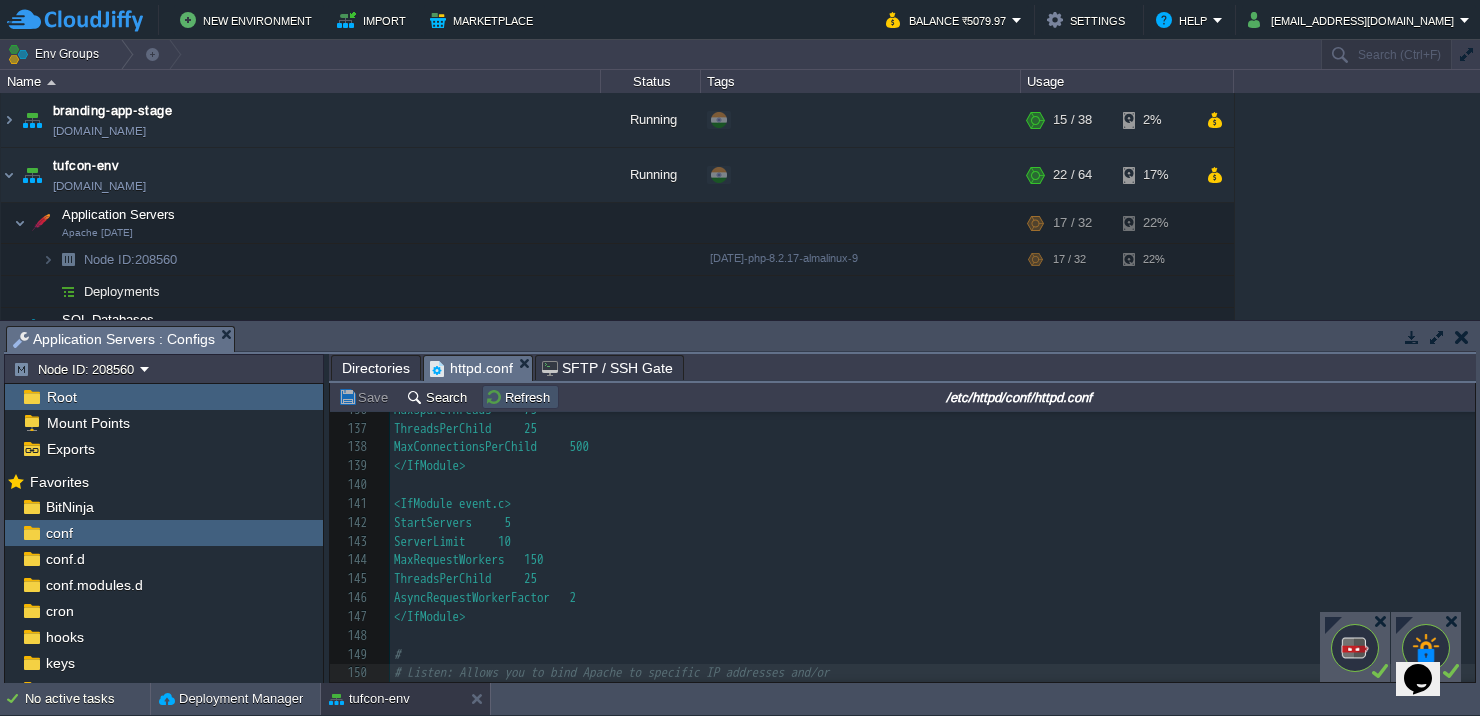 click on "Refresh" at bounding box center [520, 397] 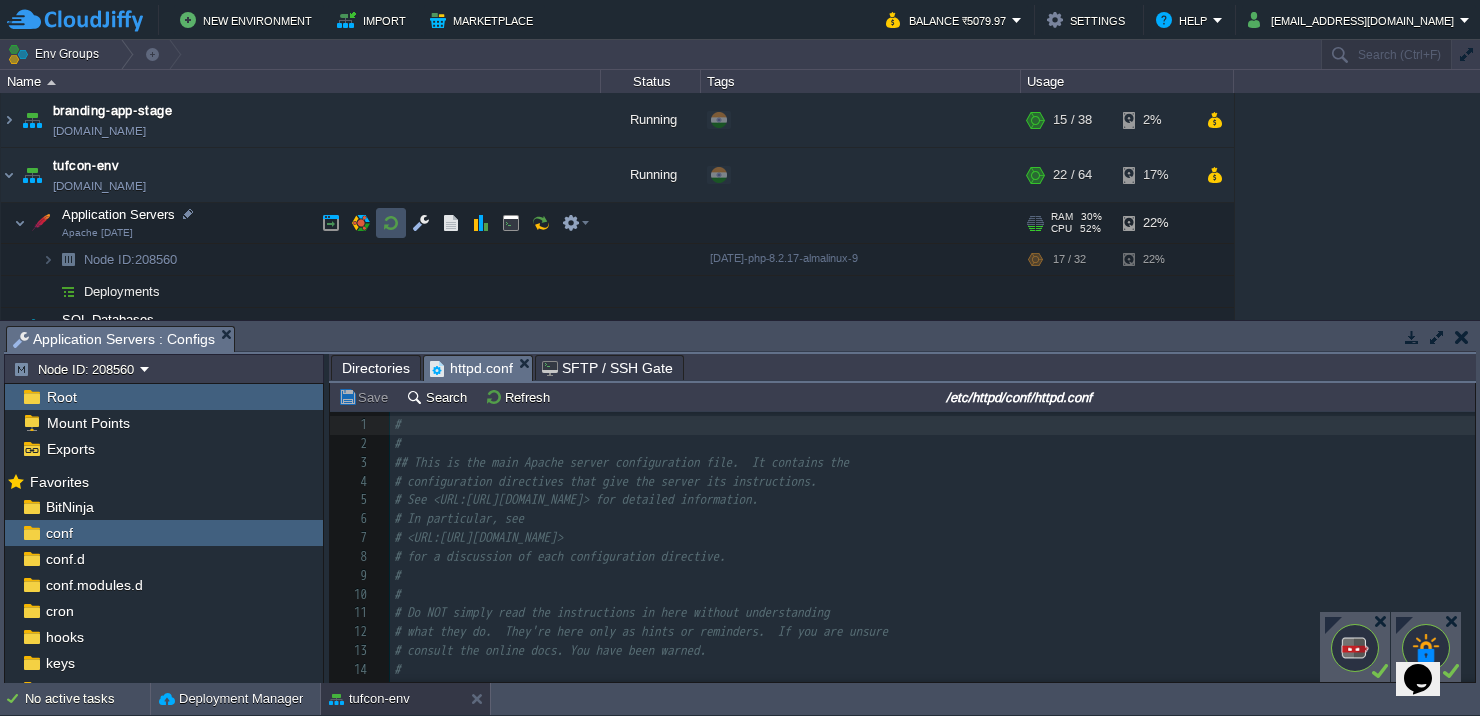 click at bounding box center (391, 223) 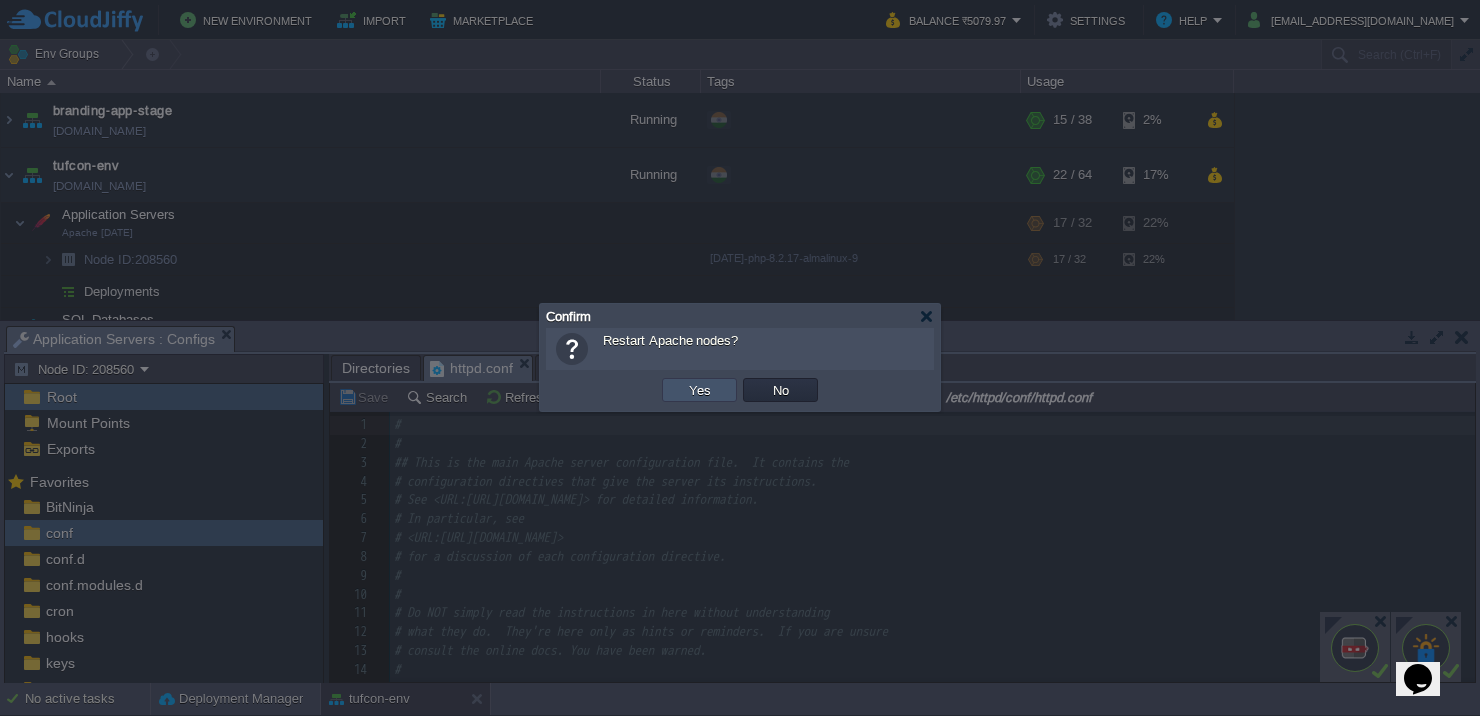 click on "Yes" at bounding box center (700, 390) 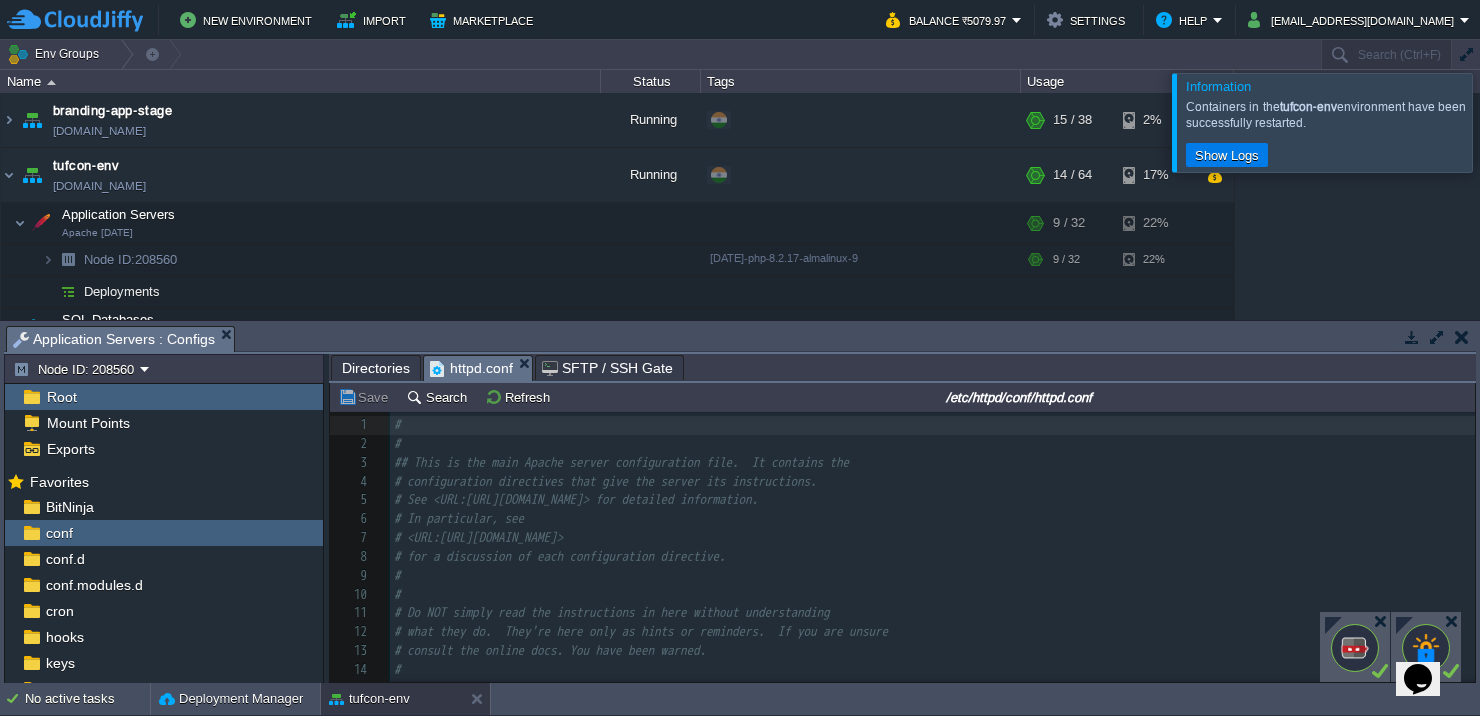 click at bounding box center [1504, 122] 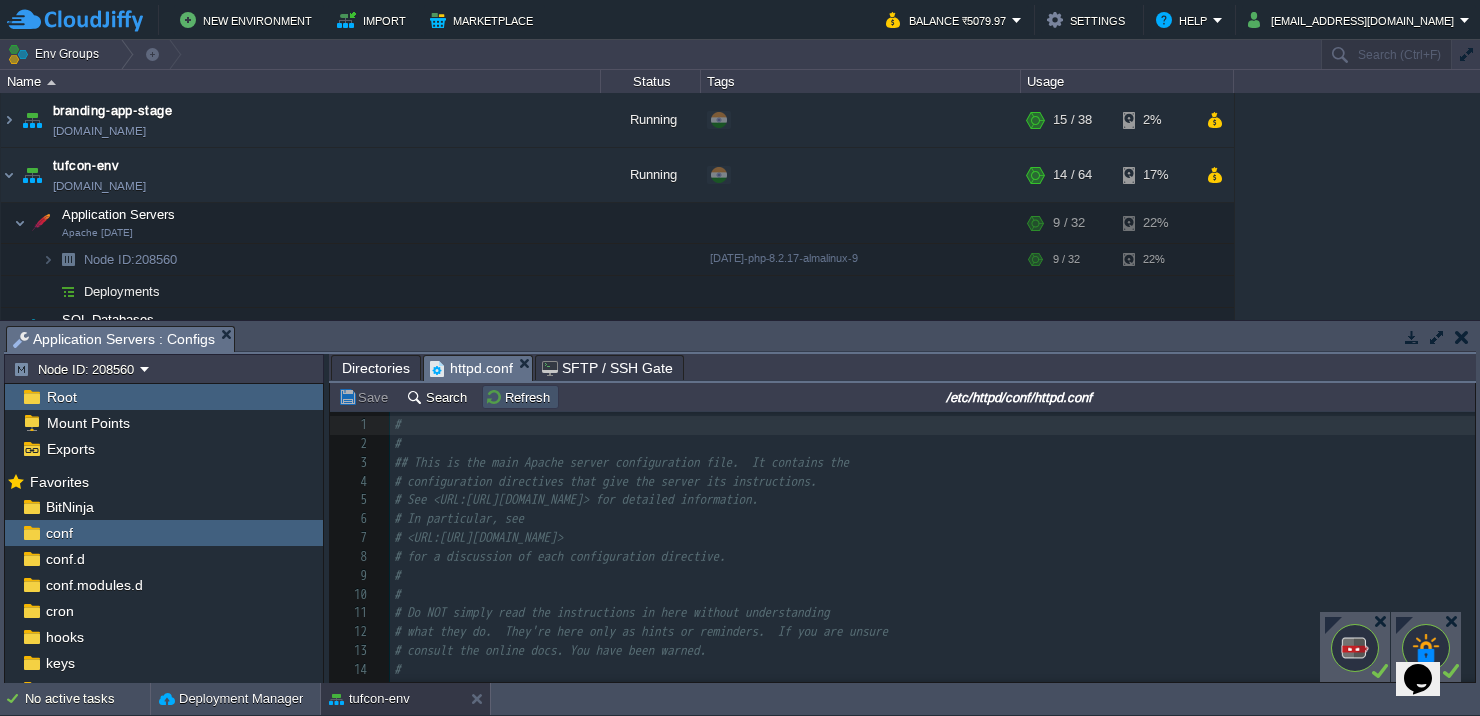 click on "Refresh" at bounding box center [520, 397] 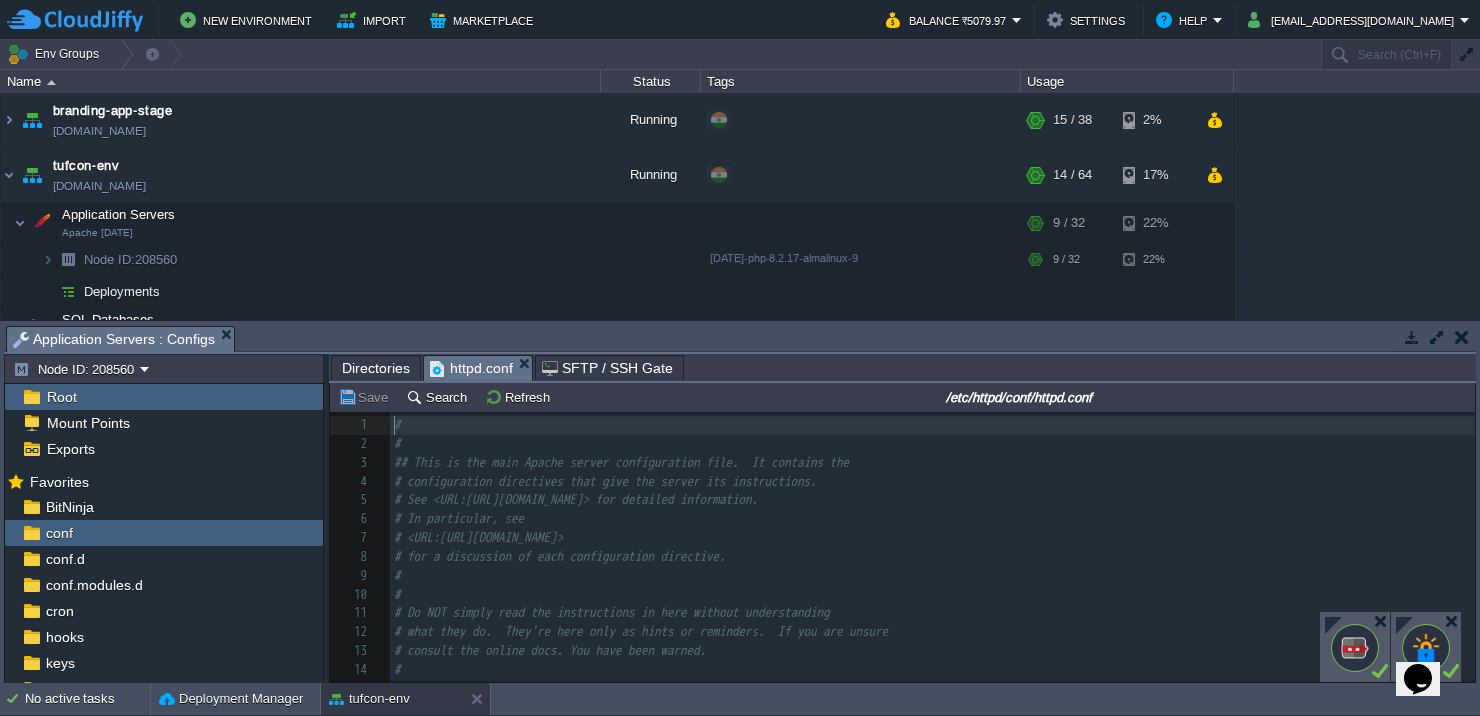 scroll, scrollTop: 2876, scrollLeft: 0, axis: vertical 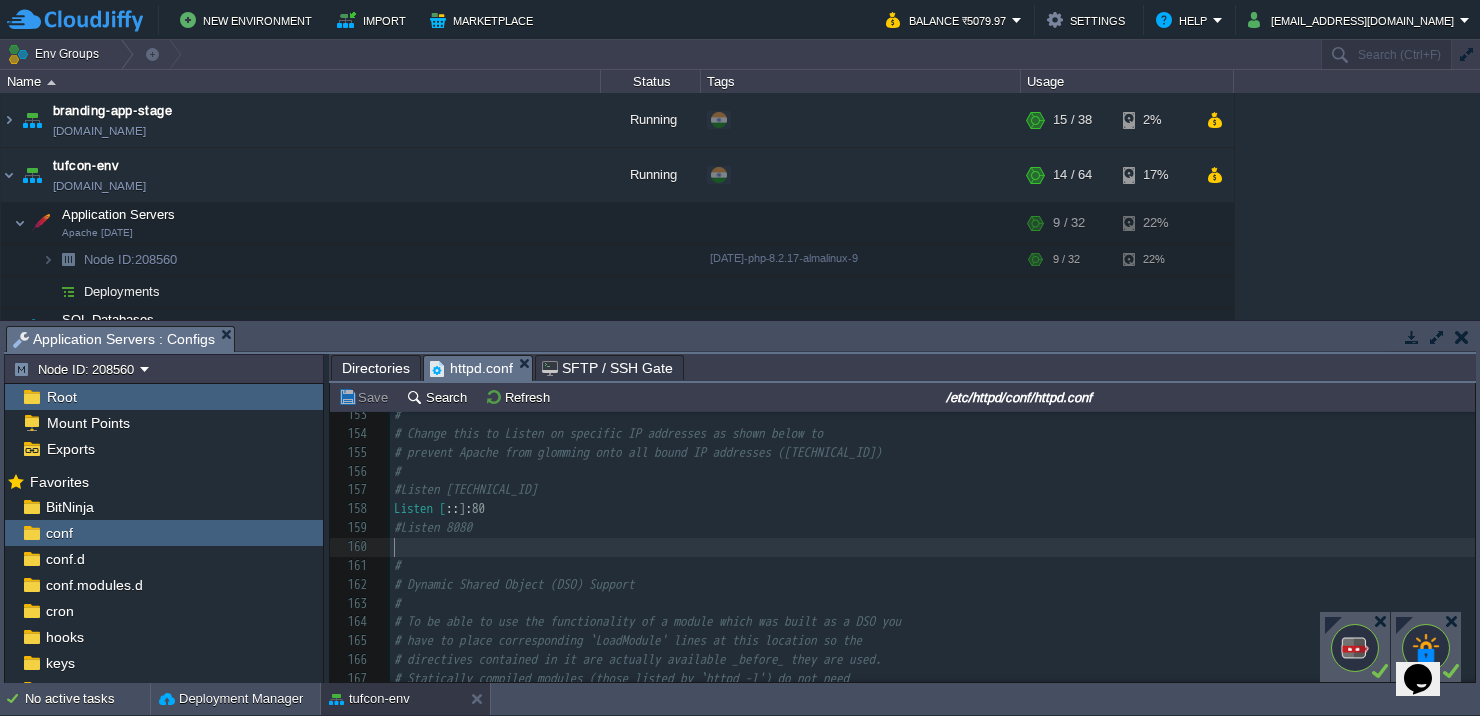 click on "​" at bounding box center (932, 547) 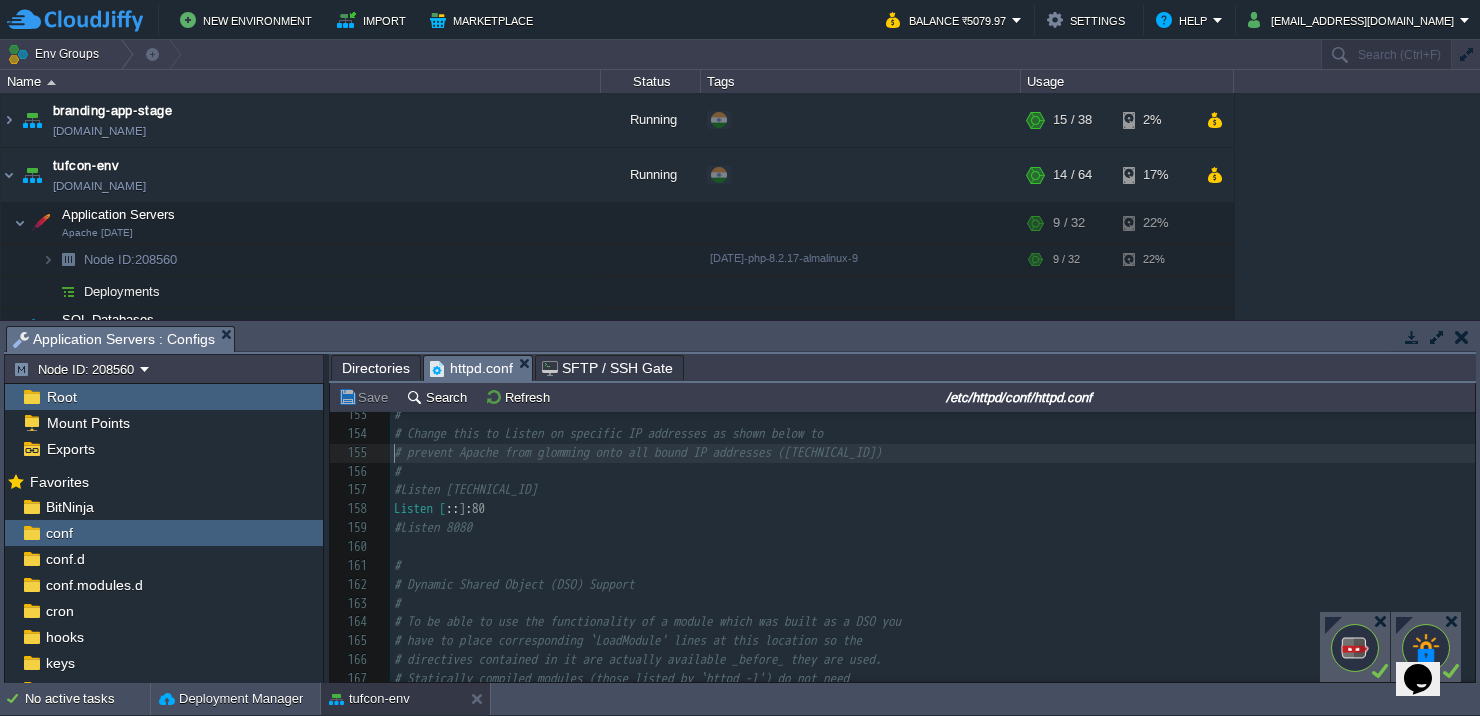 scroll, scrollTop: 2813, scrollLeft: 0, axis: vertical 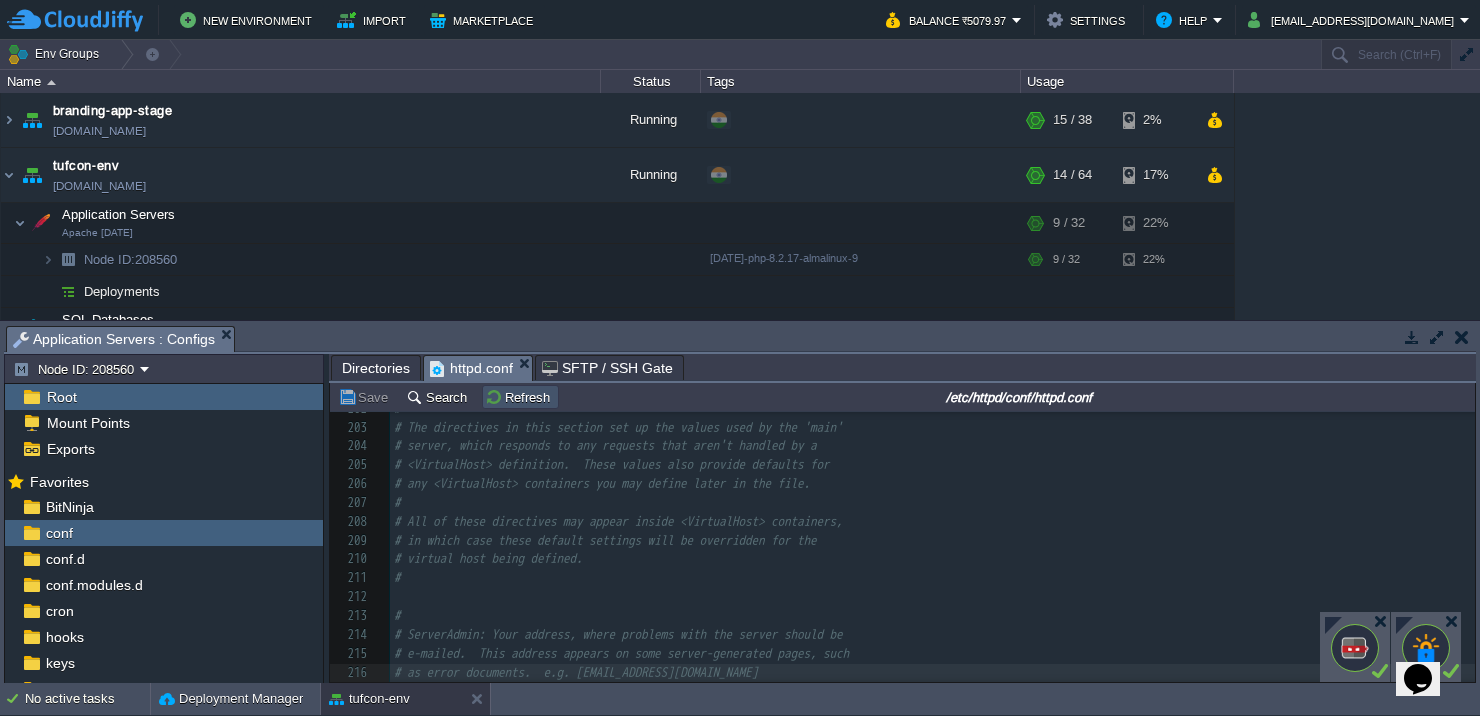 click on "Refresh" at bounding box center (520, 397) 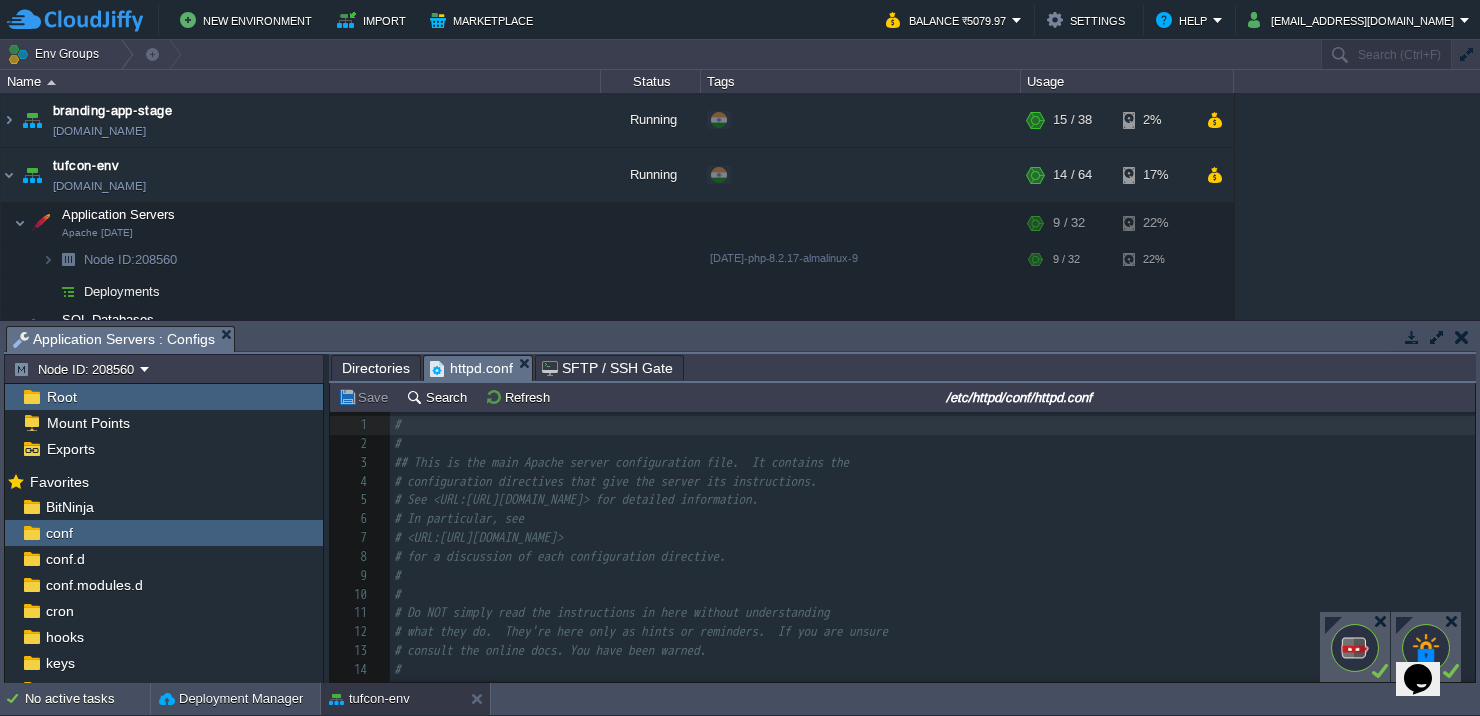 scroll, scrollTop: 4014, scrollLeft: 0, axis: vertical 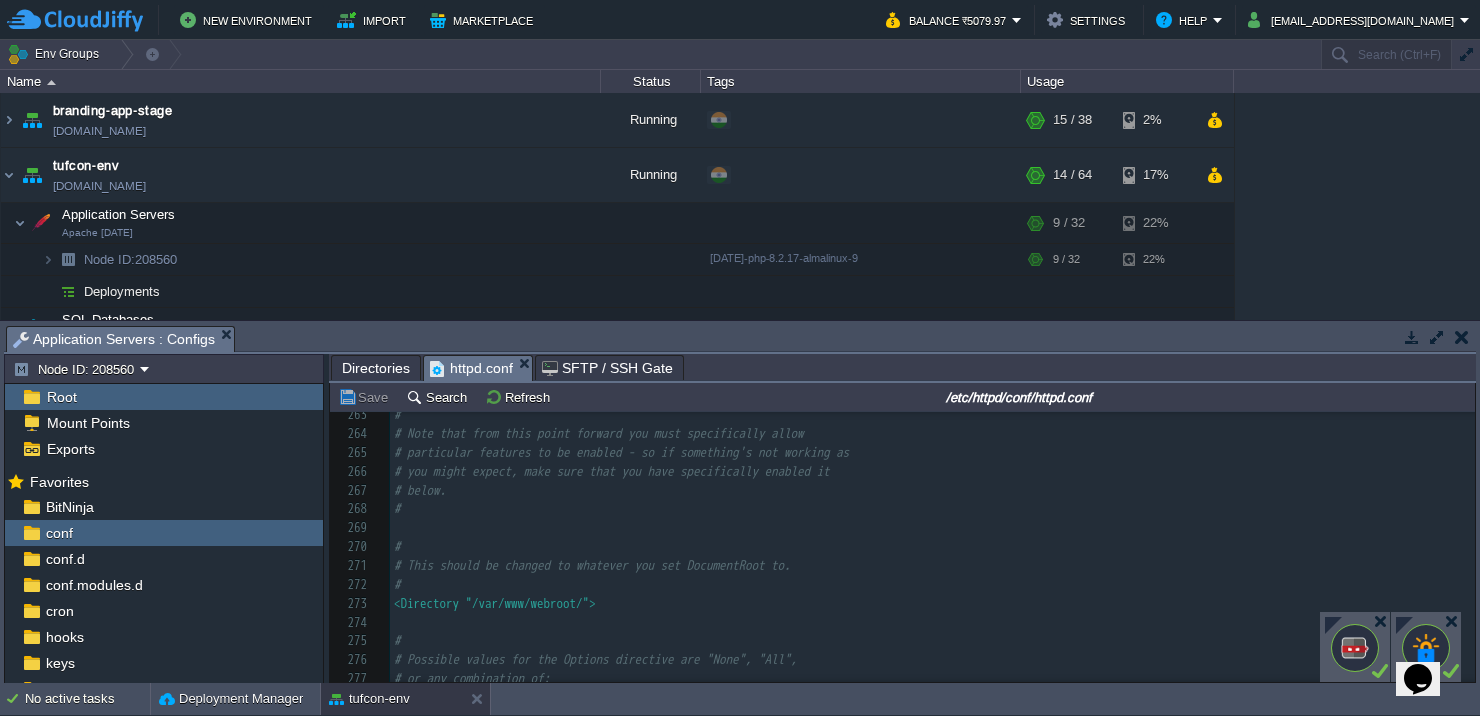 click on "#" at bounding box center (932, 509) 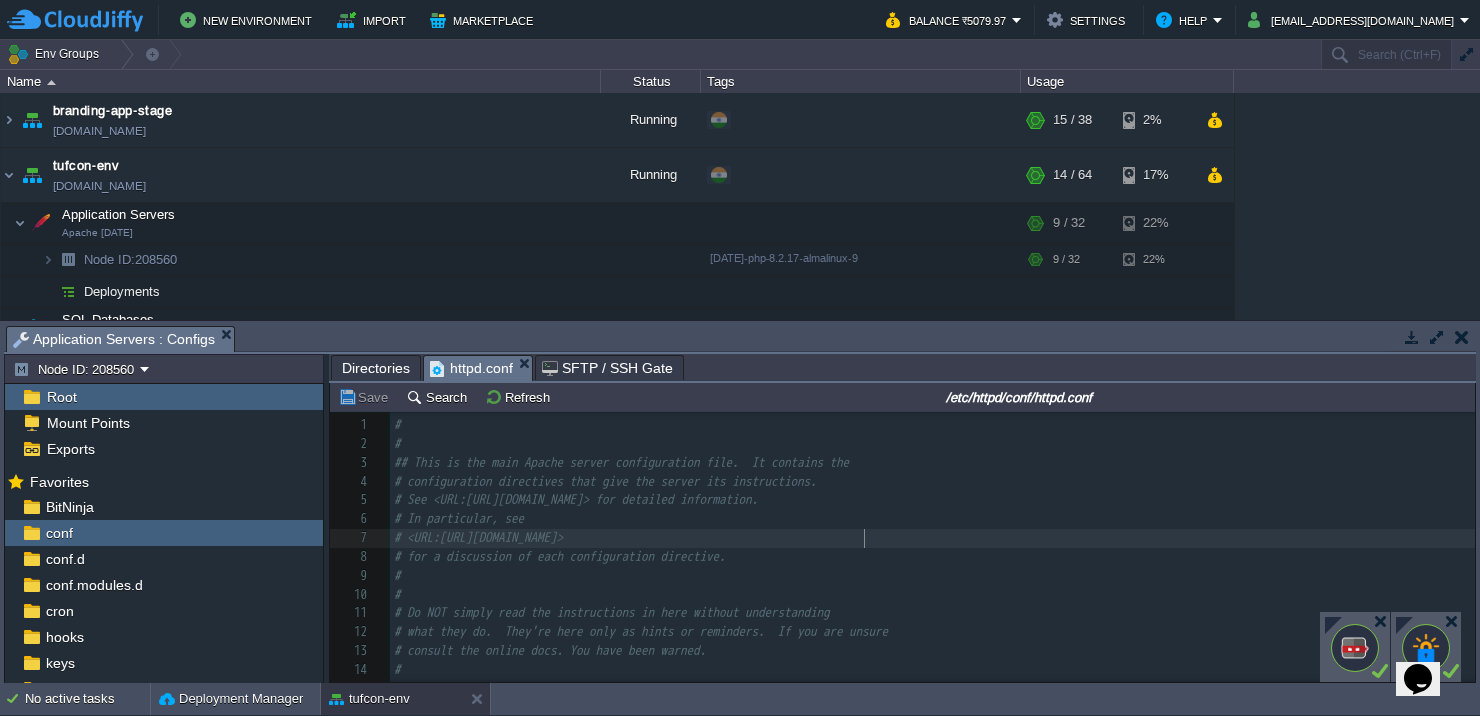 click on "# <URL:[URL][DOMAIN_NAME]>" at bounding box center (932, 538) 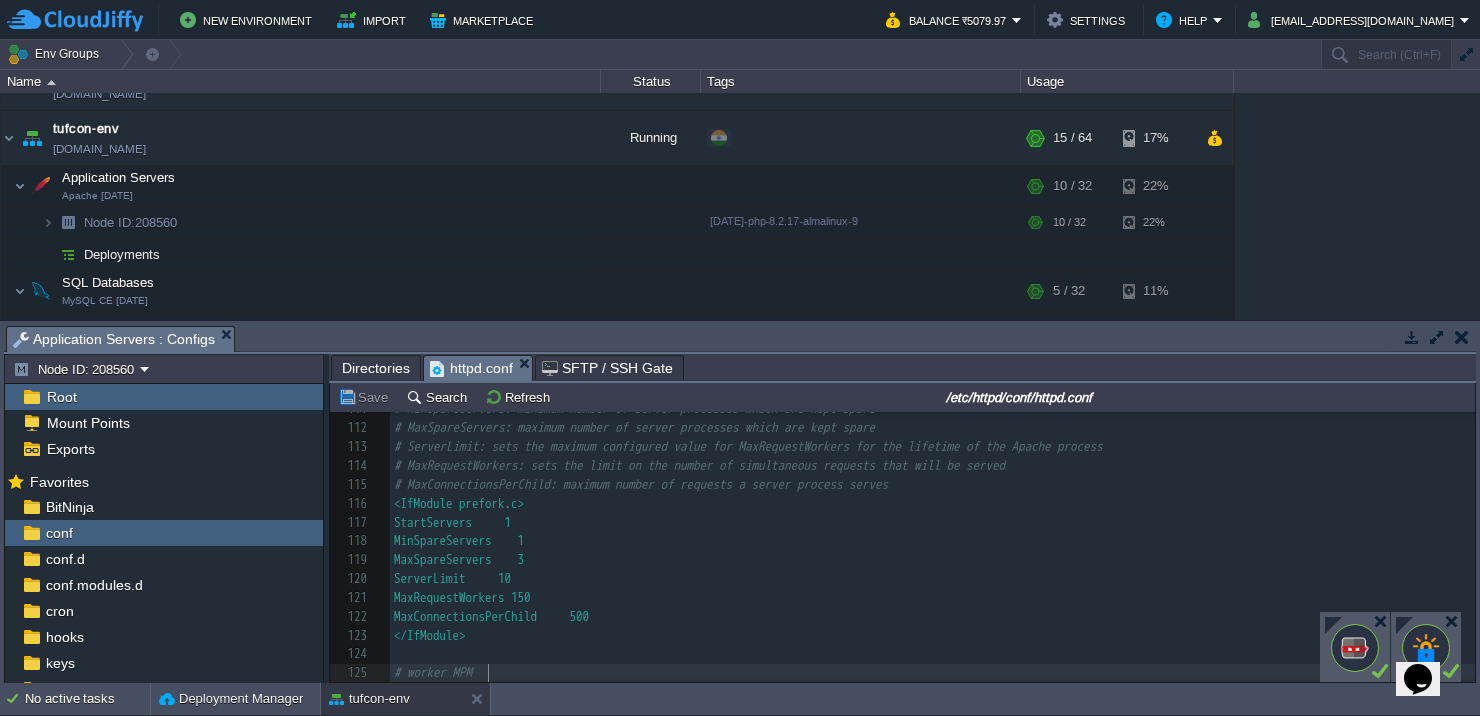 scroll, scrollTop: 38, scrollLeft: 0, axis: vertical 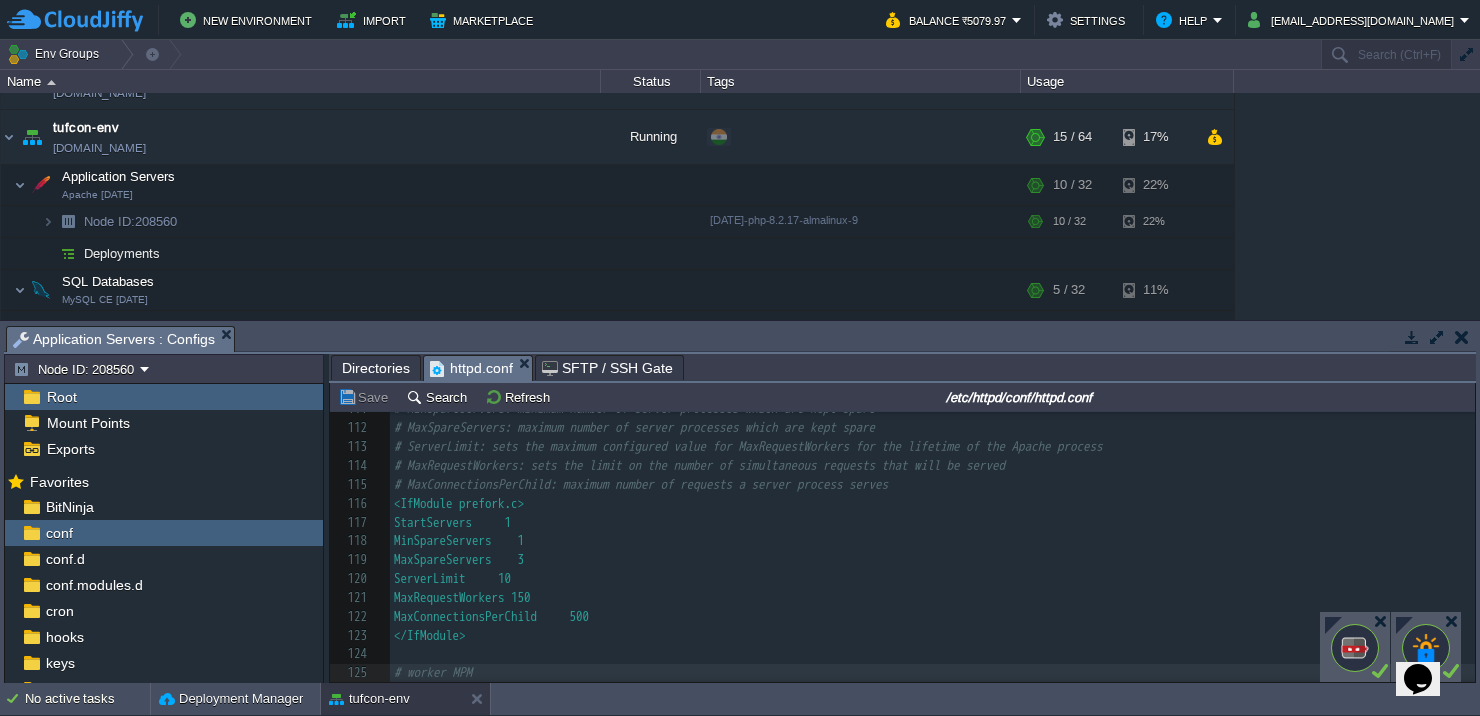 type on "0" 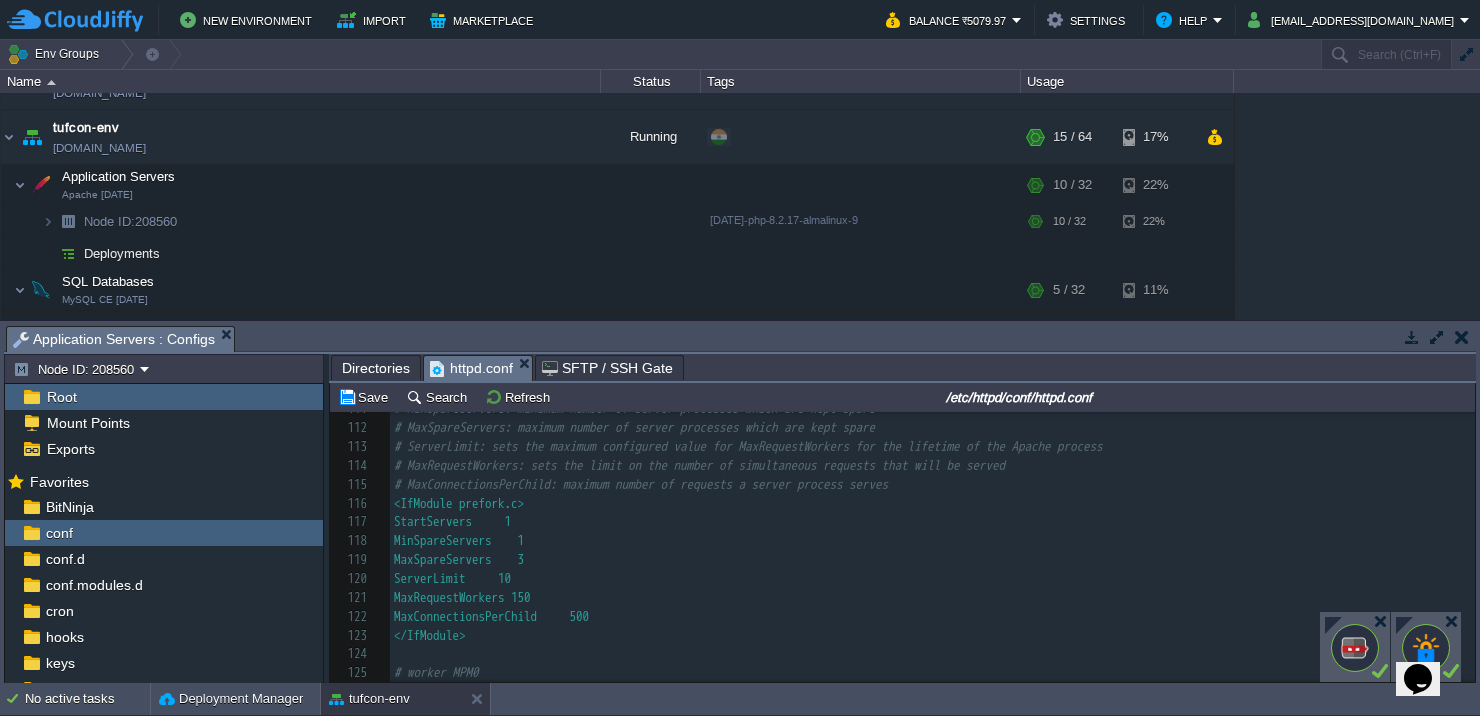 scroll, scrollTop: 2108, scrollLeft: 0, axis: vertical 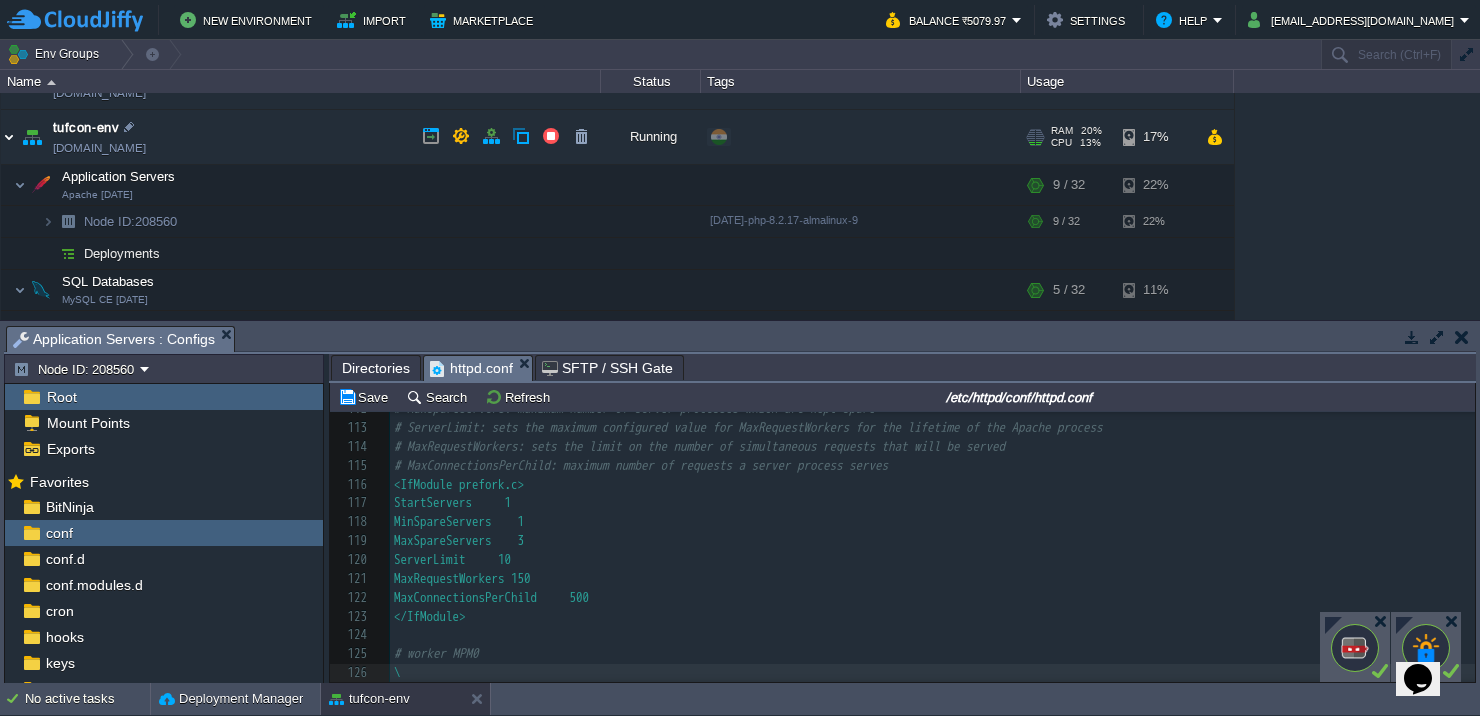 type on "\" 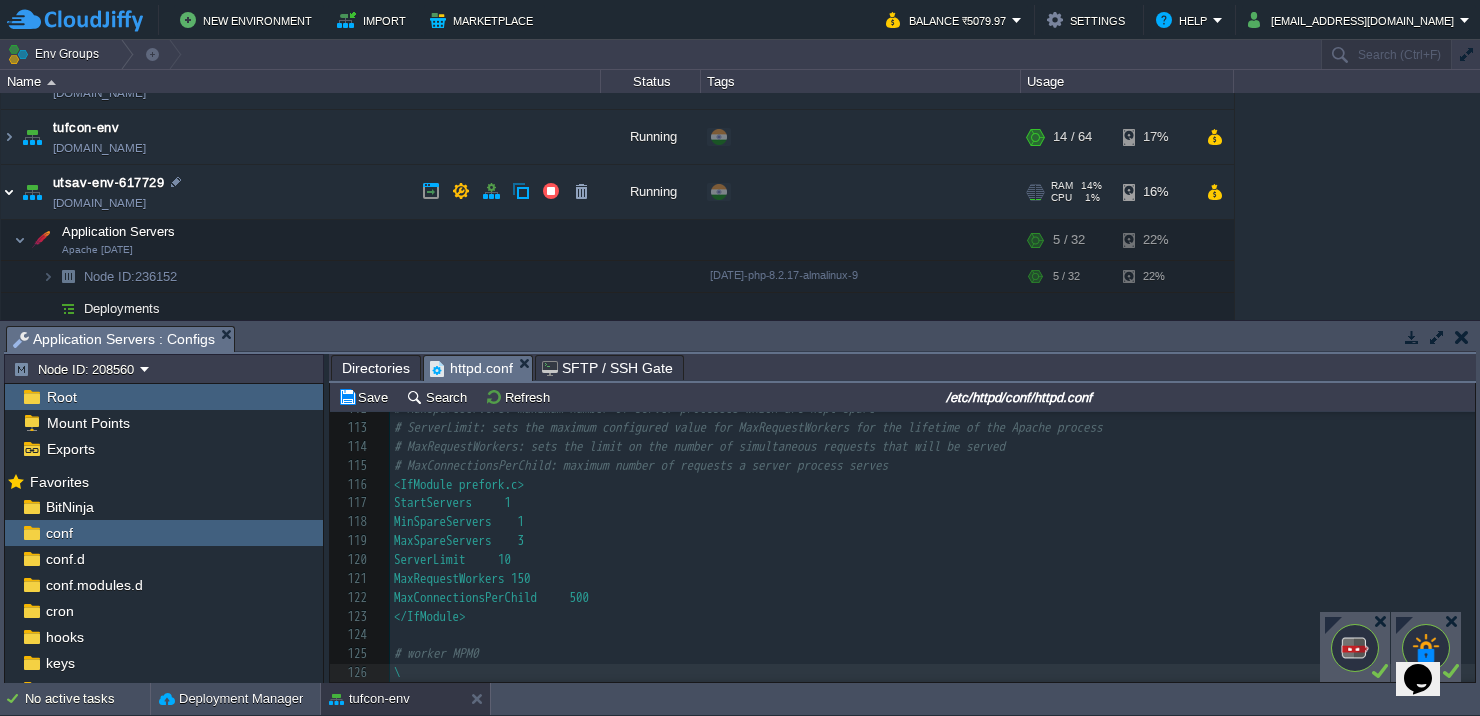 click at bounding box center (9, 192) 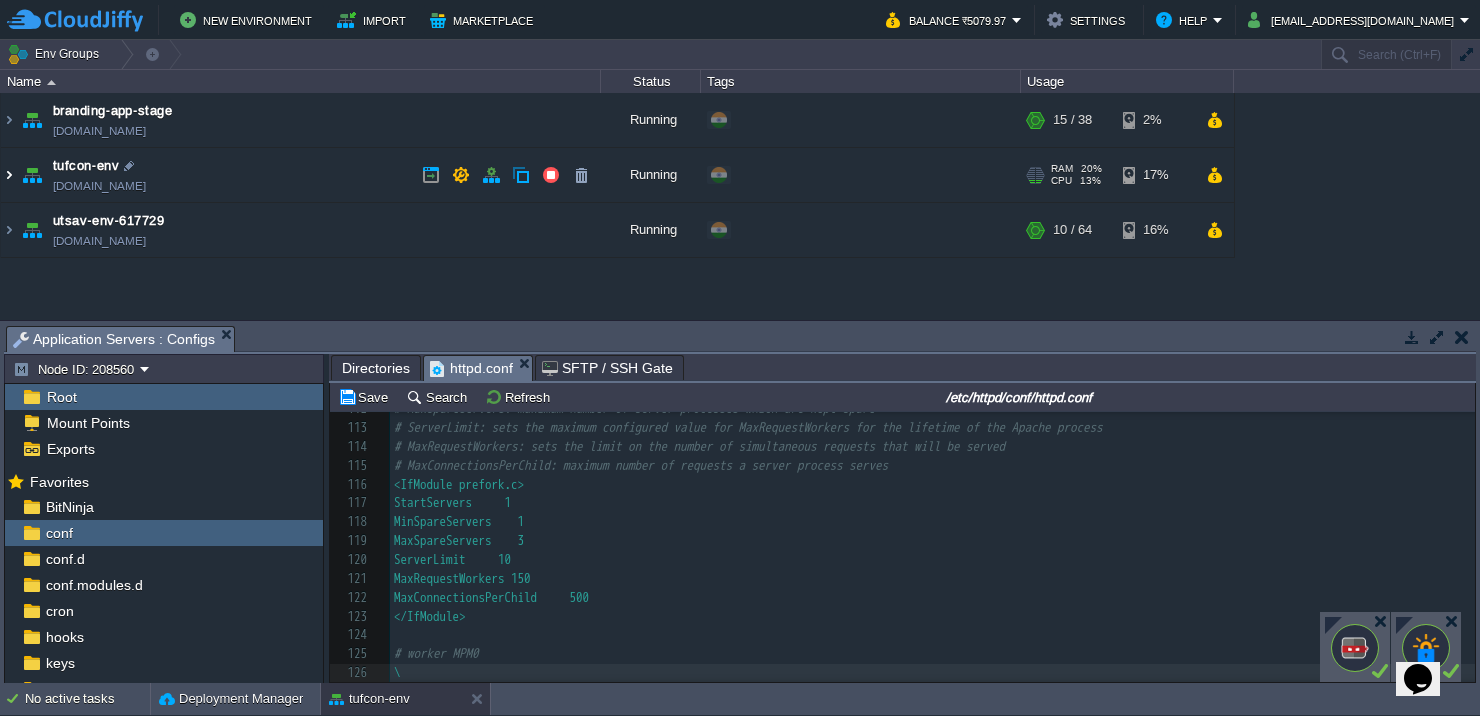 scroll, scrollTop: 0, scrollLeft: 0, axis: both 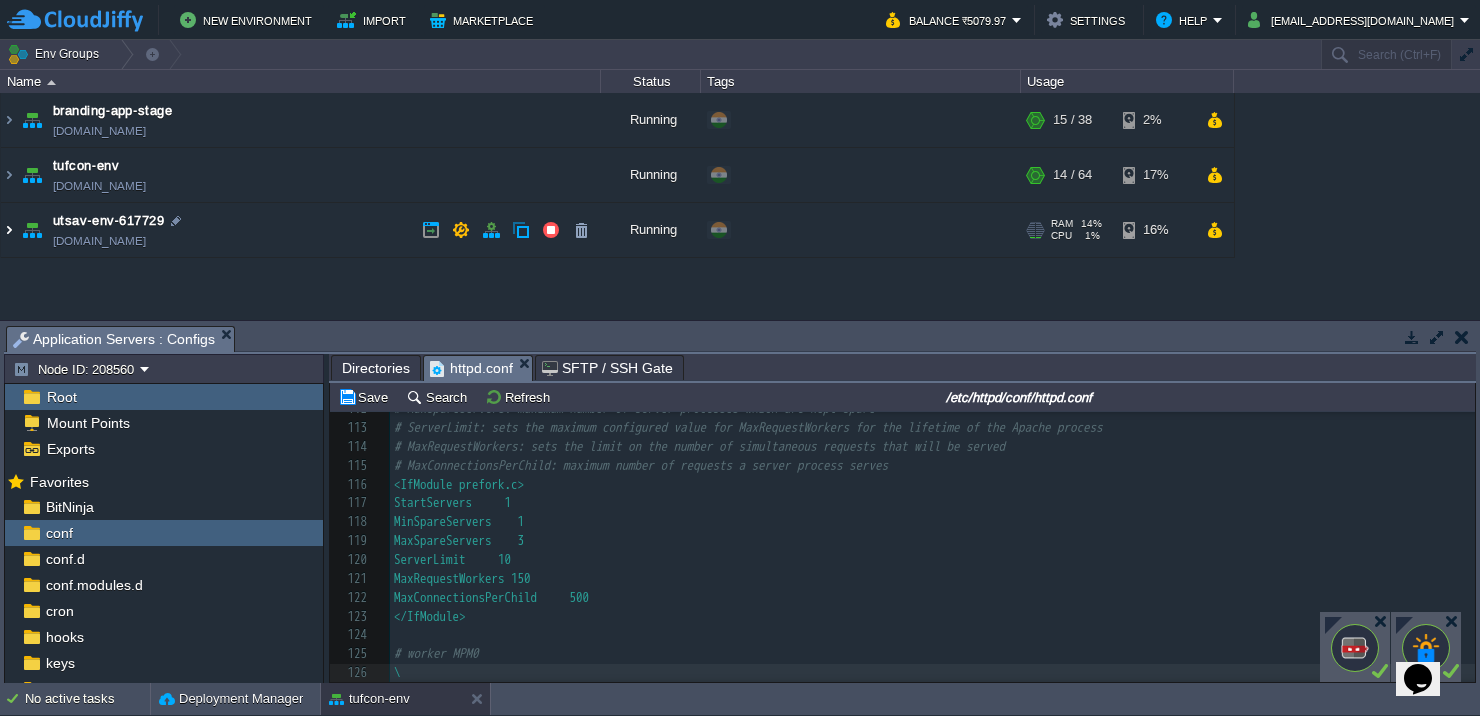 click at bounding box center (9, 230) 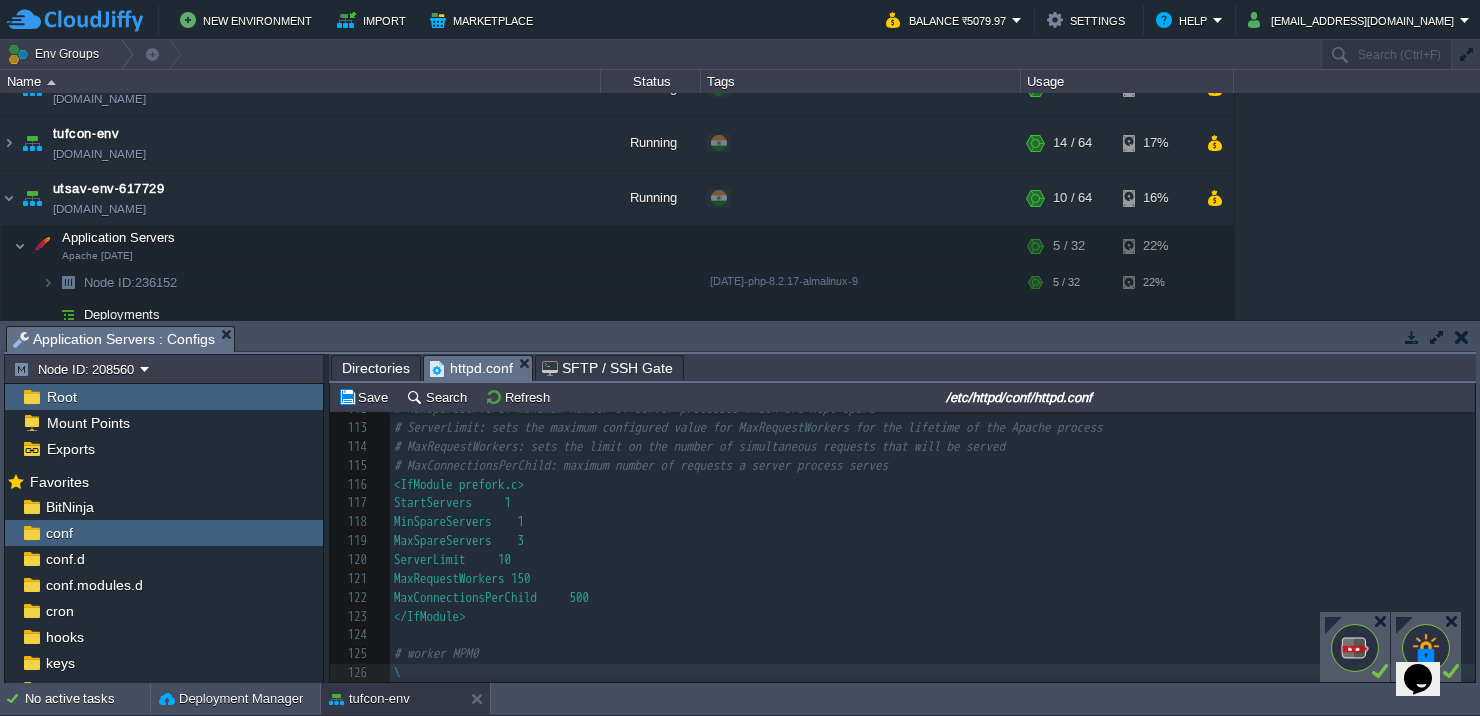 scroll, scrollTop: 40, scrollLeft: 0, axis: vertical 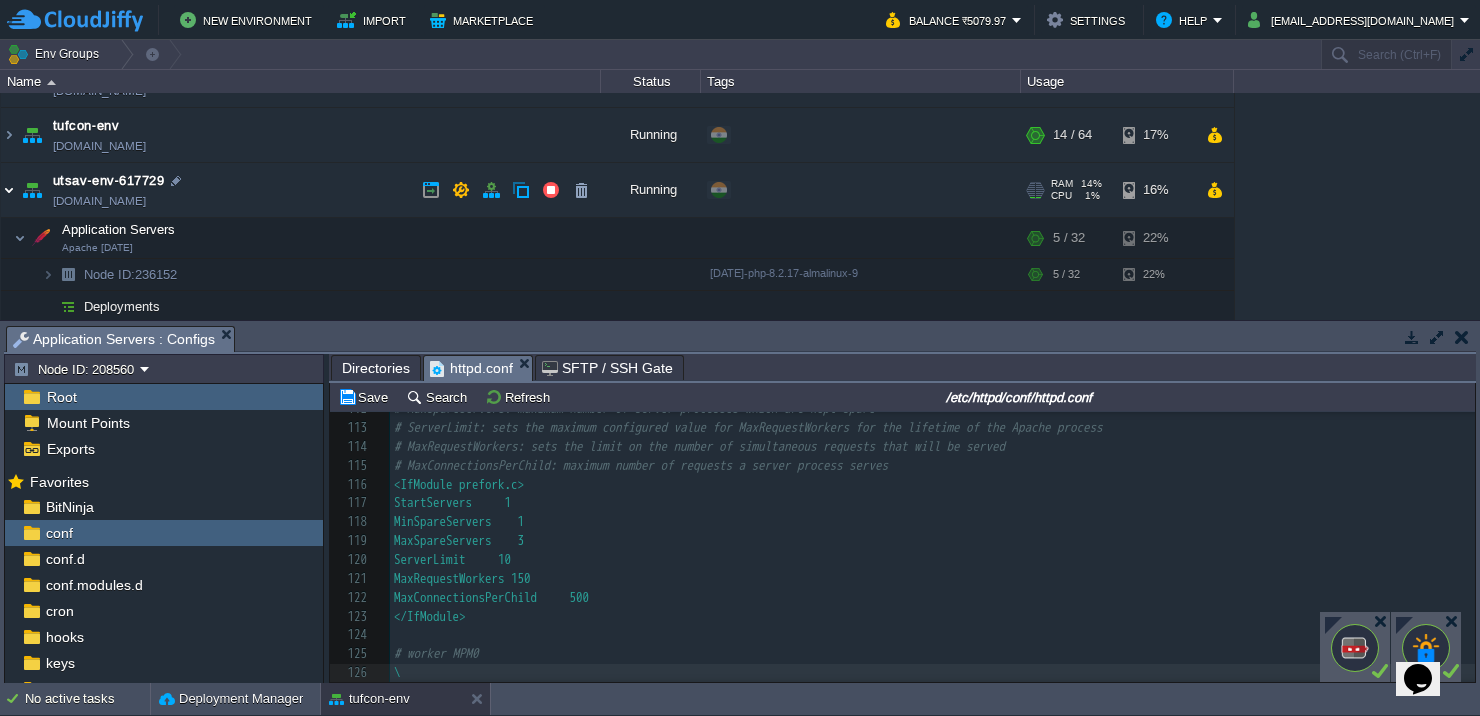 click at bounding box center [9, 190] 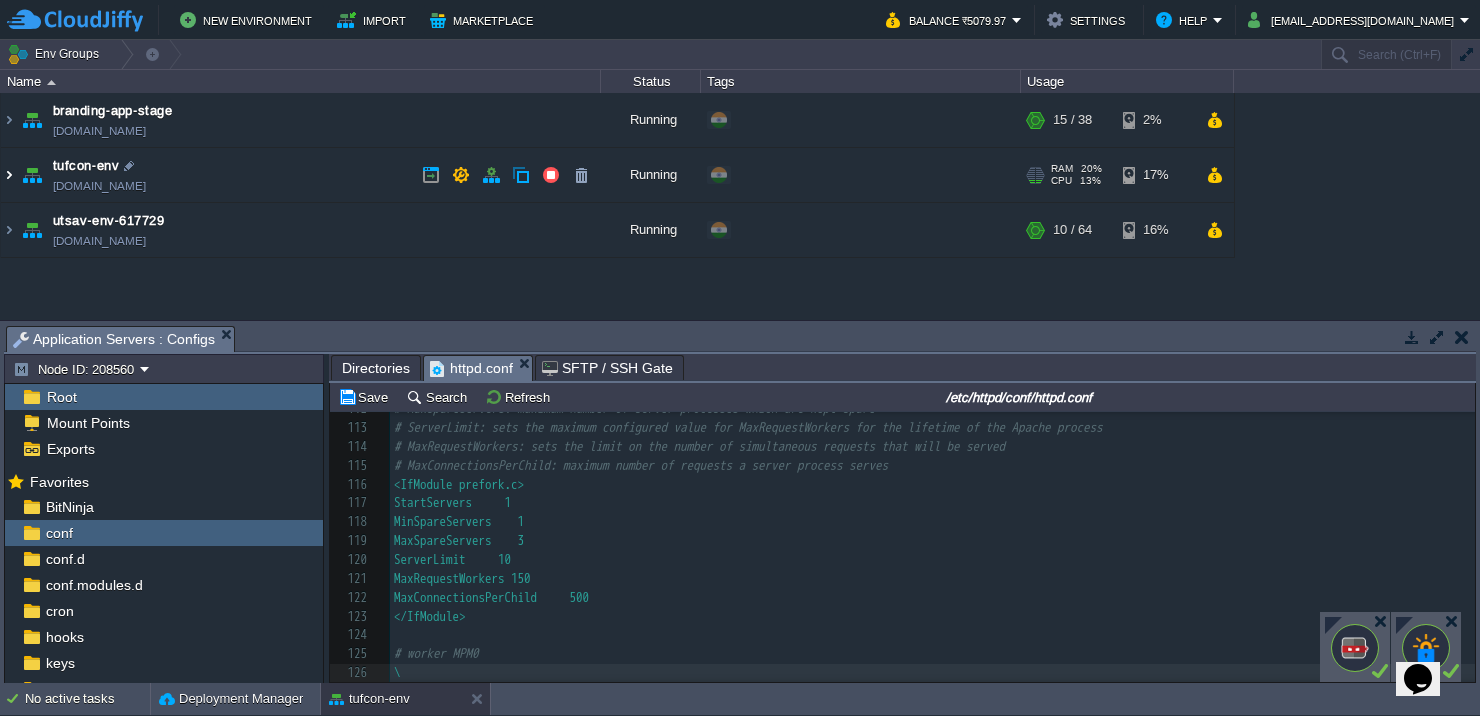 scroll, scrollTop: 0, scrollLeft: 0, axis: both 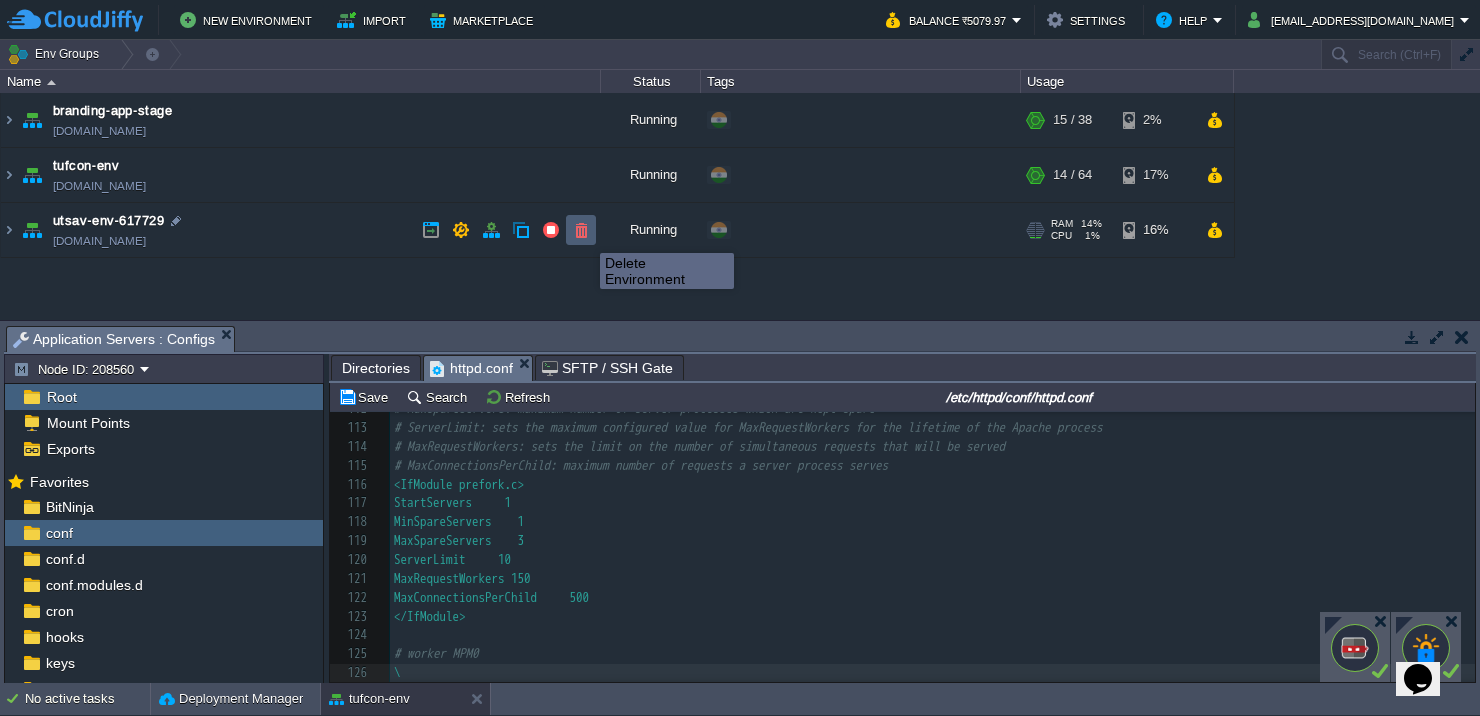 click at bounding box center [581, 230] 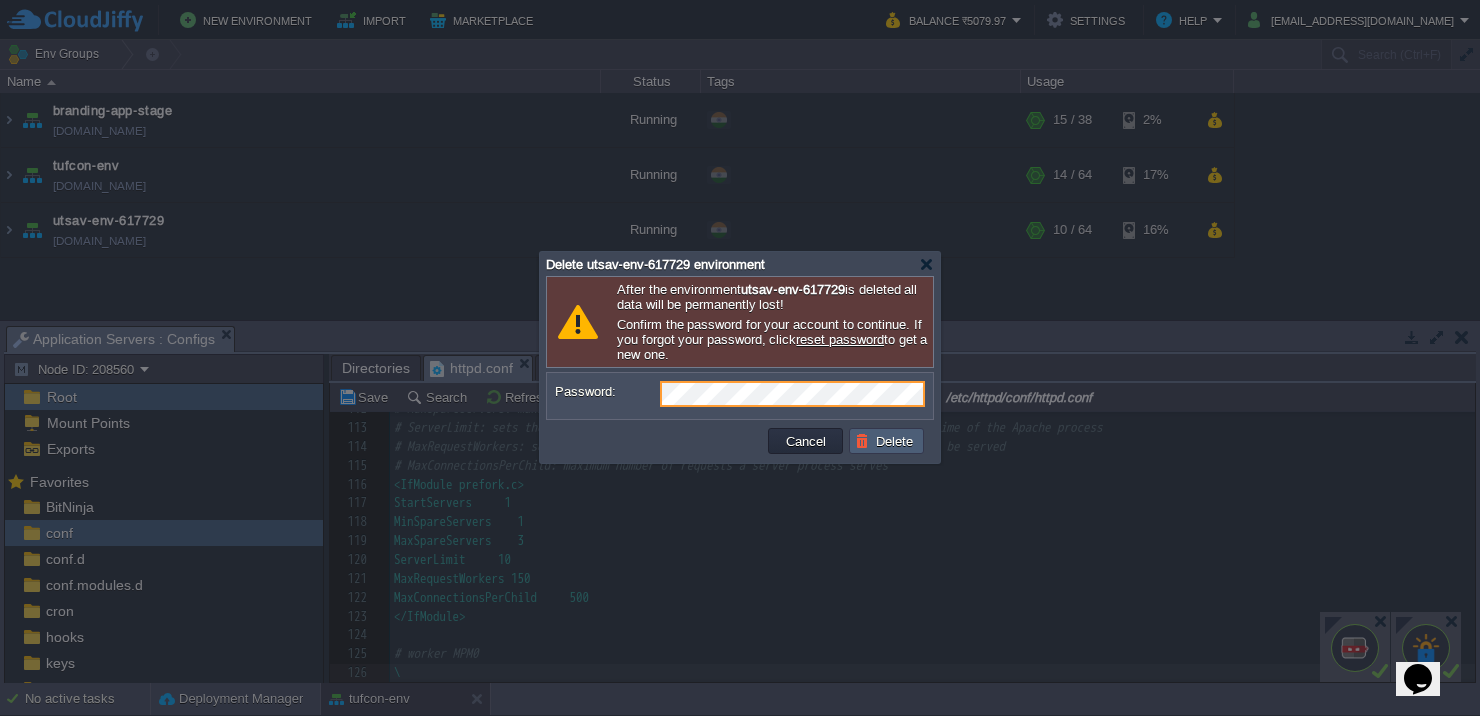 click on "Delete" at bounding box center (887, 441) 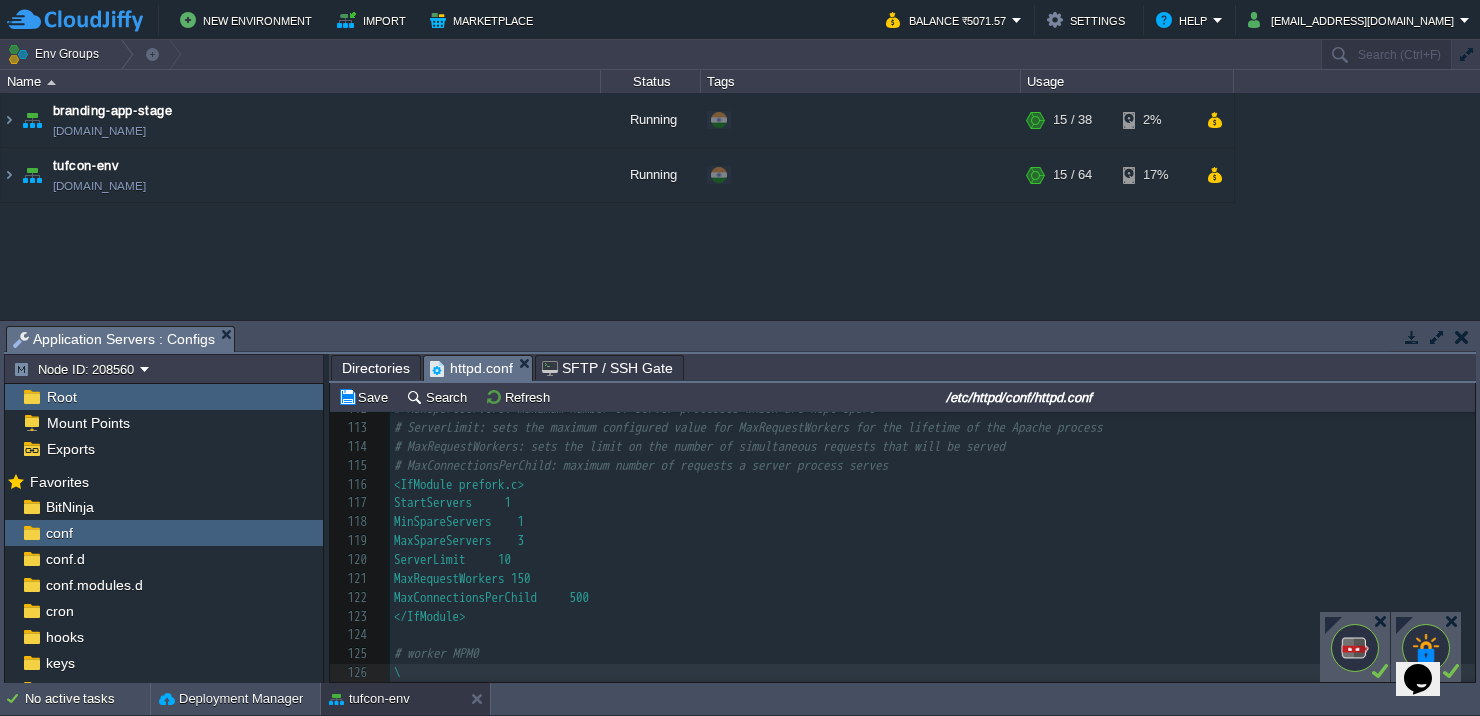 drag, startPoint x: 851, startPoint y: 380, endPoint x: 859, endPoint y: 506, distance: 126.253716 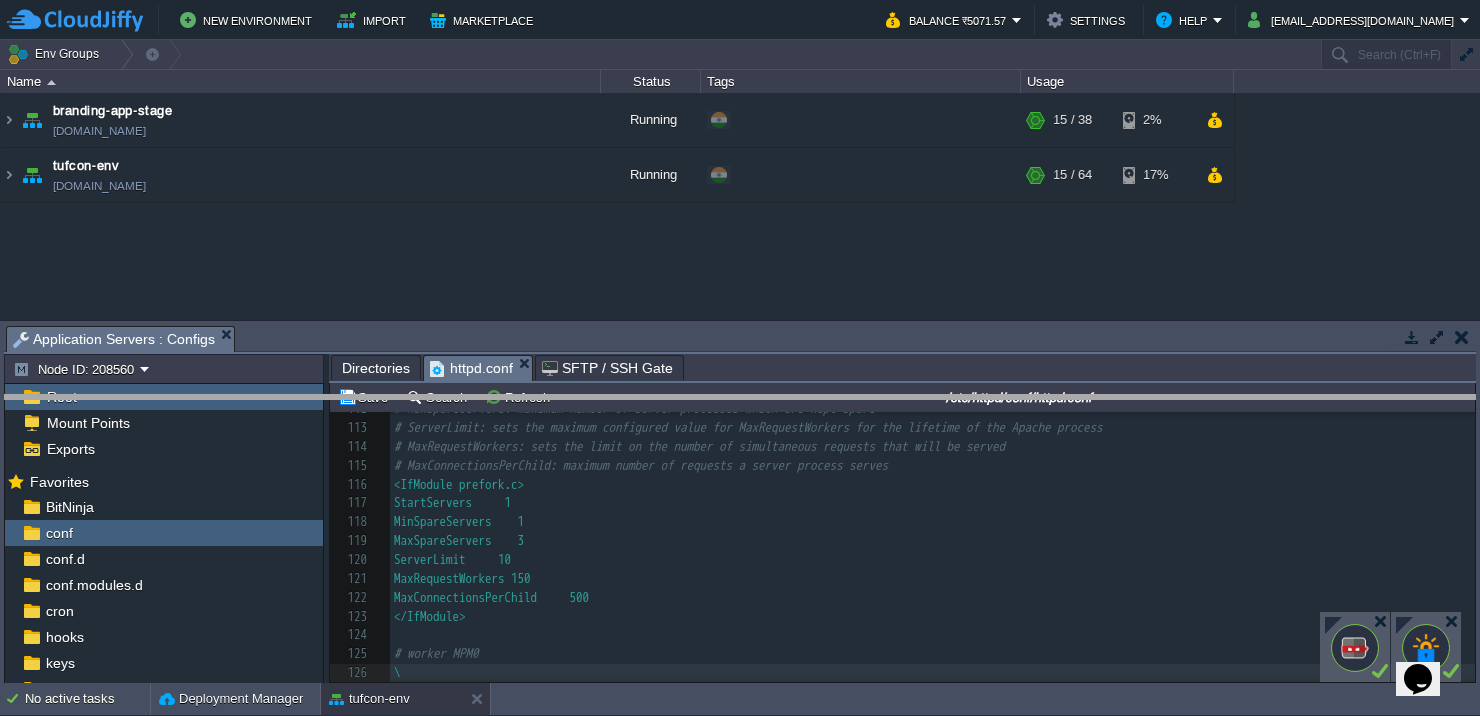 drag, startPoint x: 1100, startPoint y: 334, endPoint x: 1096, endPoint y: 418, distance: 84.095184 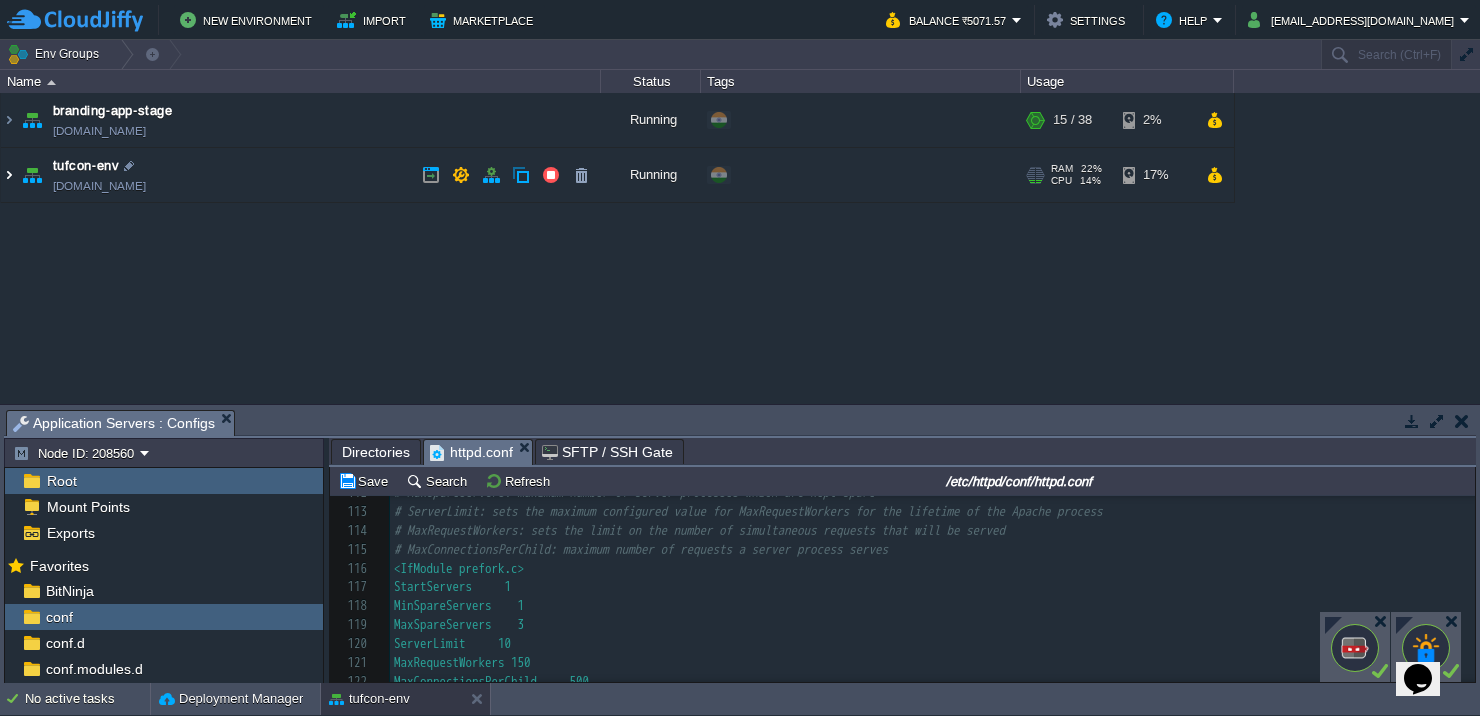 click at bounding box center (9, 175) 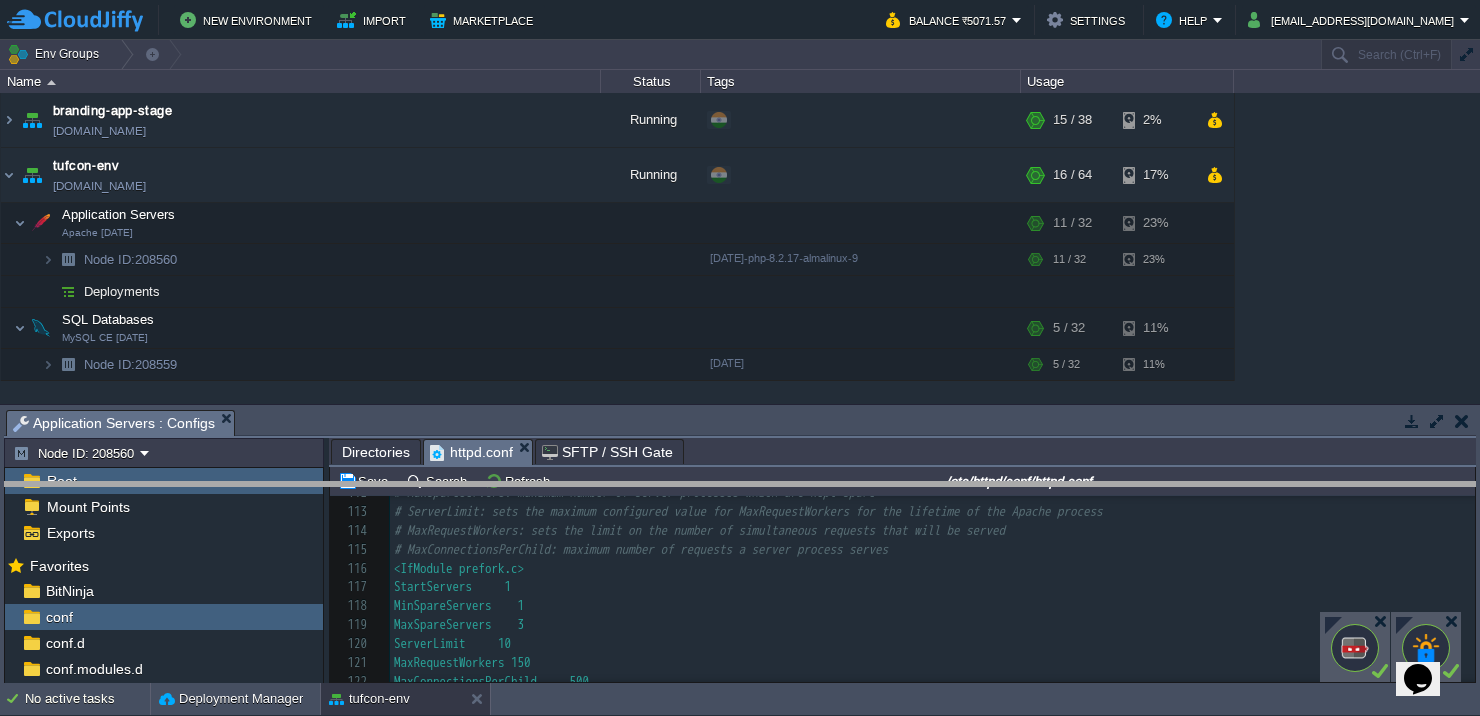 drag, startPoint x: 827, startPoint y: 427, endPoint x: 831, endPoint y: 499, distance: 72.11102 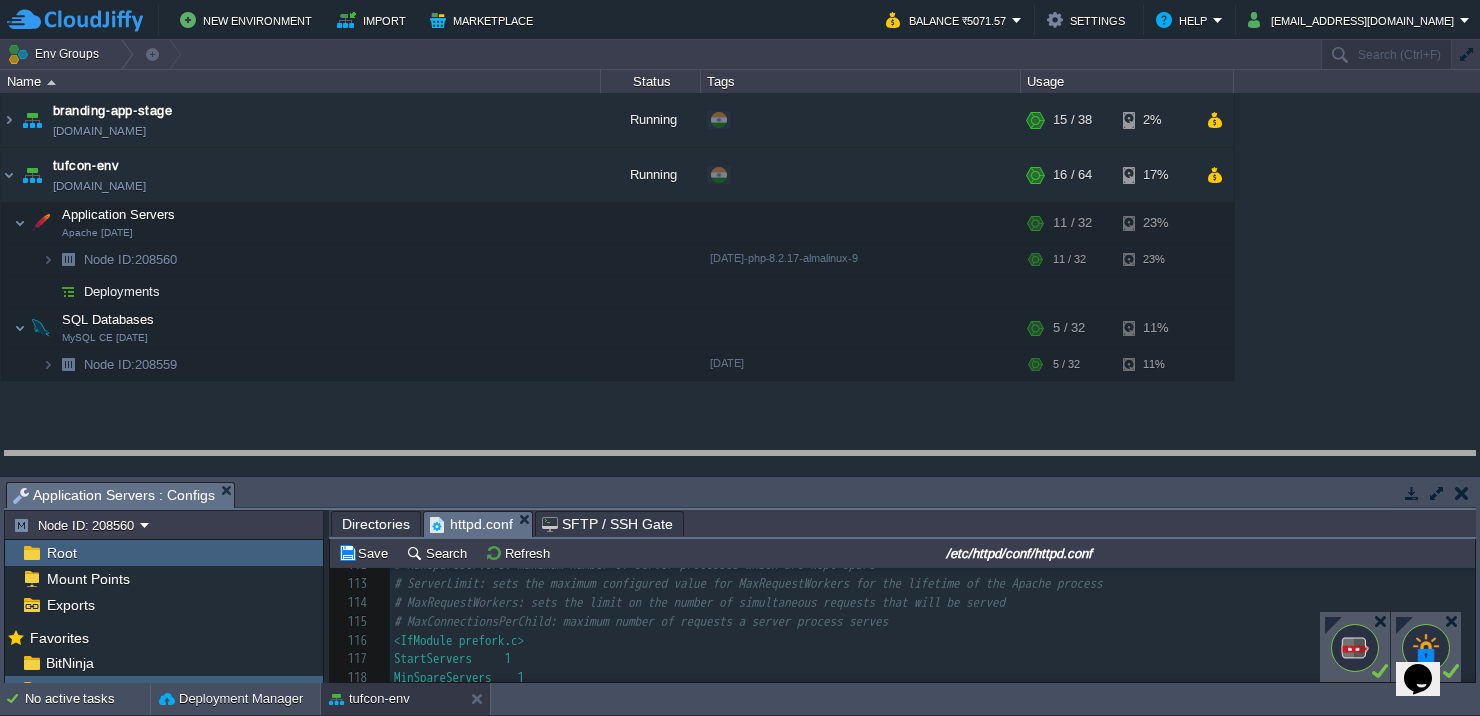 drag, startPoint x: 826, startPoint y: 499, endPoint x: 826, endPoint y: 488, distance: 11 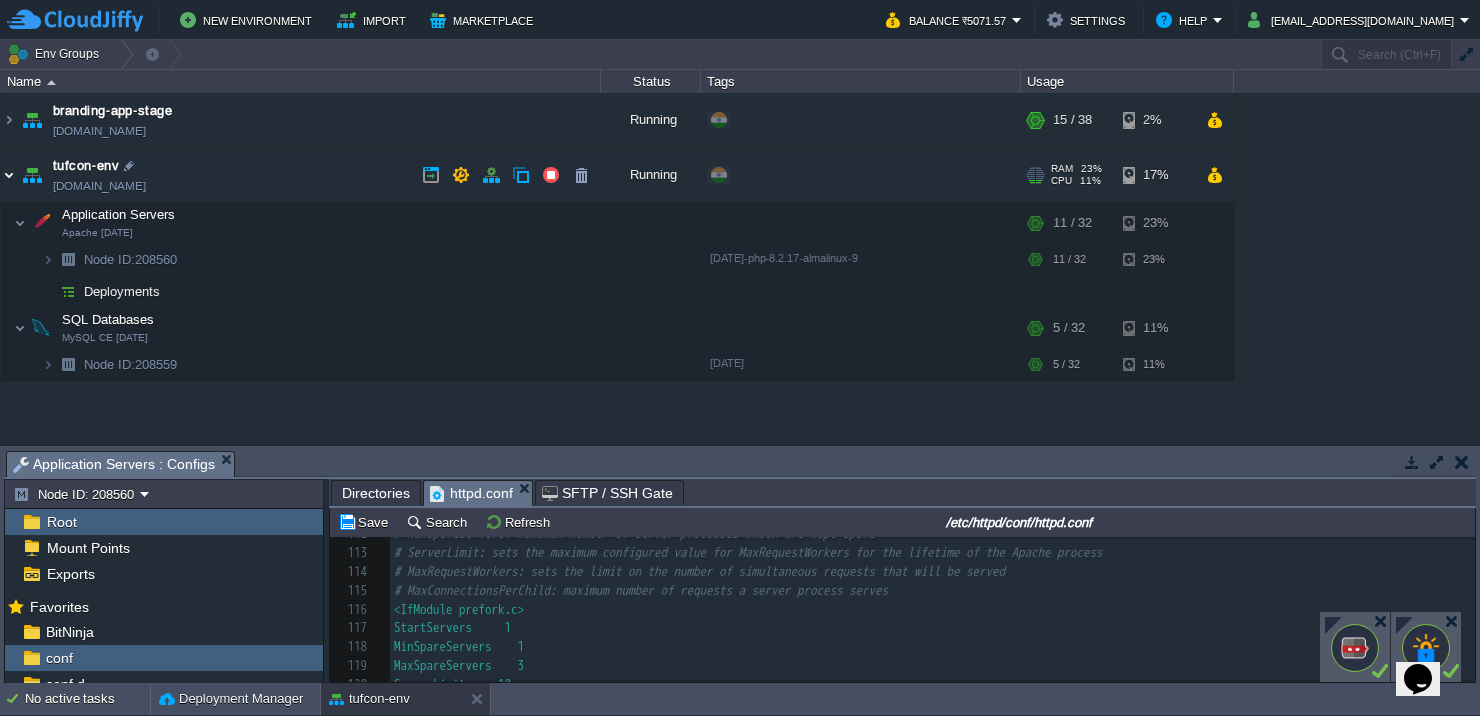 click at bounding box center [9, 175] 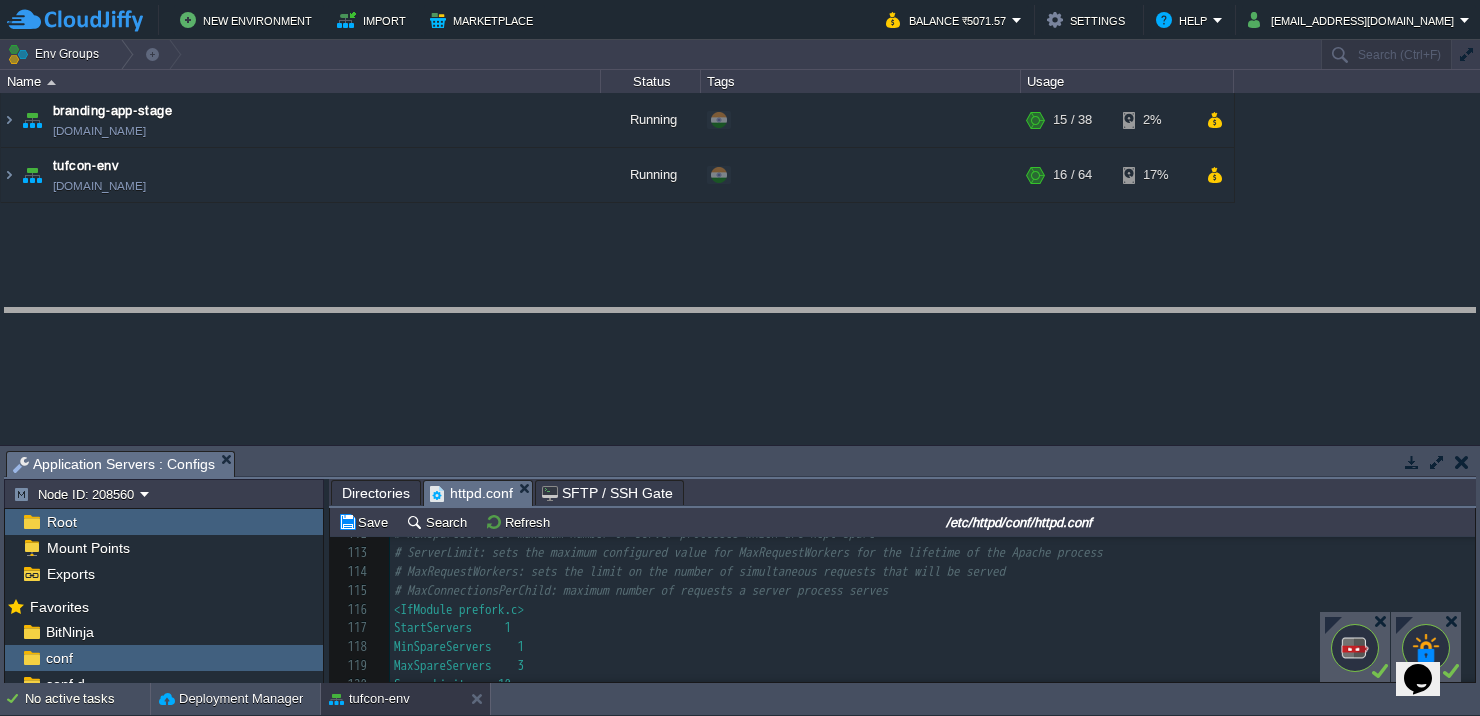 drag, startPoint x: 780, startPoint y: 467, endPoint x: 762, endPoint y: 333, distance: 135.20355 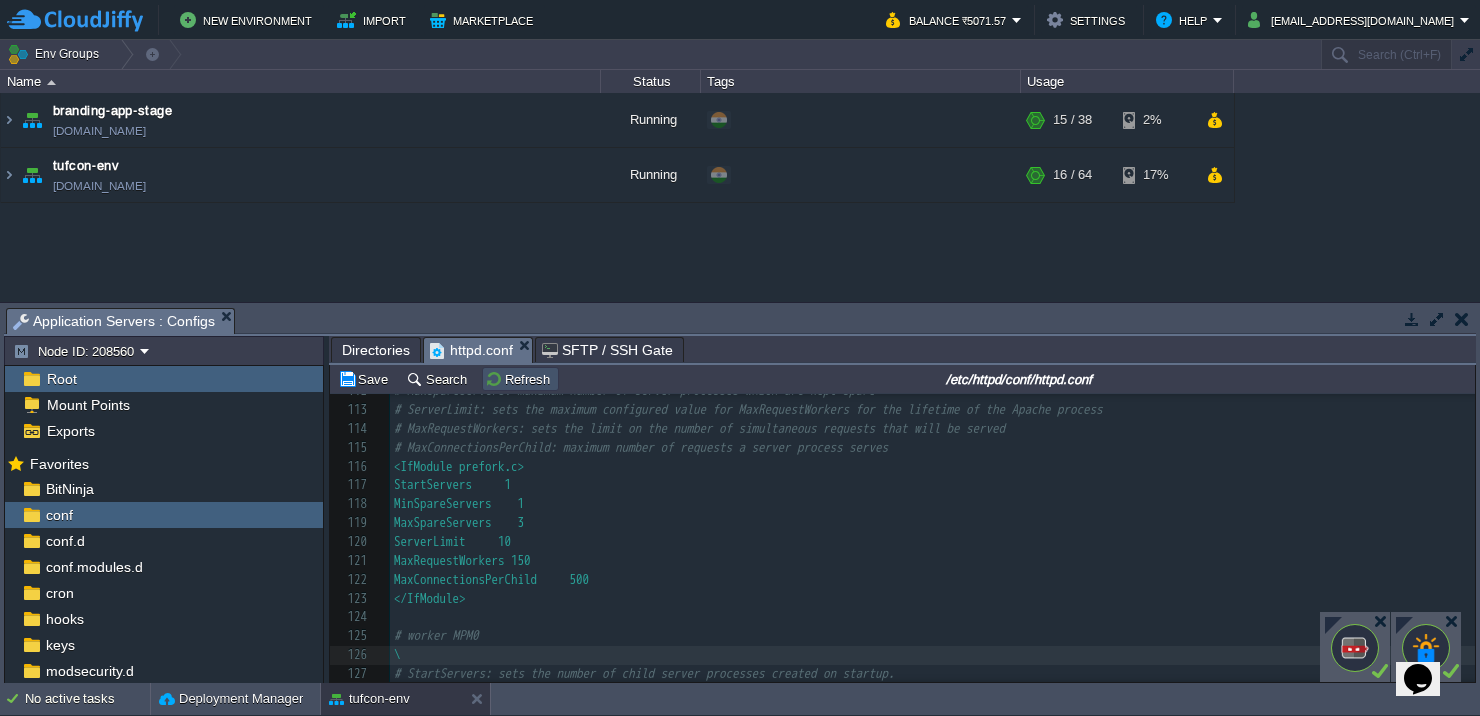 click on "Refresh" at bounding box center [520, 379] 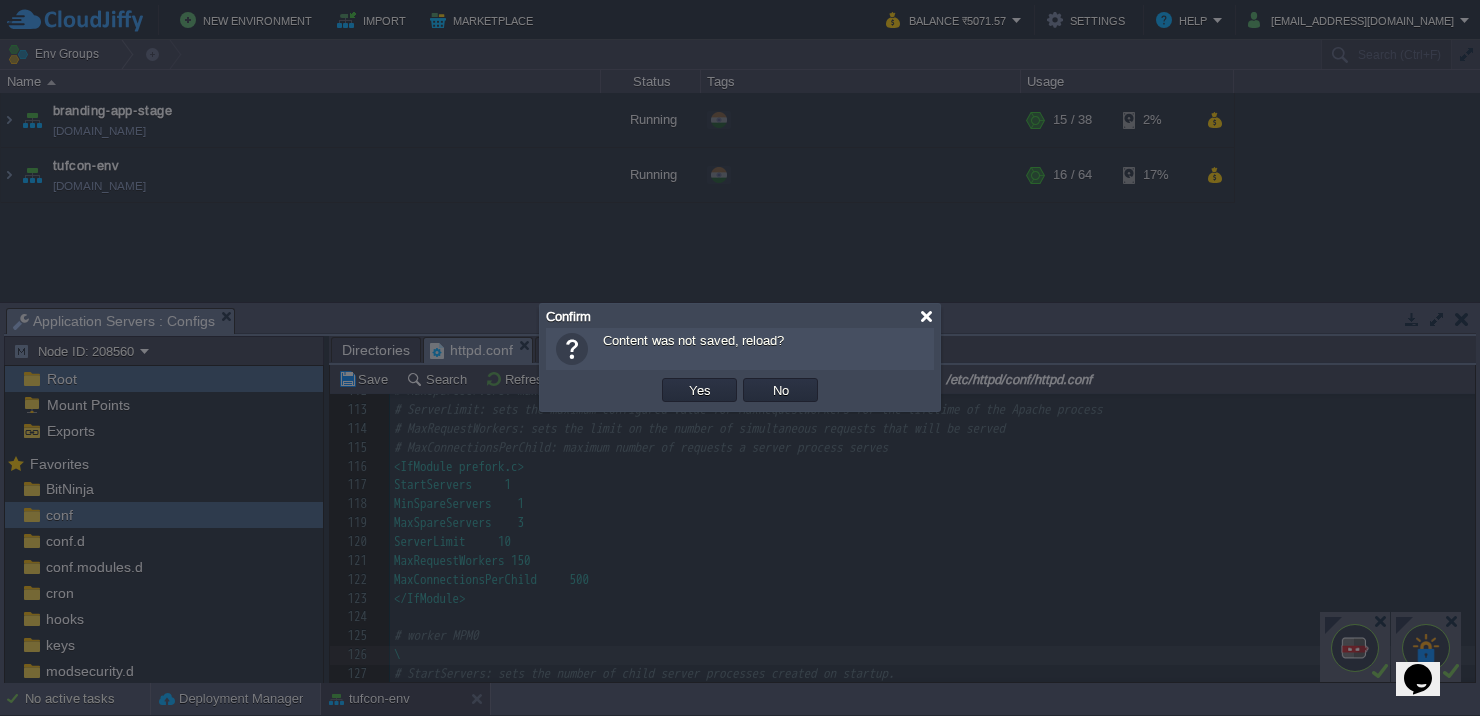 click at bounding box center (926, 316) 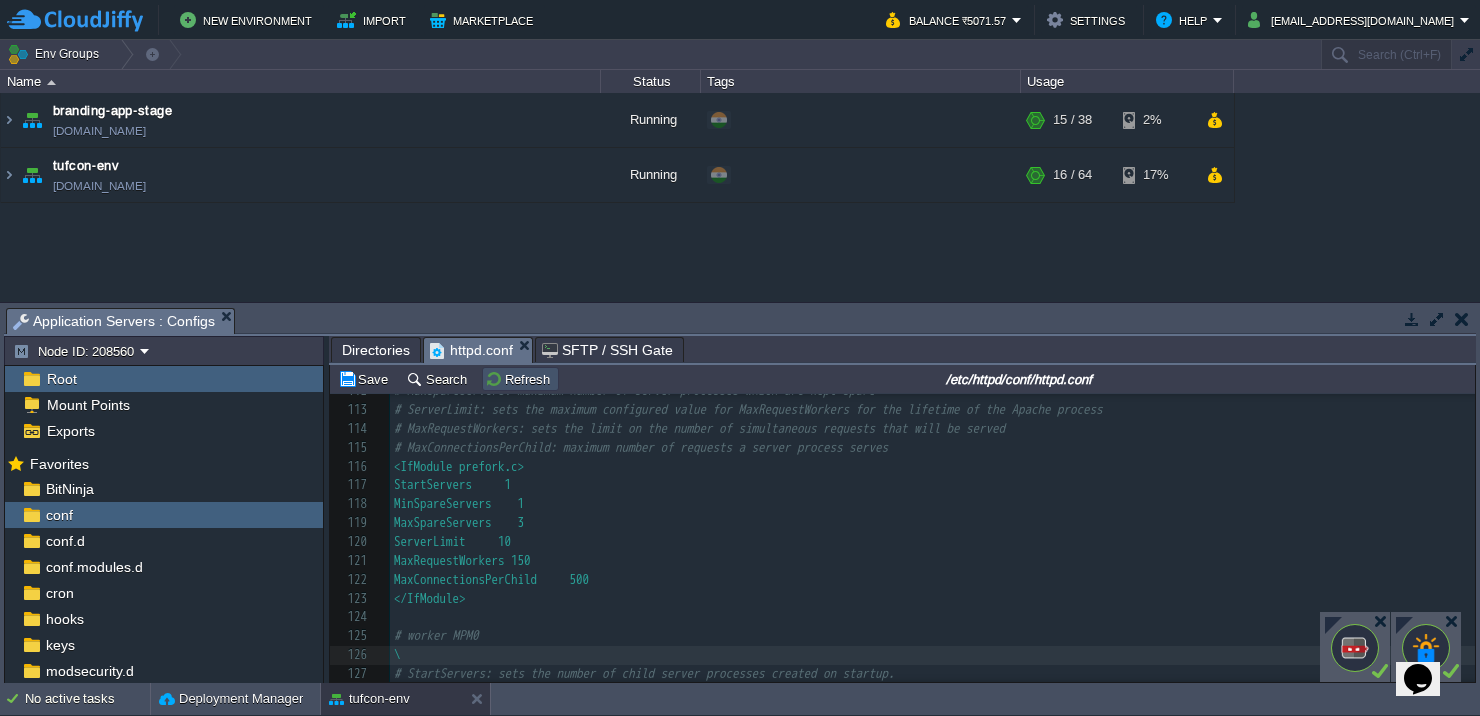 click on "Refresh" at bounding box center [520, 379] 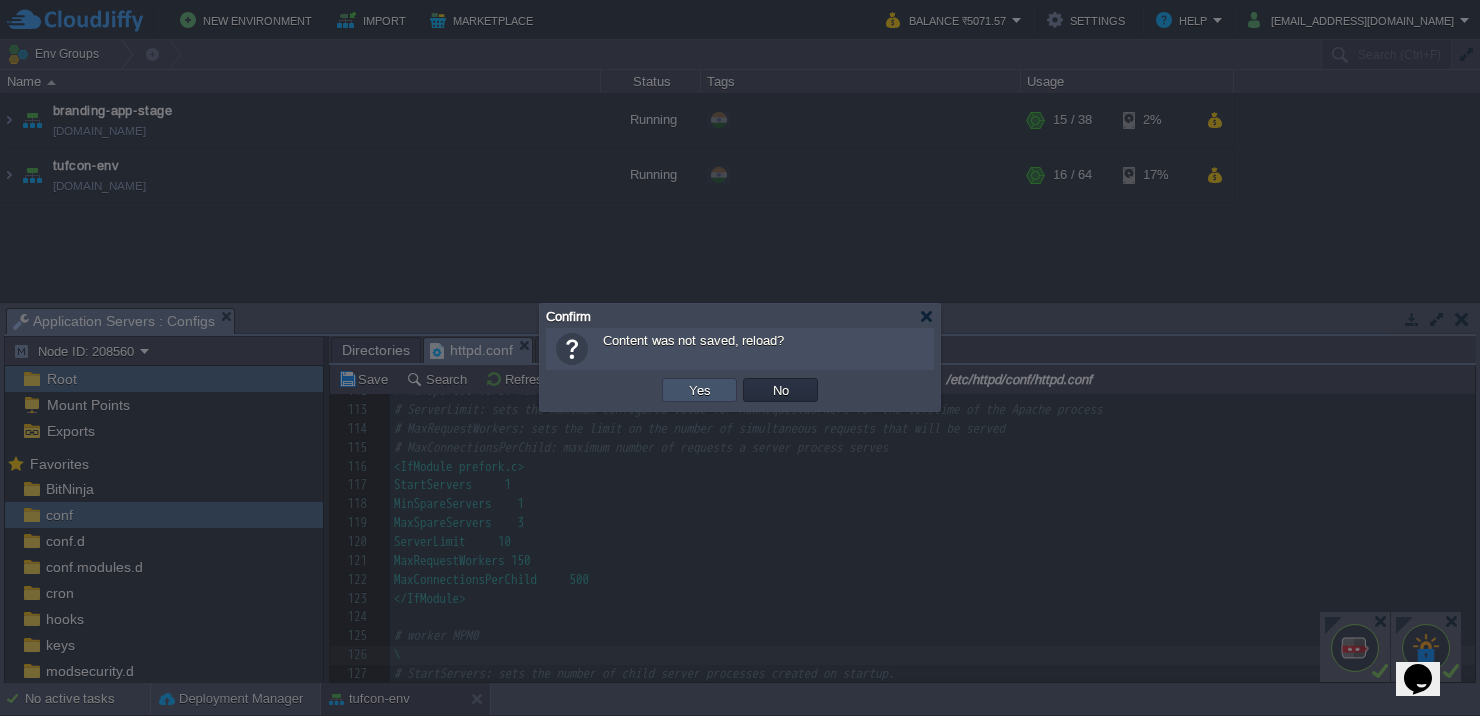 click on "Yes" at bounding box center [700, 390] 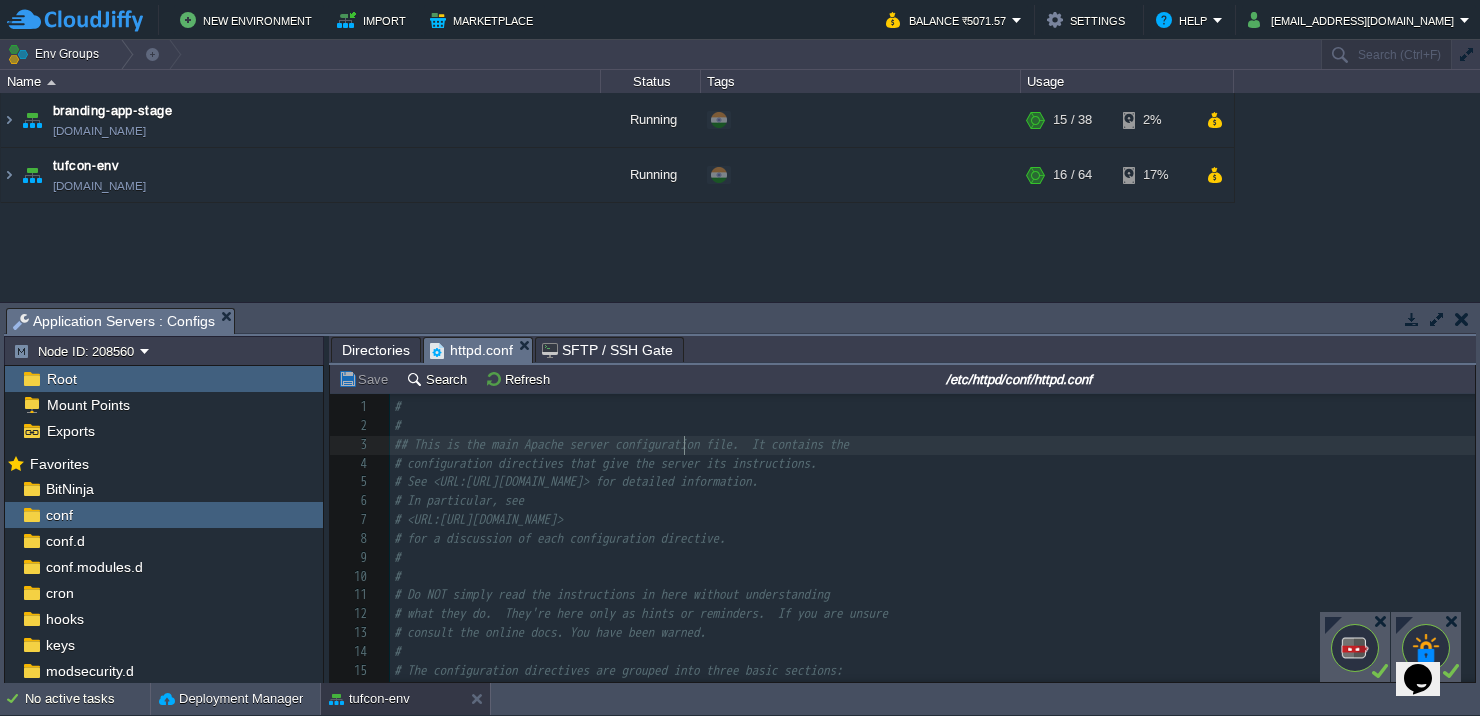click on "1142   1 # 2 # 3 ## This is the main Apache server configuration file.  It contains the 4 # configuration directives that give the server its instructions. 5 # See <URL:[URL][DOMAIN_NAME]> for detailed information. 6 # In particular, see 7 # <URL:[URL][DOMAIN_NAME]> 8 # for a discussion of each configuration directive. 9 # 10 # 11 # Do NOT simply read the instructions in here without understanding 12 # what they do.  They're here only as hints or reminders.  If you are unsure 13 # consult the online docs. You have been warned.   14 # 15 # The configuration directives are grouped into three basic sections: 16 #  1. Directives that control the operation of the Apache server process as a 17 #     whole (the 'global environment'). 18 #  2. Directives that define the parameters of the 'main' or 'default' server, 19 #     which responds to requests that aren't handled by a virtual host. 20 #     These directives also provide default values for the settings 21" at bounding box center (932, 633) 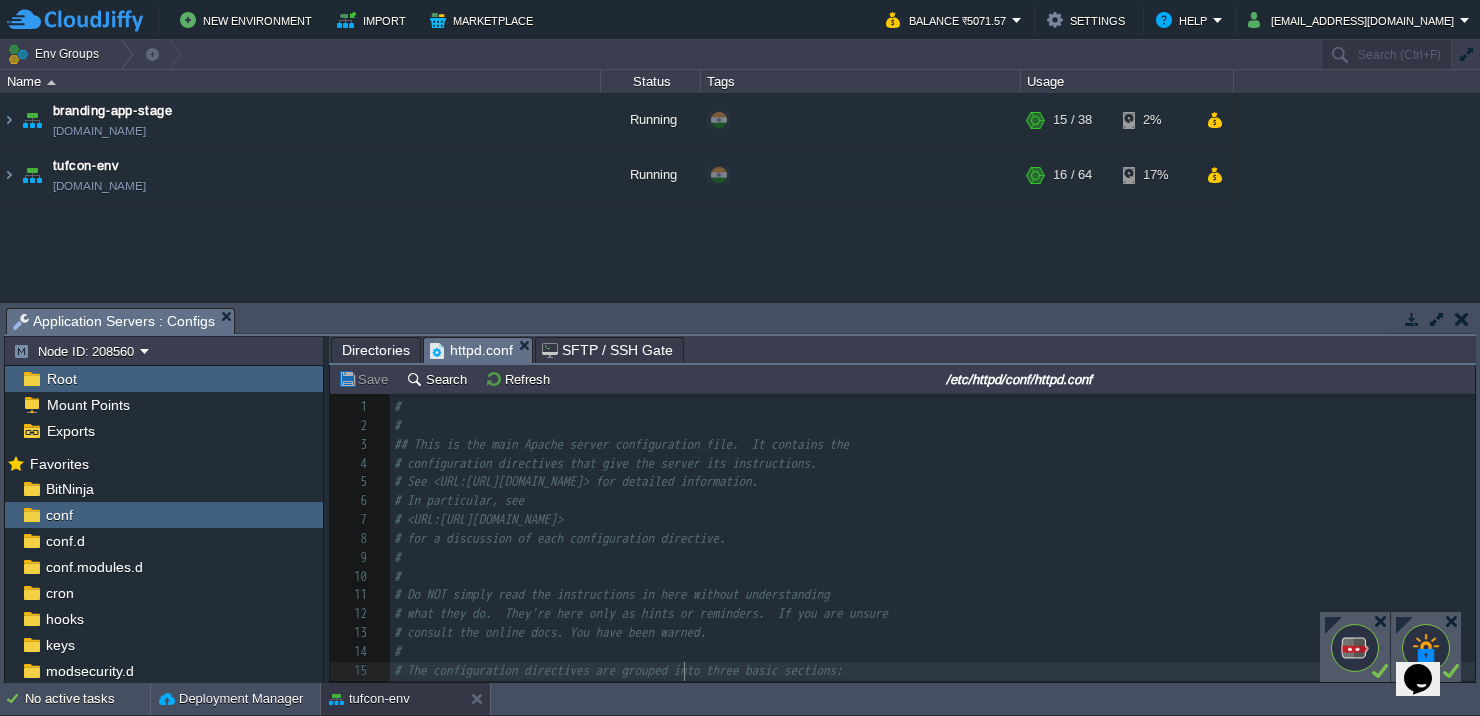scroll, scrollTop: 130, scrollLeft: 0, axis: vertical 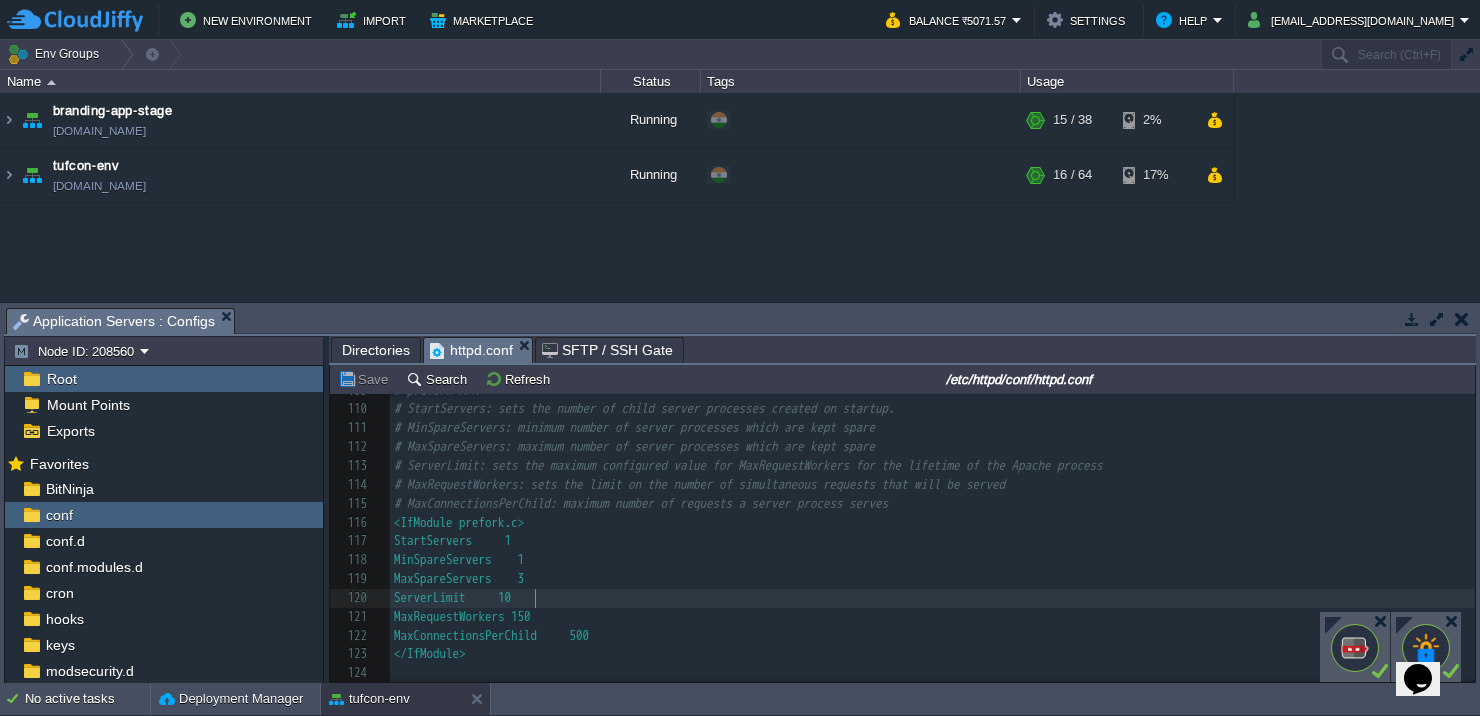 click on "ServerLimit     10" at bounding box center [932, 598] 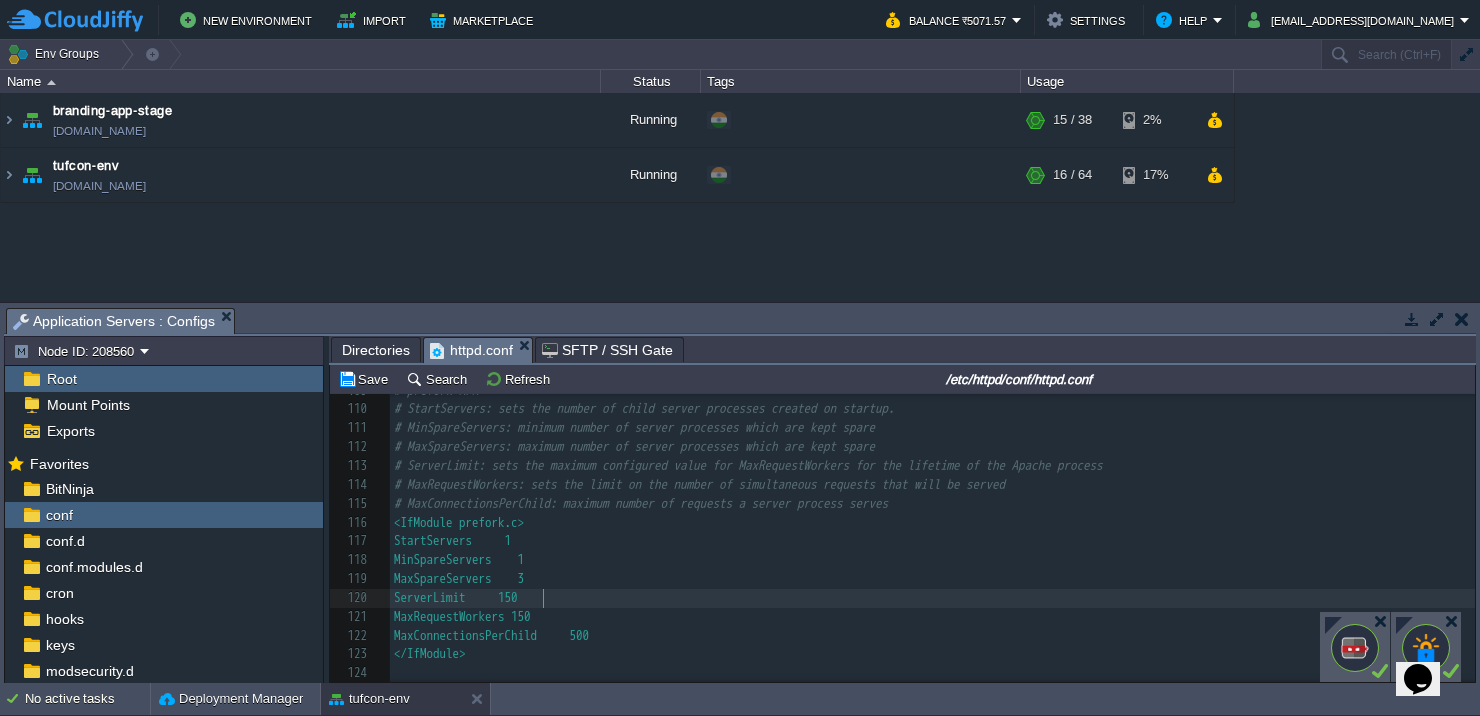 type on "150" 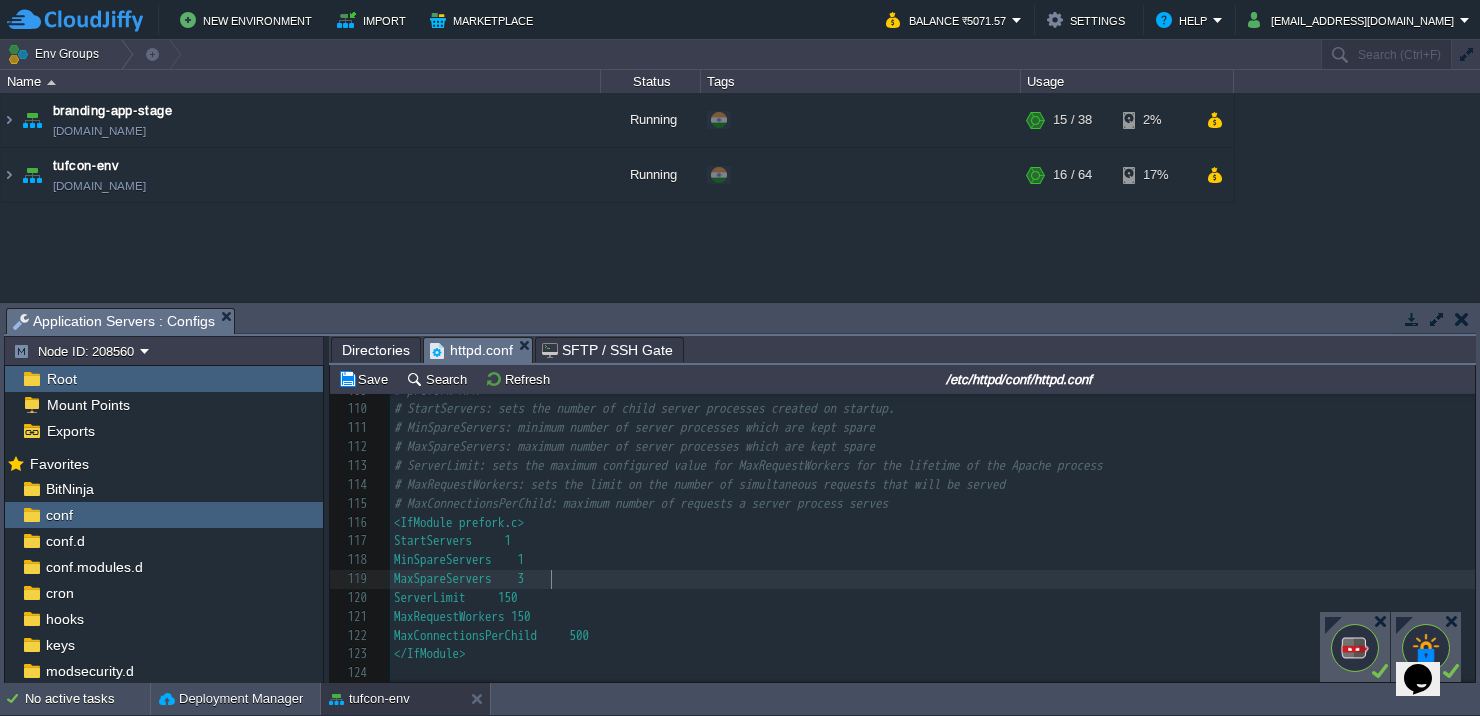 click on "MaxSpareServers    3" at bounding box center (932, 579) 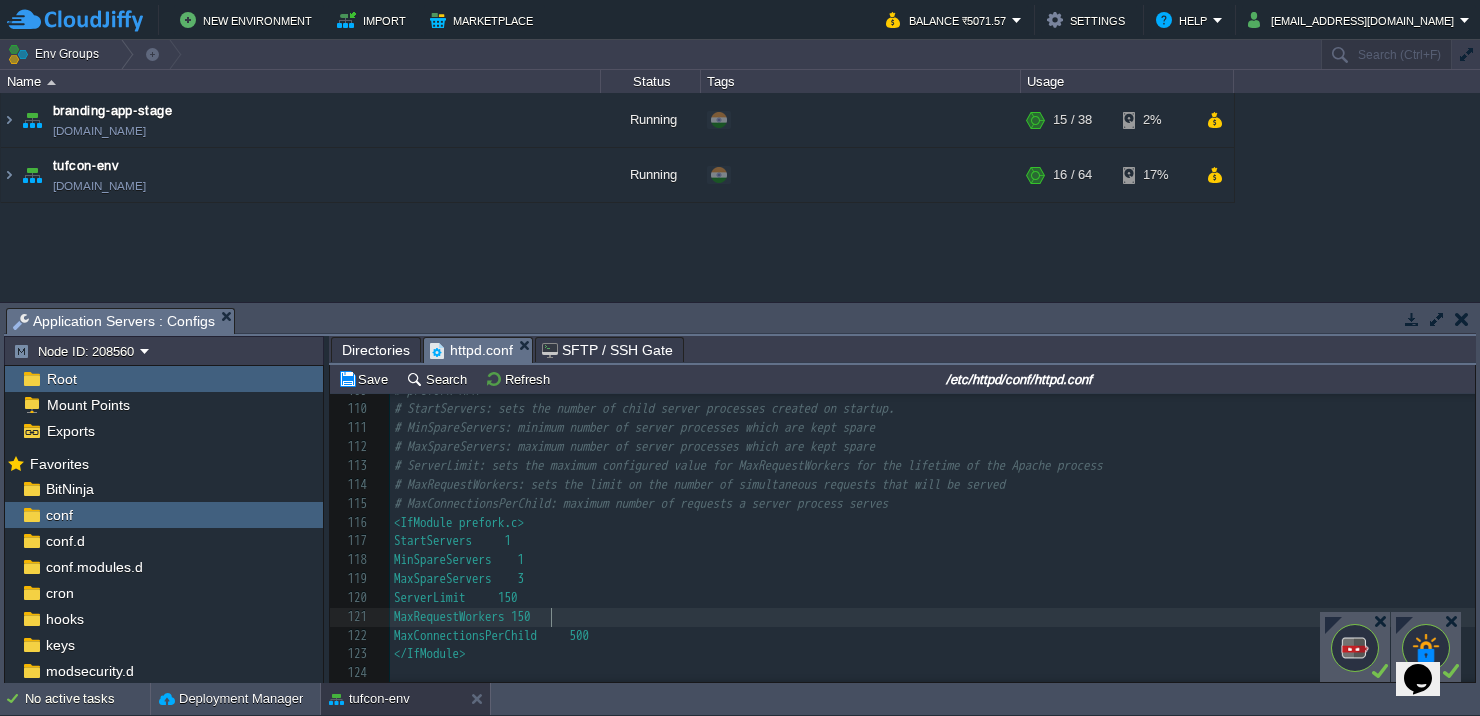 scroll, scrollTop: 2128, scrollLeft: 0, axis: vertical 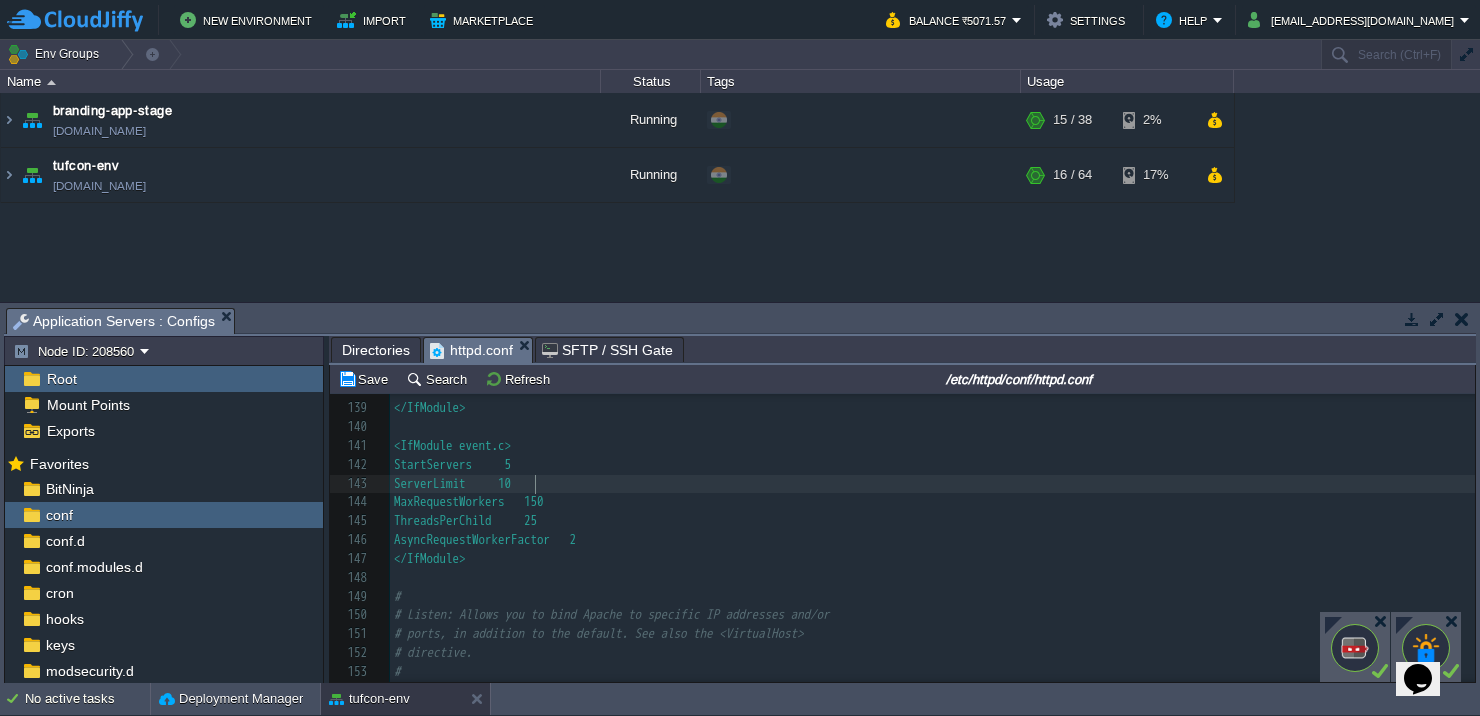 click on "ServerLimit     10" at bounding box center (932, 484) 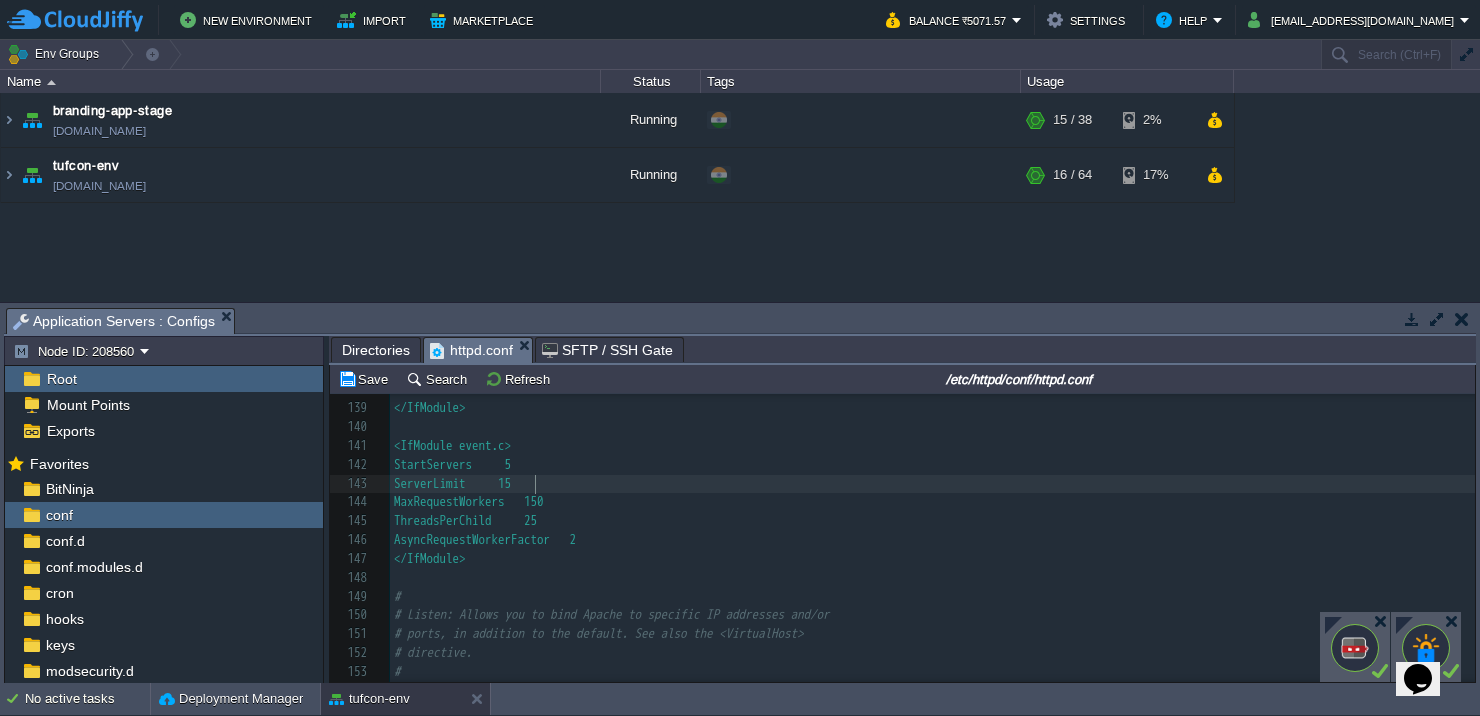 type on "50" 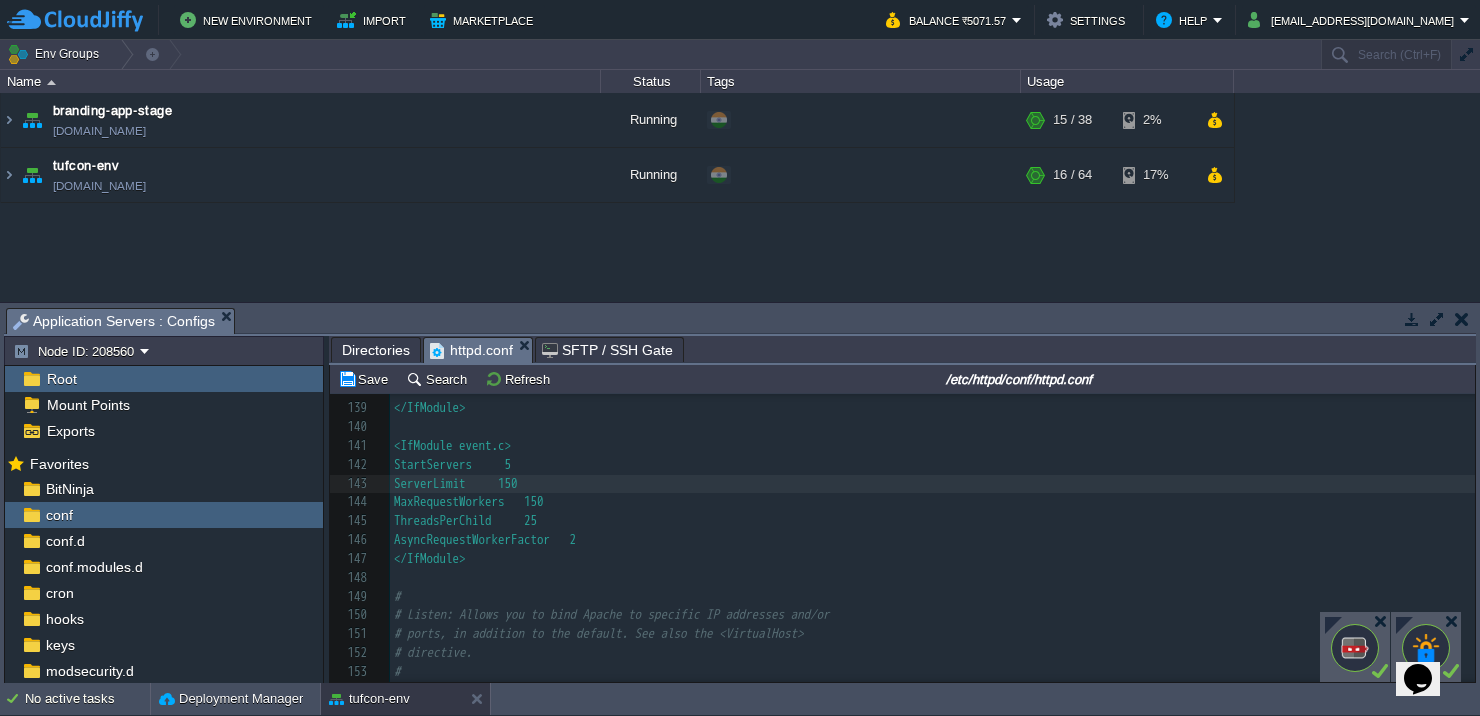 type 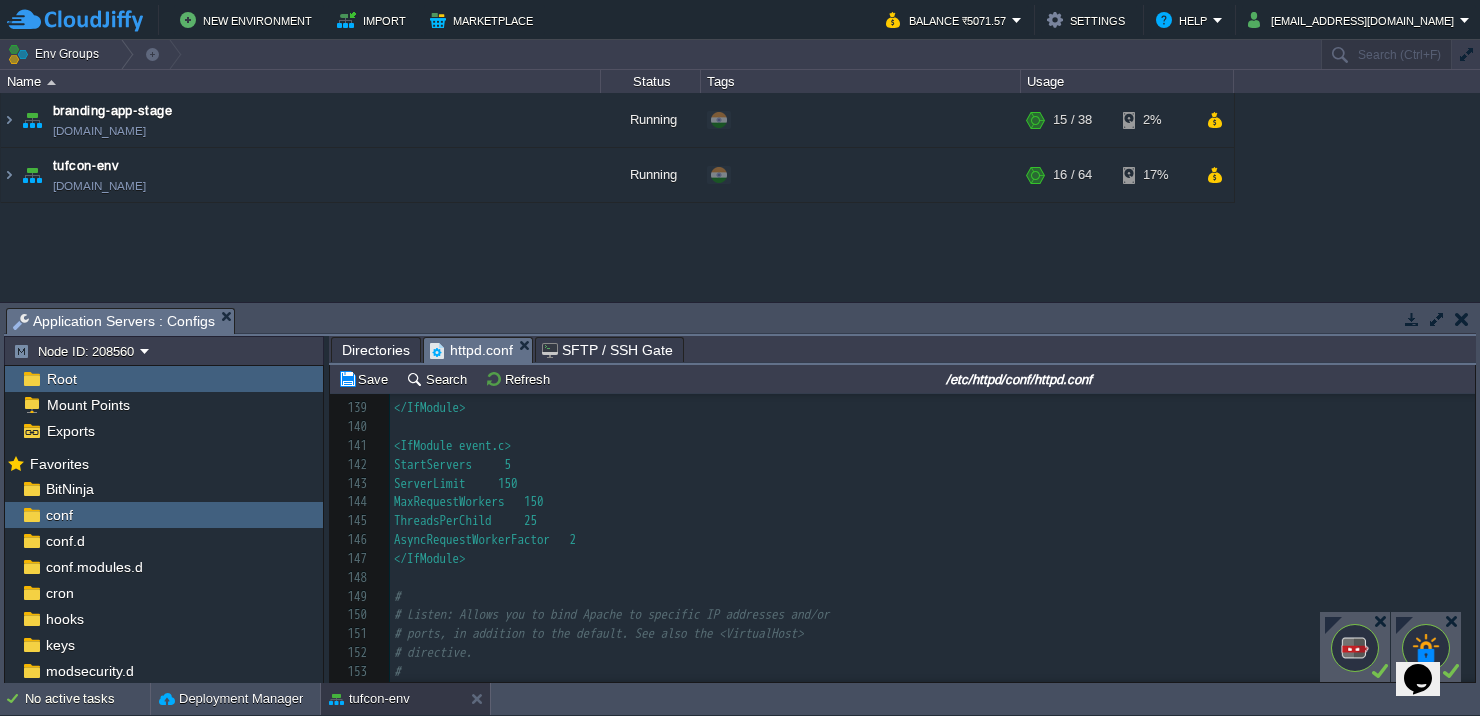 scroll, scrollTop: 2693, scrollLeft: 0, axis: vertical 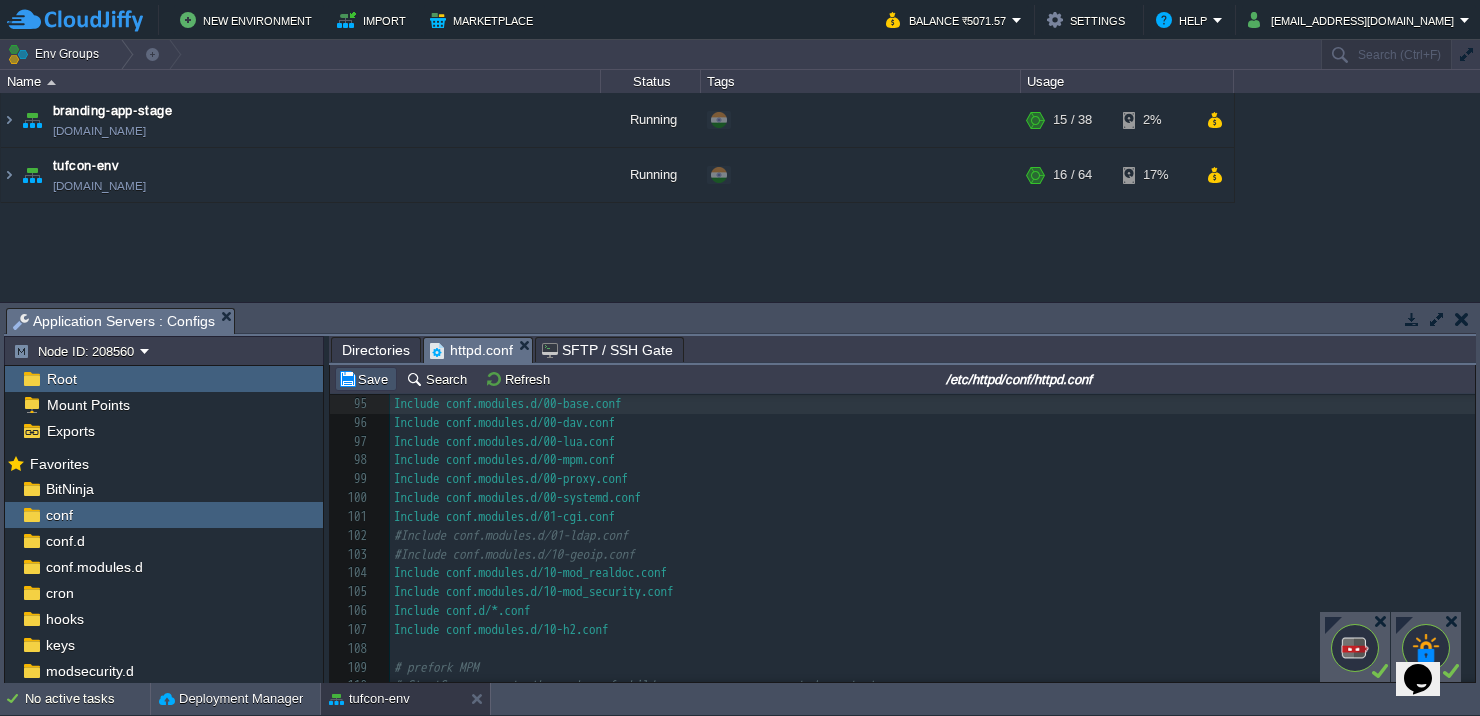 click on "Save" at bounding box center (366, 379) 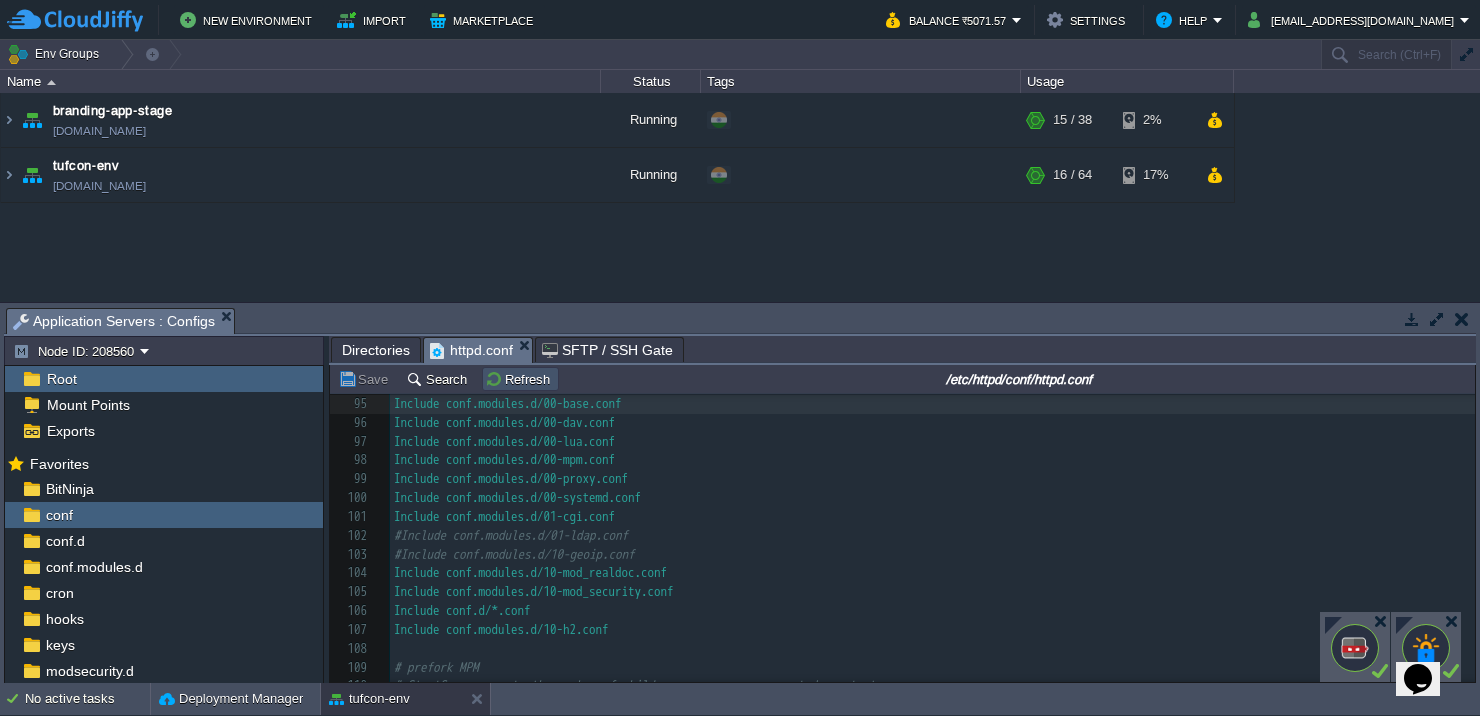 click on "Refresh" at bounding box center [520, 379] 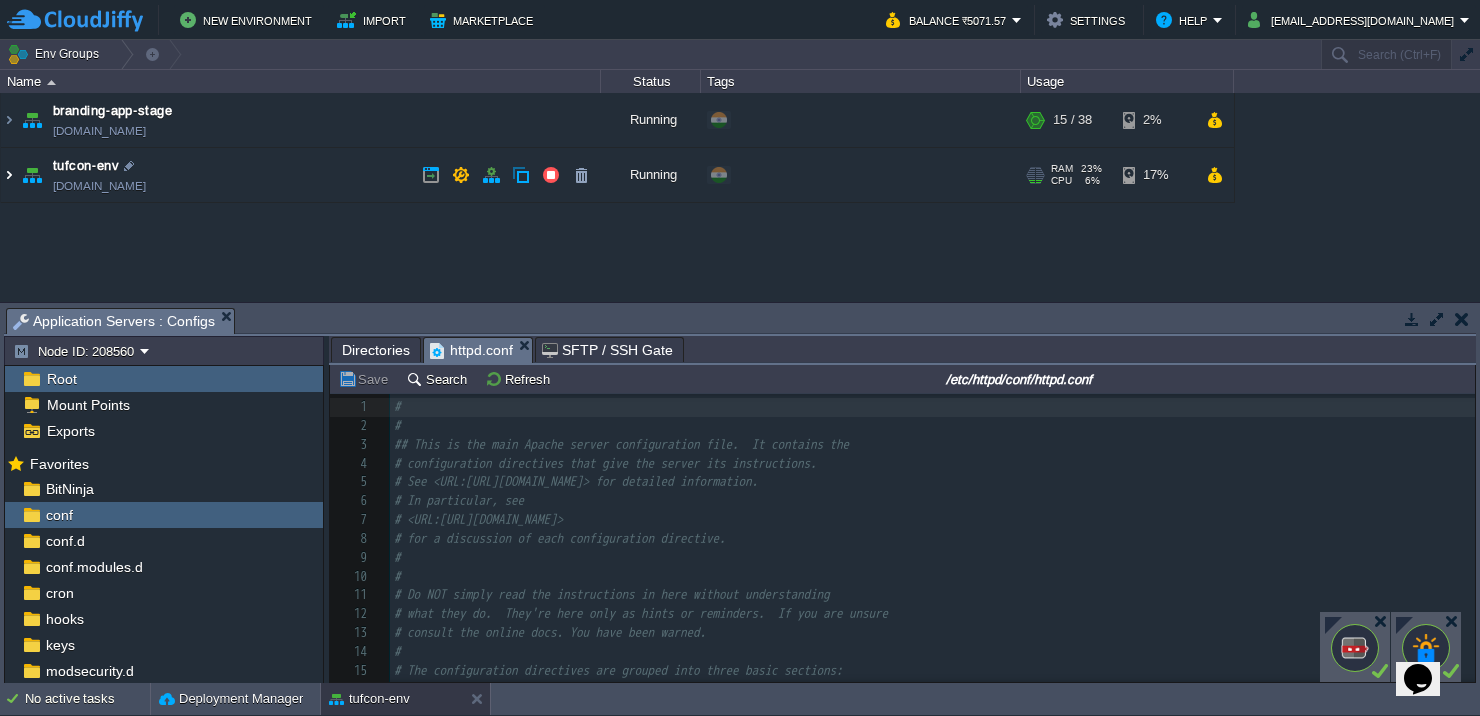 click at bounding box center (9, 175) 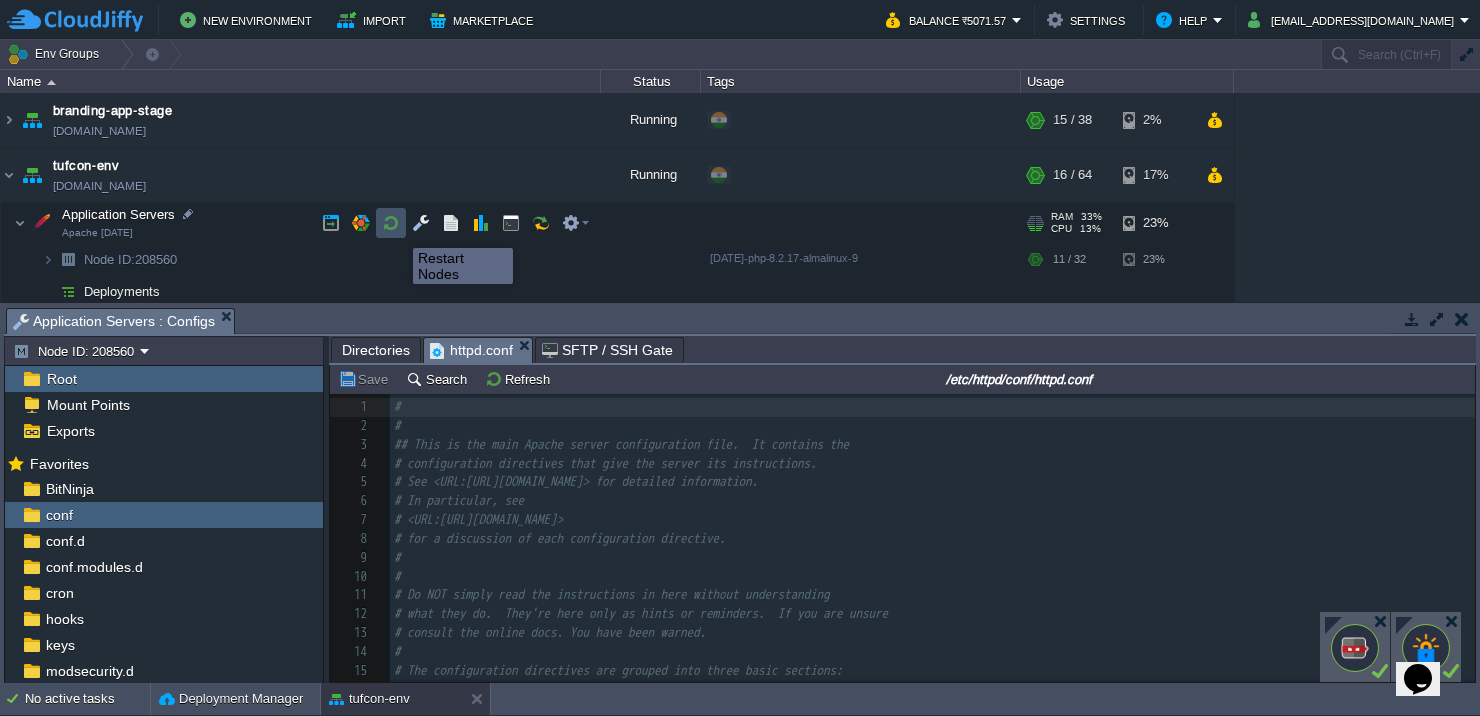 click at bounding box center [391, 223] 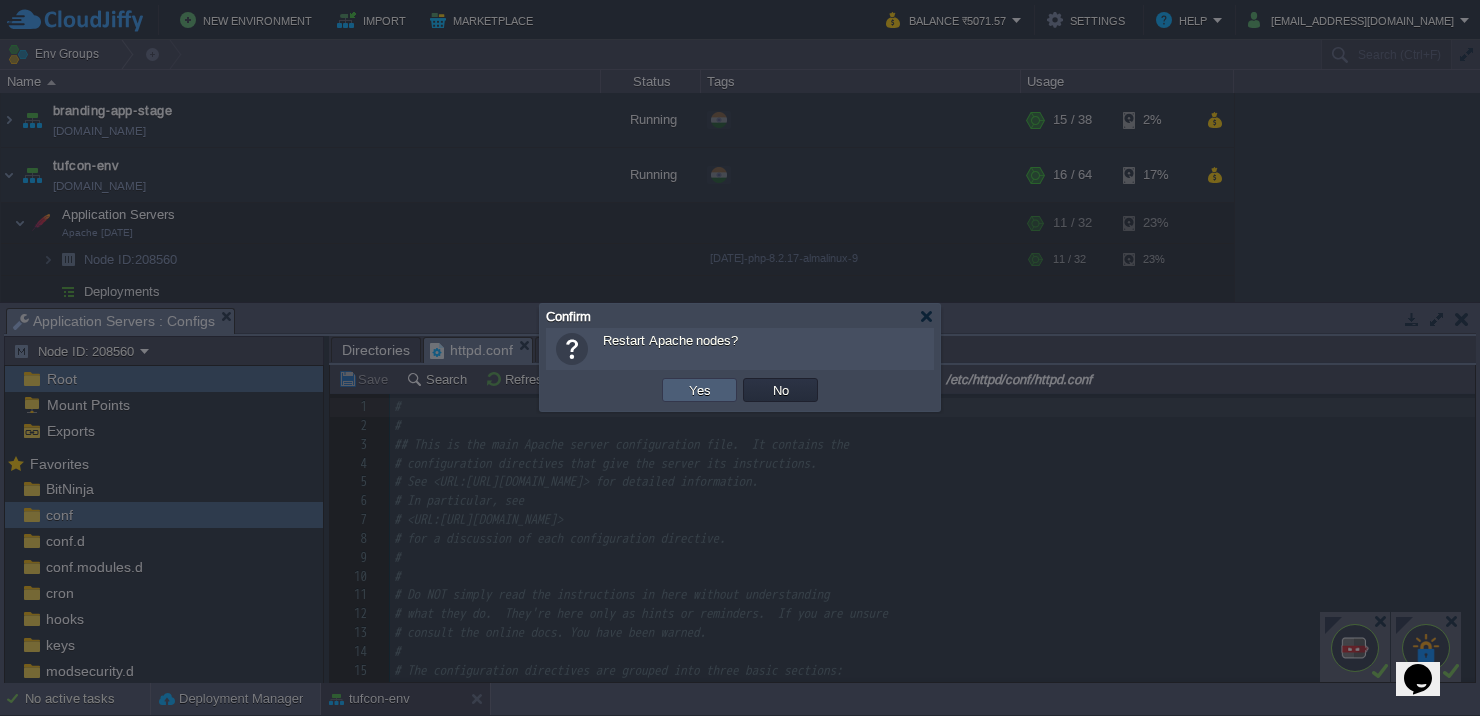 click on "Yes" at bounding box center [700, 390] 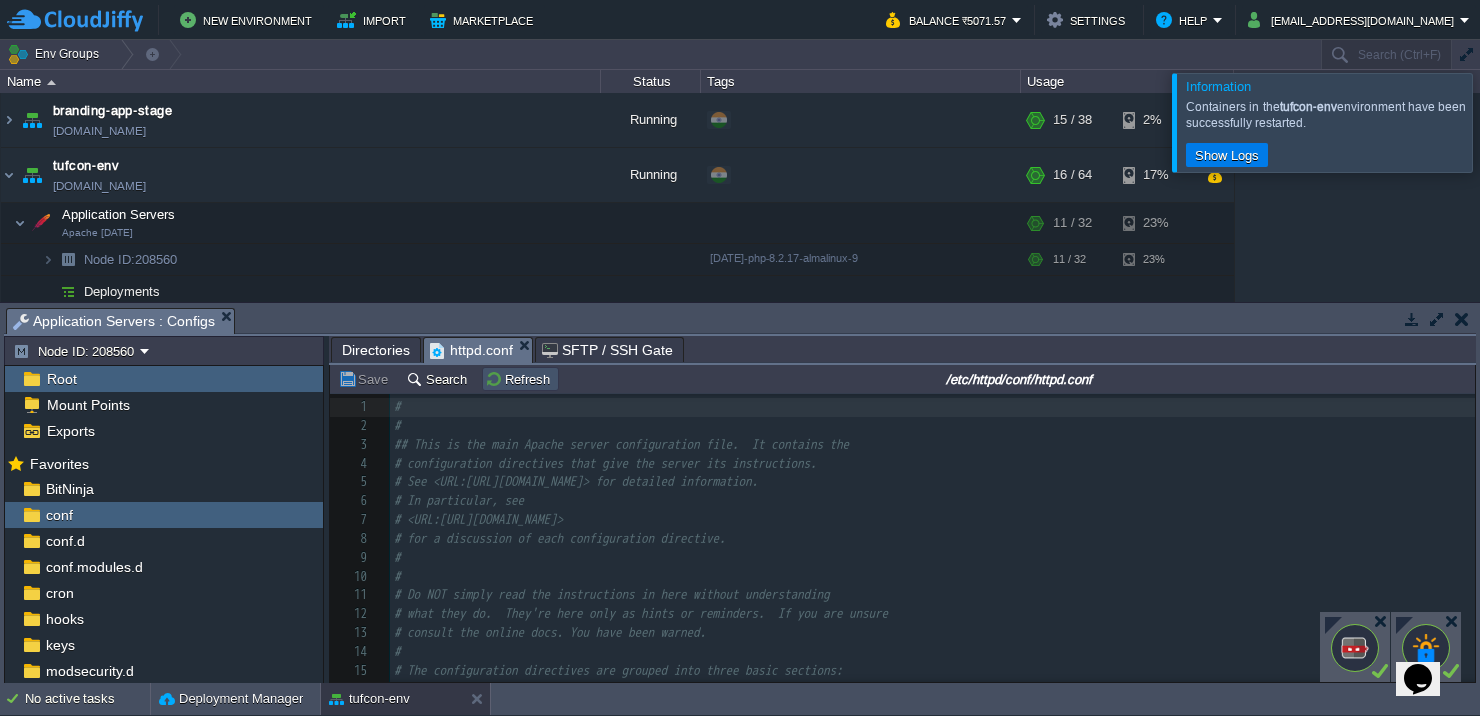 click on "Refresh" at bounding box center (520, 379) 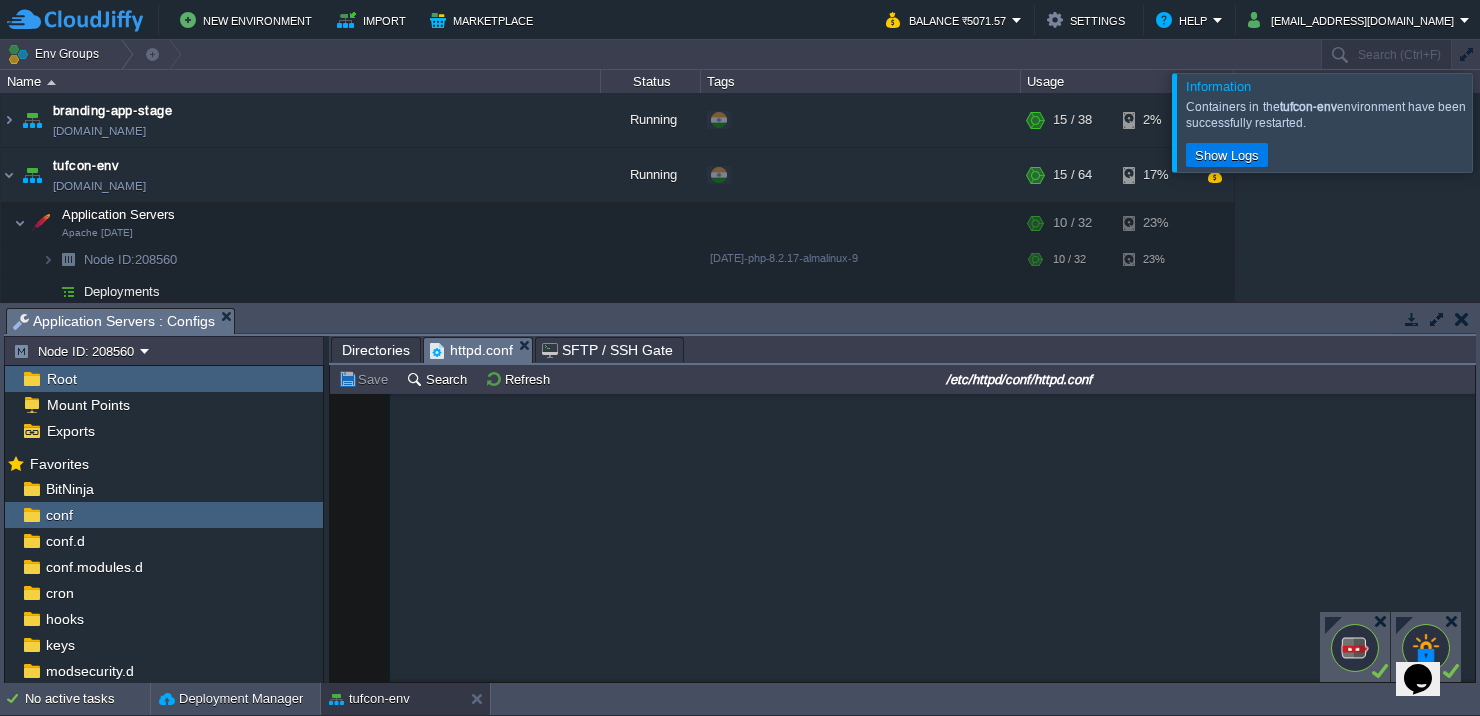 scroll, scrollTop: 1809, scrollLeft: 0, axis: vertical 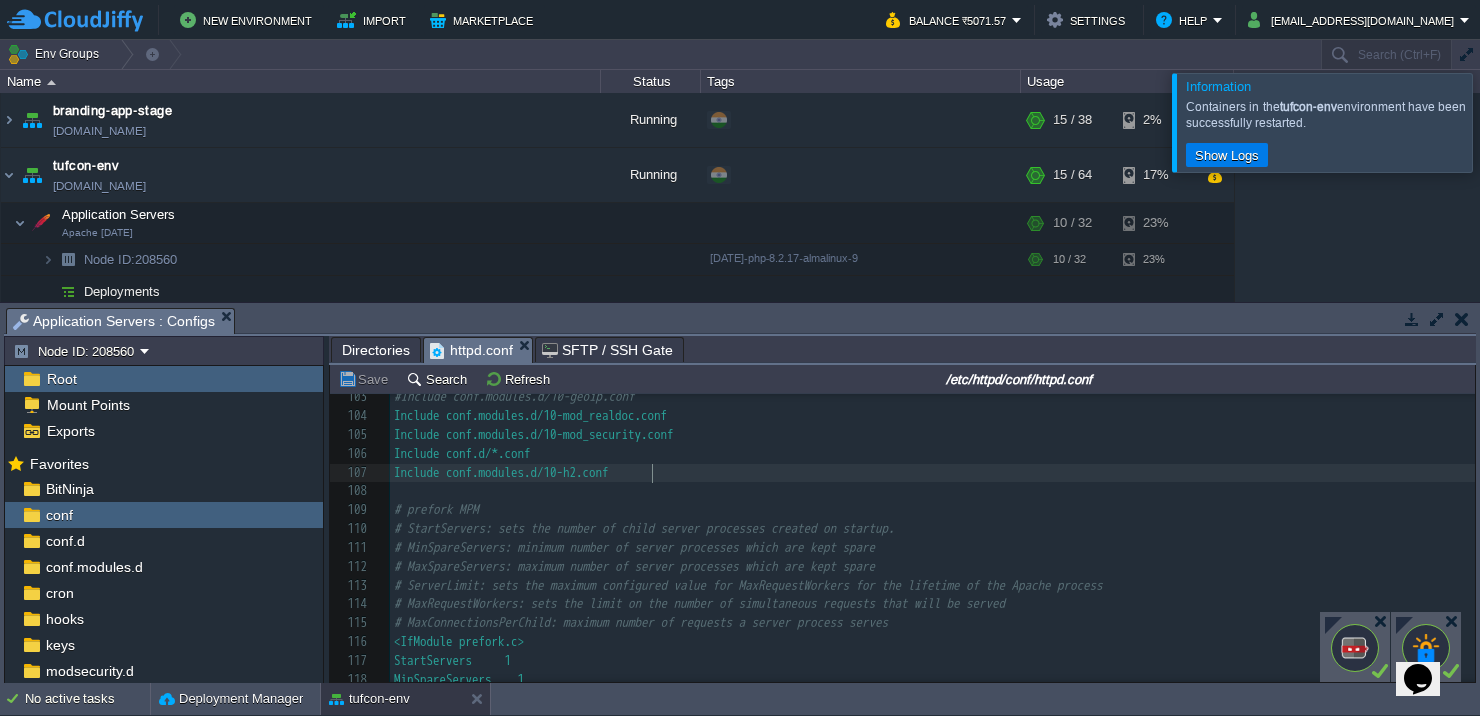 click on "Include conf.modules.d/10-h2.conf" at bounding box center (932, 473) 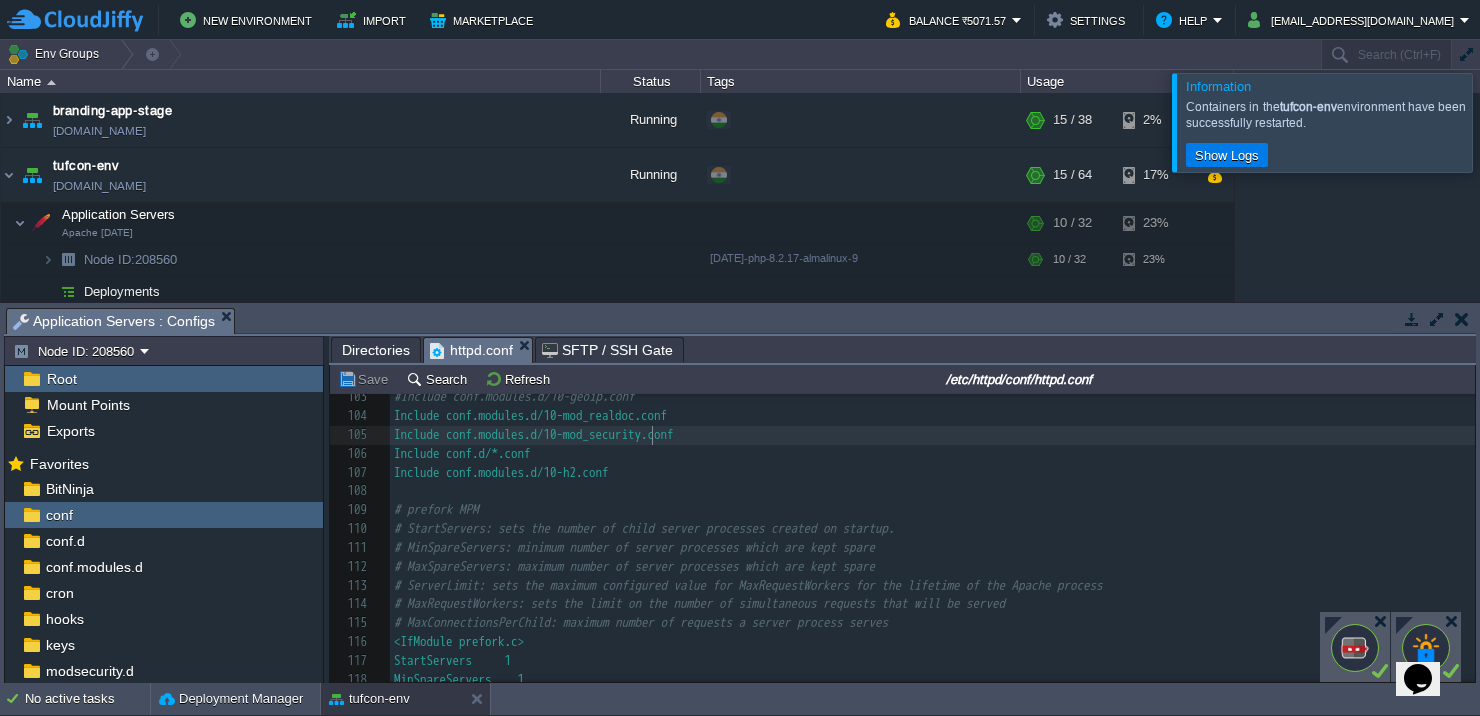 scroll, scrollTop: 1870, scrollLeft: 0, axis: vertical 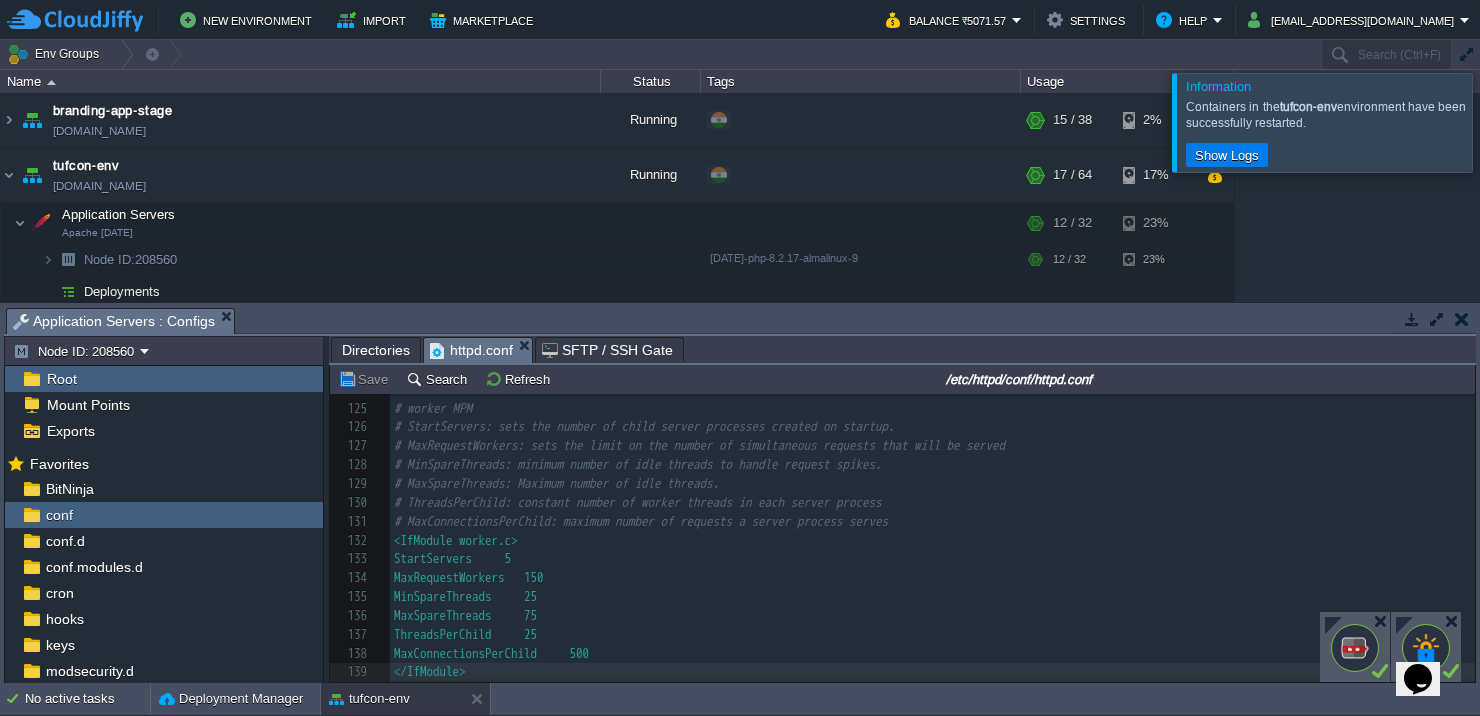 click at bounding box center [1504, 122] 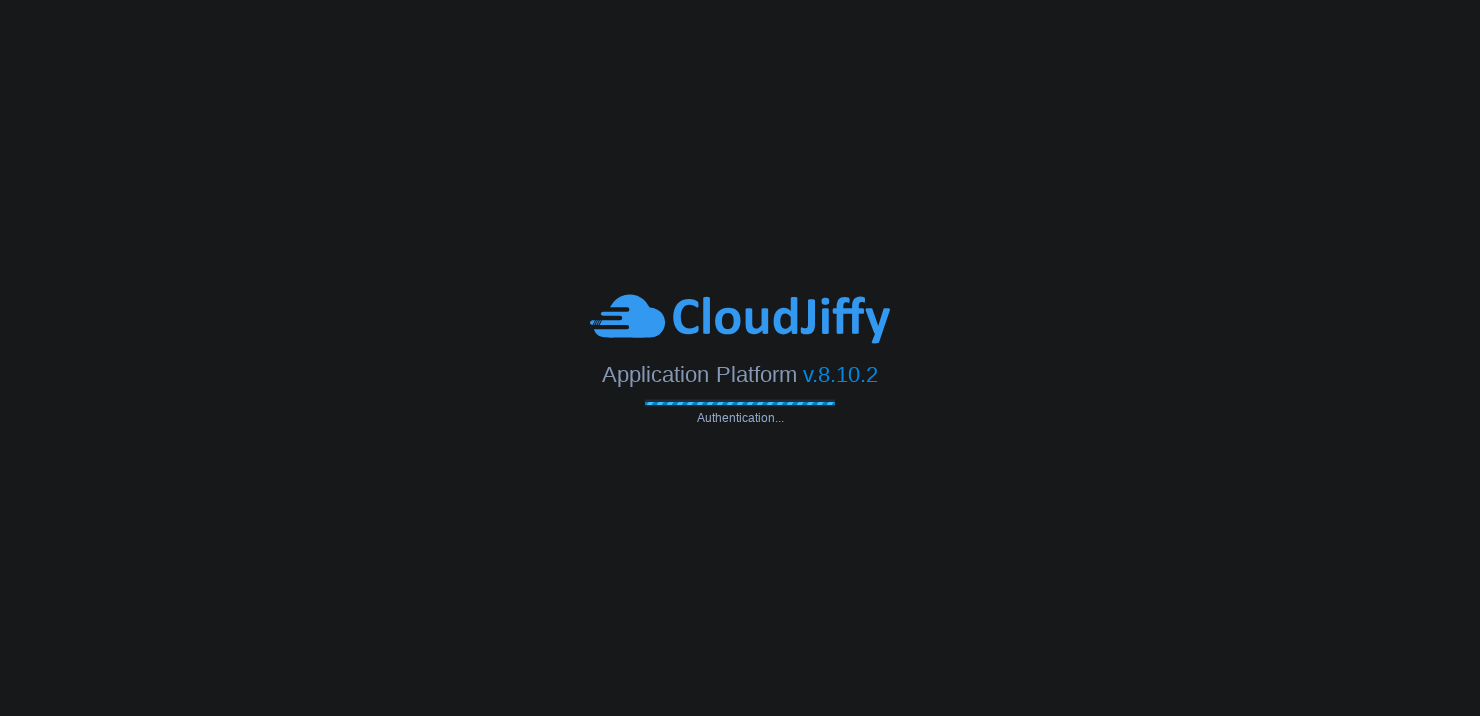 scroll, scrollTop: 0, scrollLeft: 0, axis: both 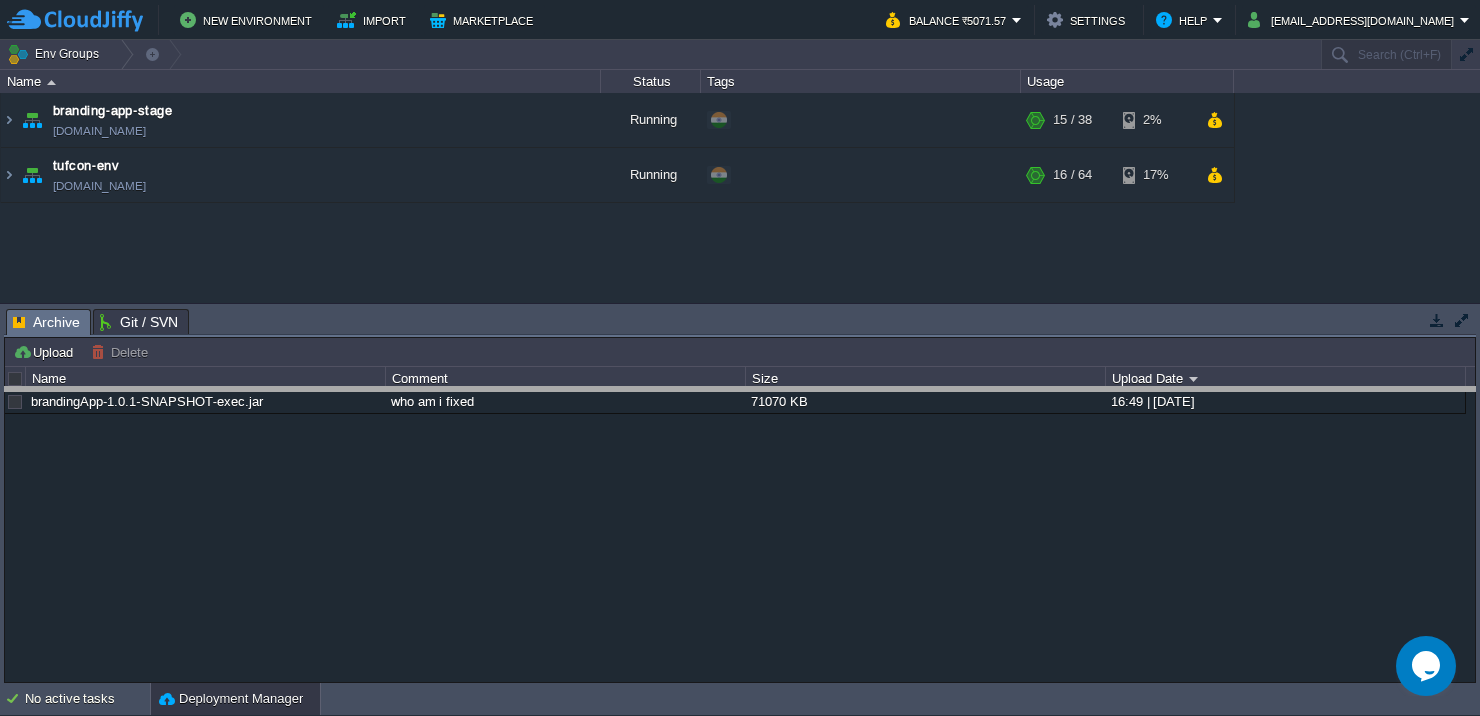 drag, startPoint x: 850, startPoint y: 333, endPoint x: 840, endPoint y: 418, distance: 85.58621 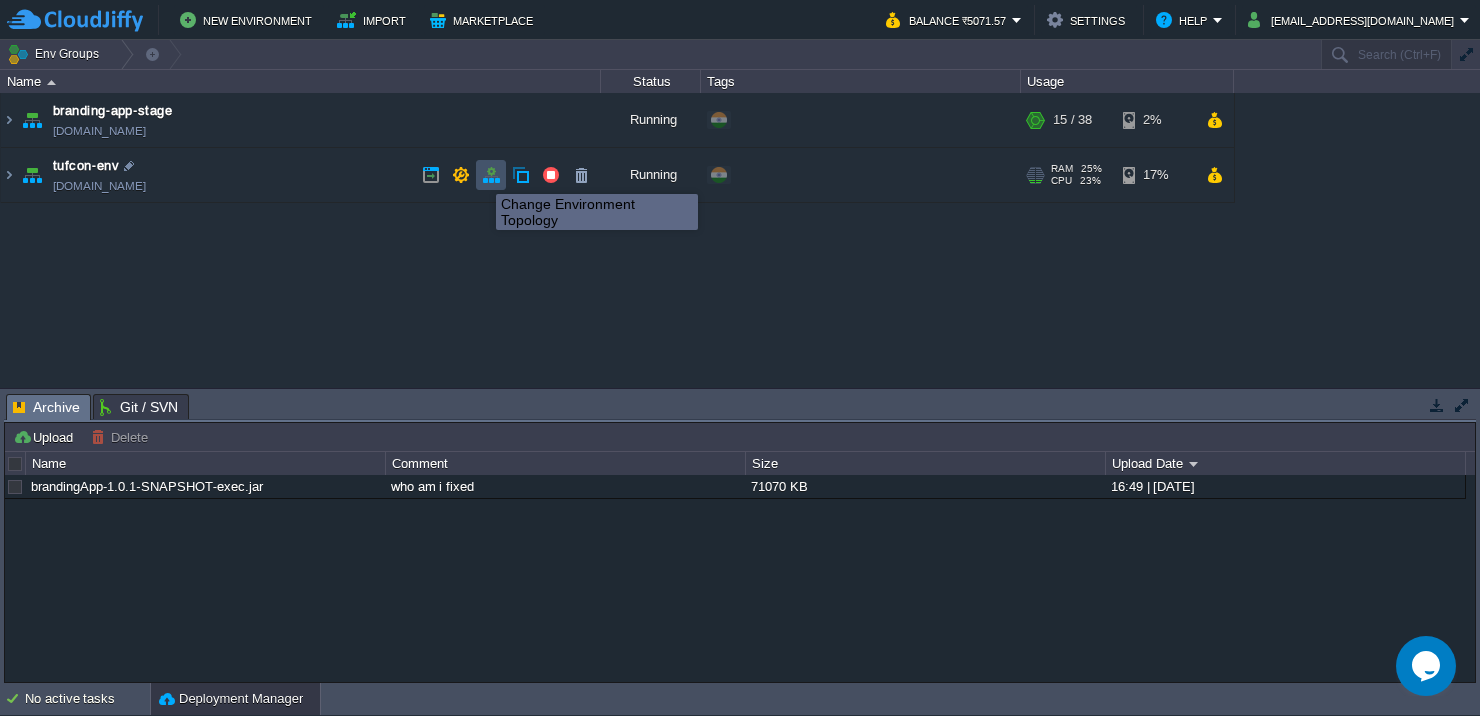 click at bounding box center (491, 175) 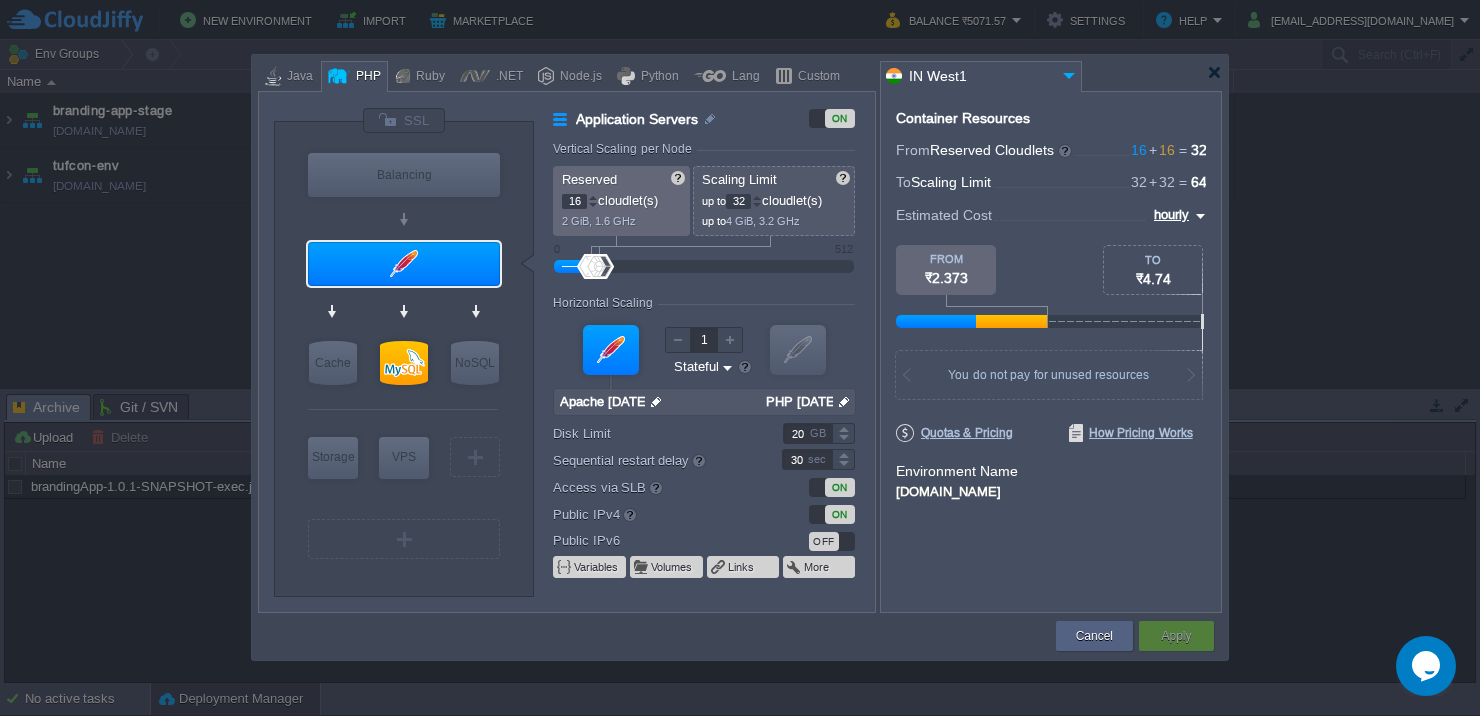 click at bounding box center (740, 358) 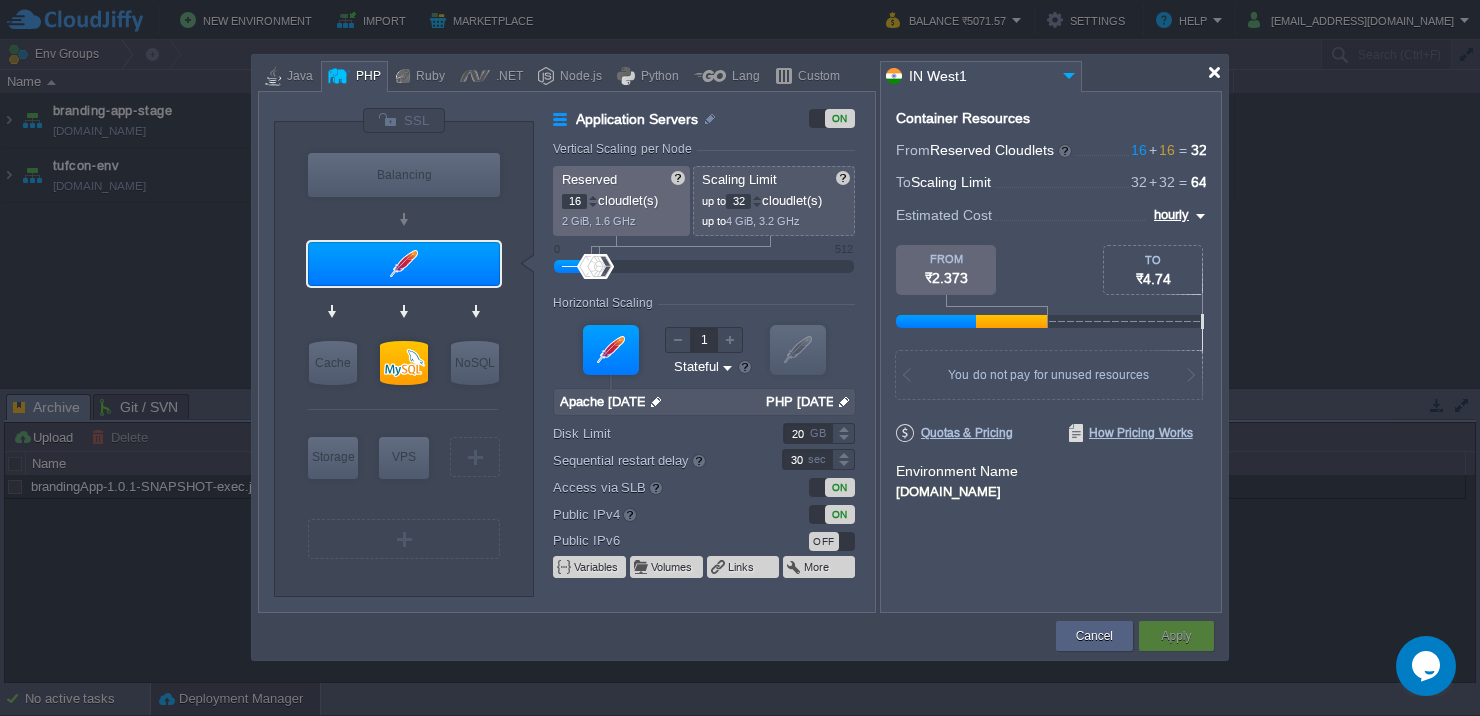 click at bounding box center (1214, 72) 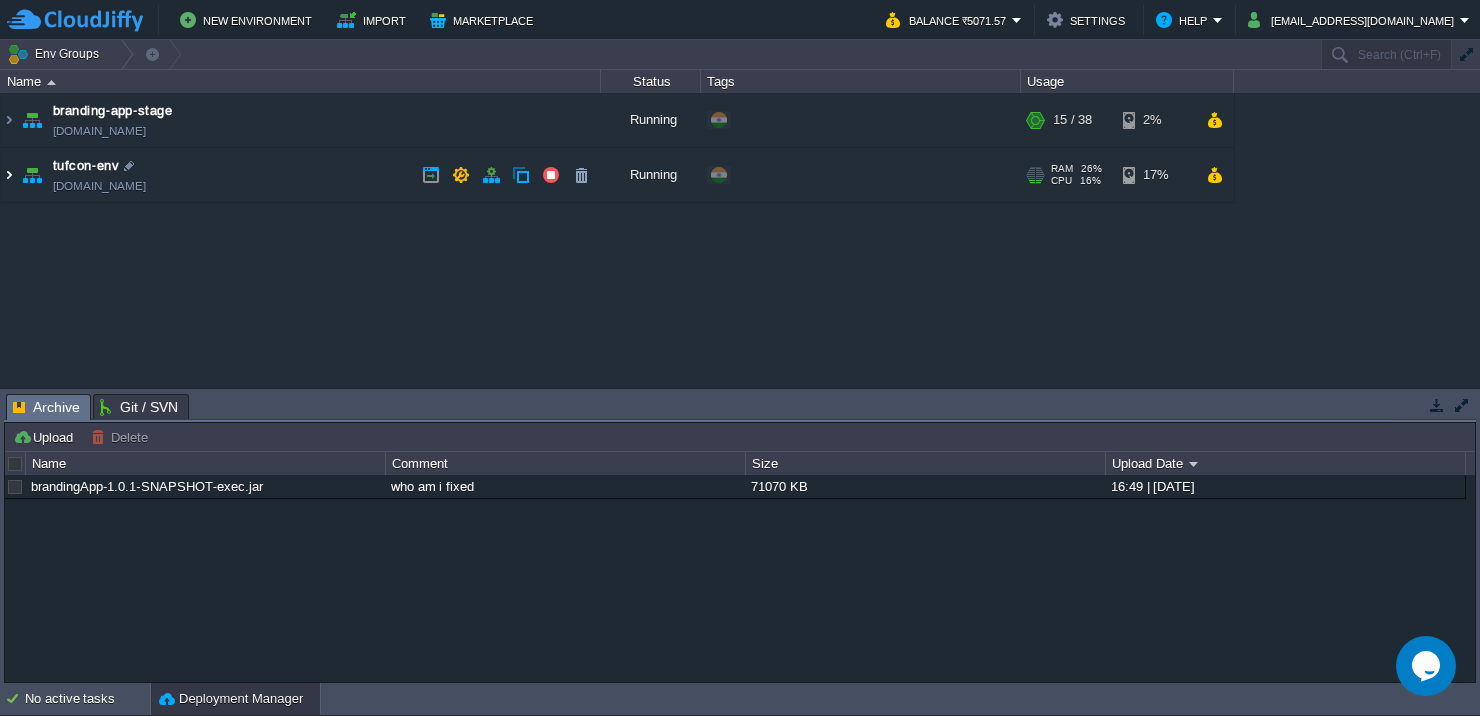 click at bounding box center [9, 175] 